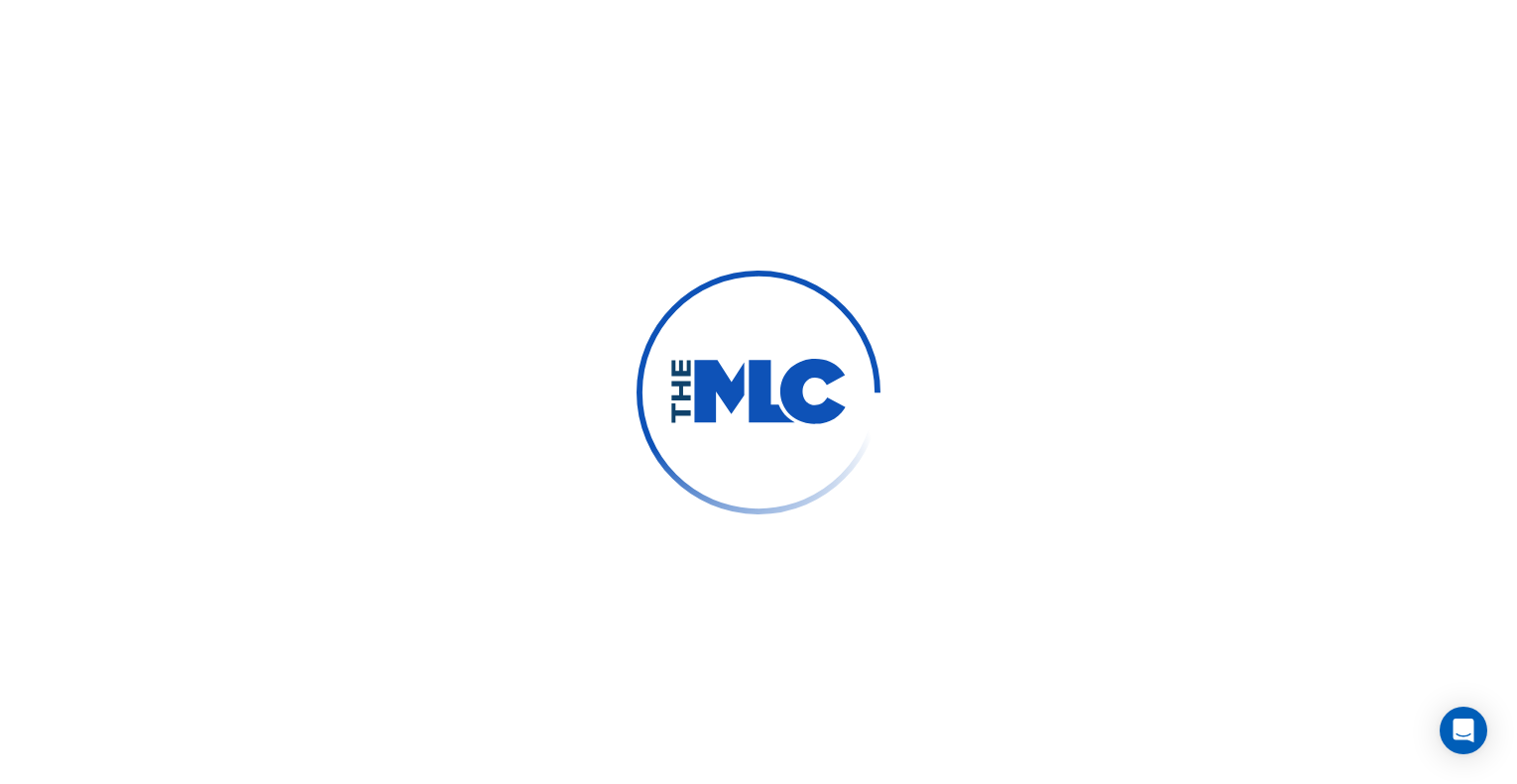 scroll, scrollTop: 0, scrollLeft: 0, axis: both 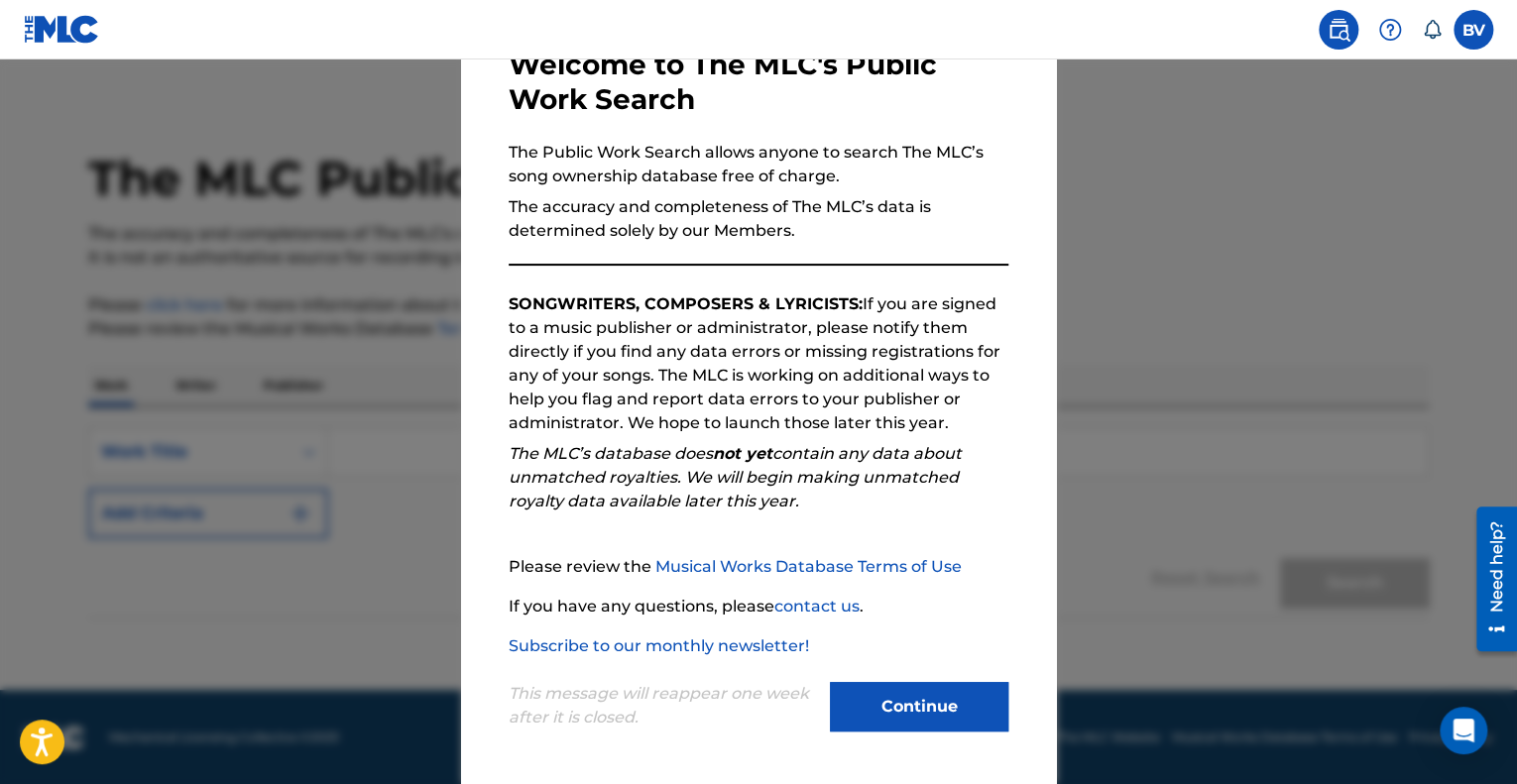 click on "Continue" at bounding box center [919, 707] 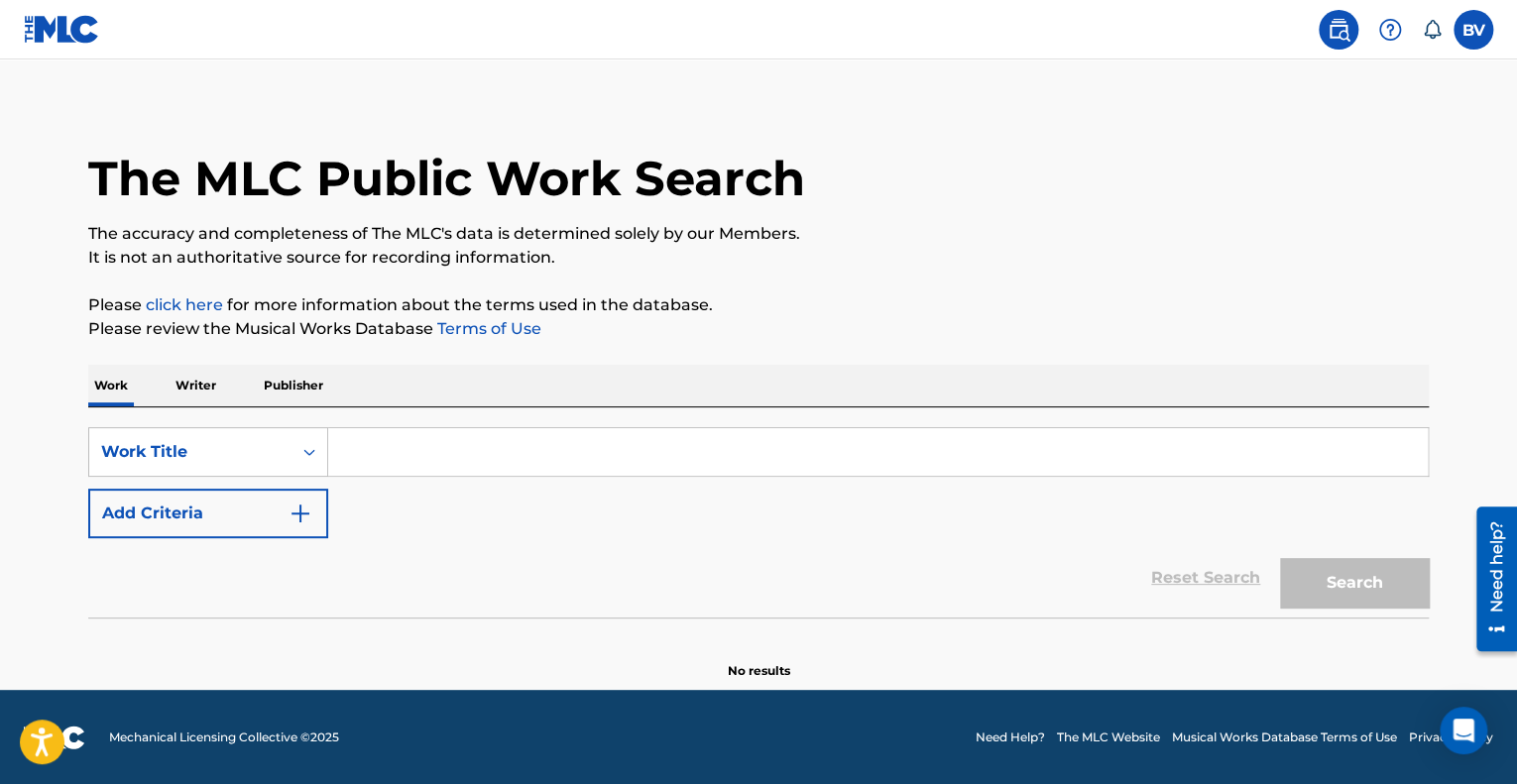 click at bounding box center (877, 452) 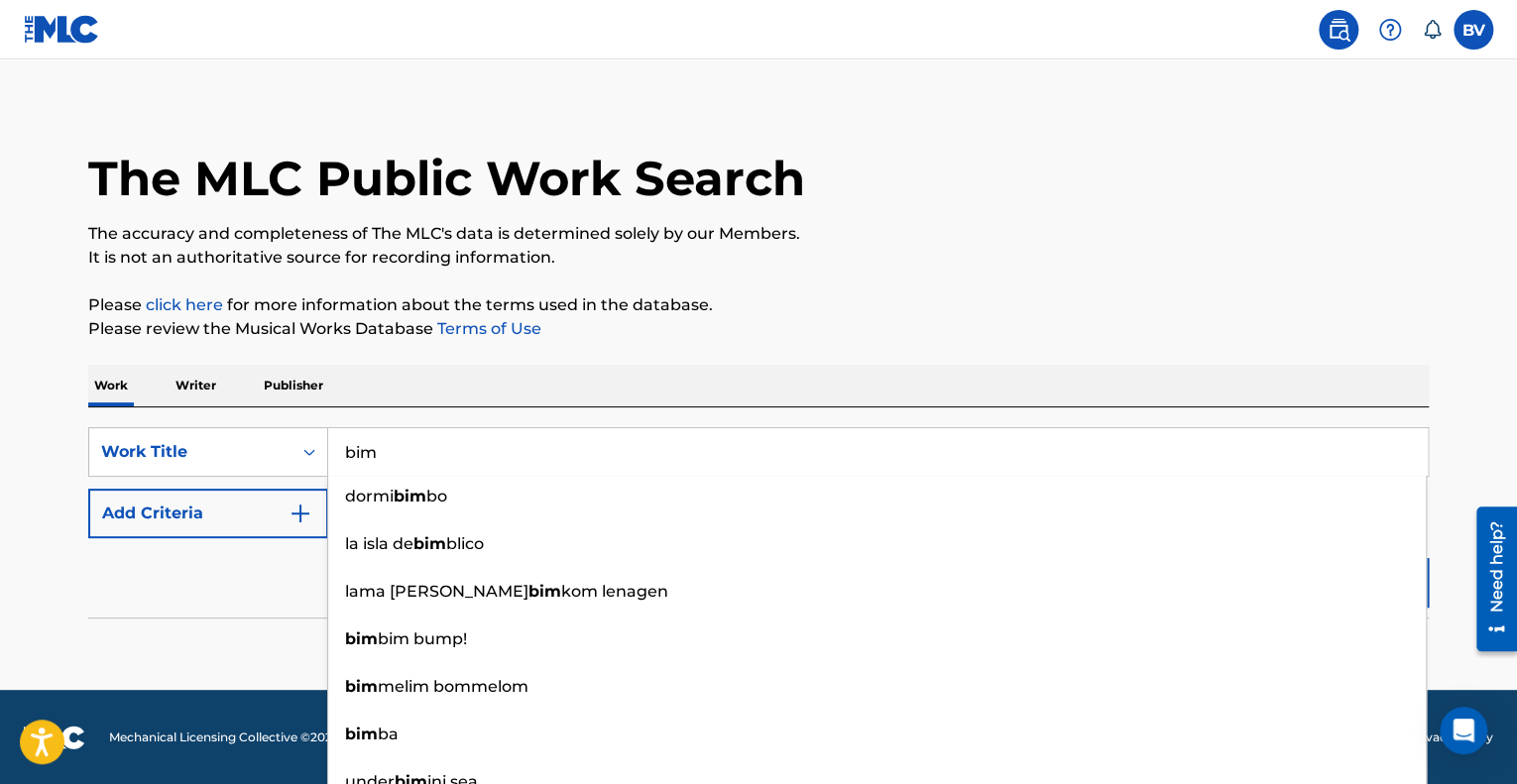 type on "bim" 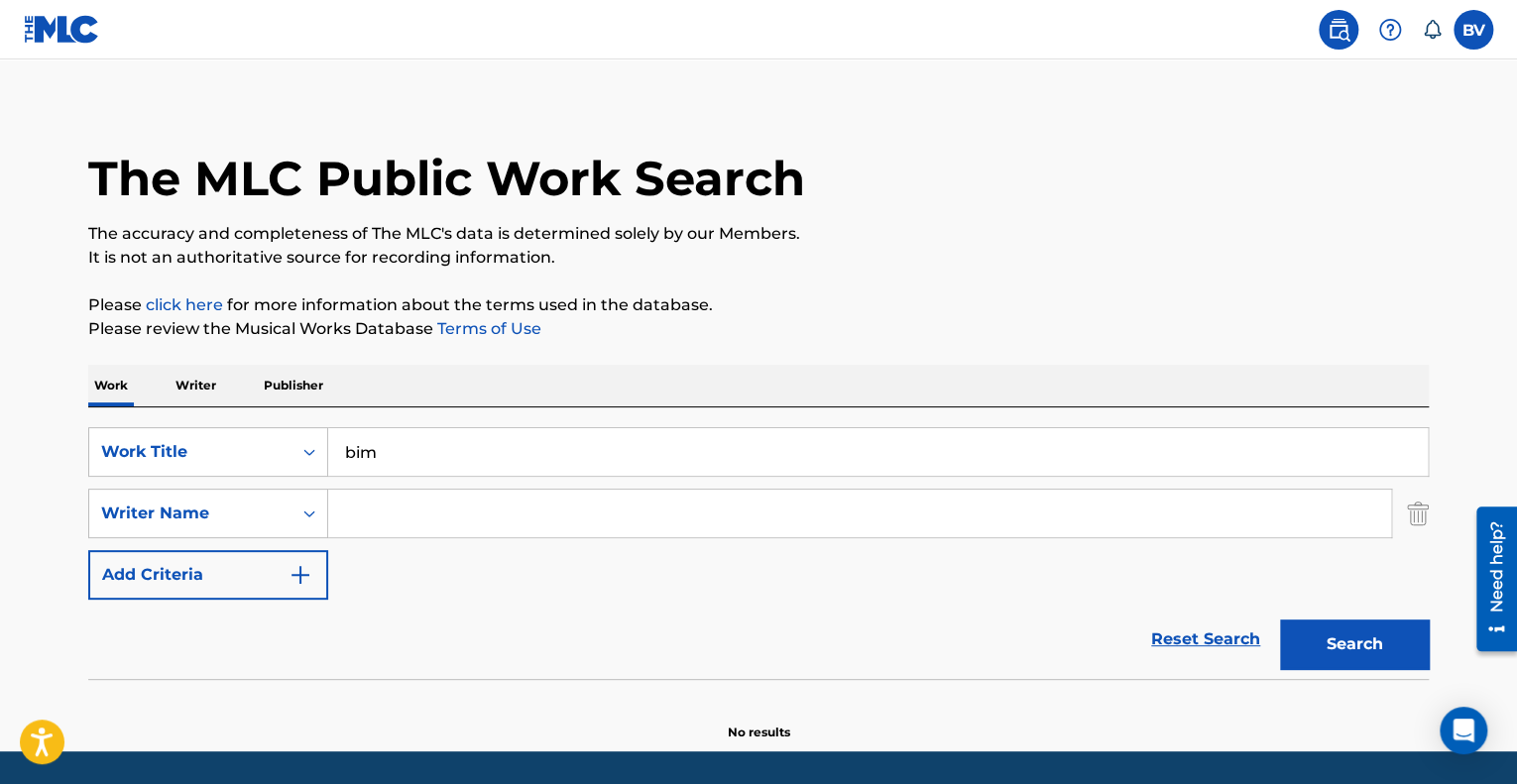 click at bounding box center [860, 513] 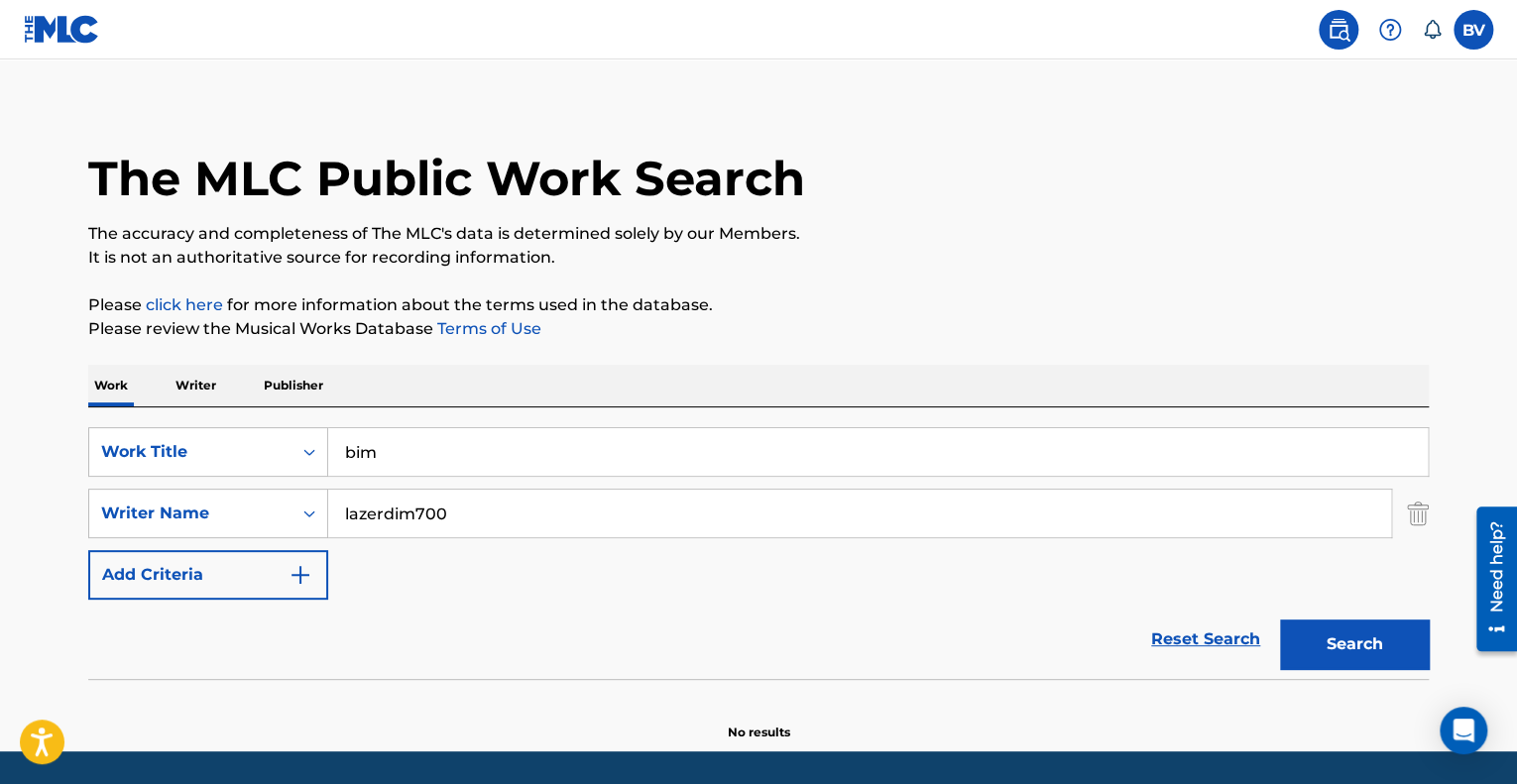 type on "lazerdim700" 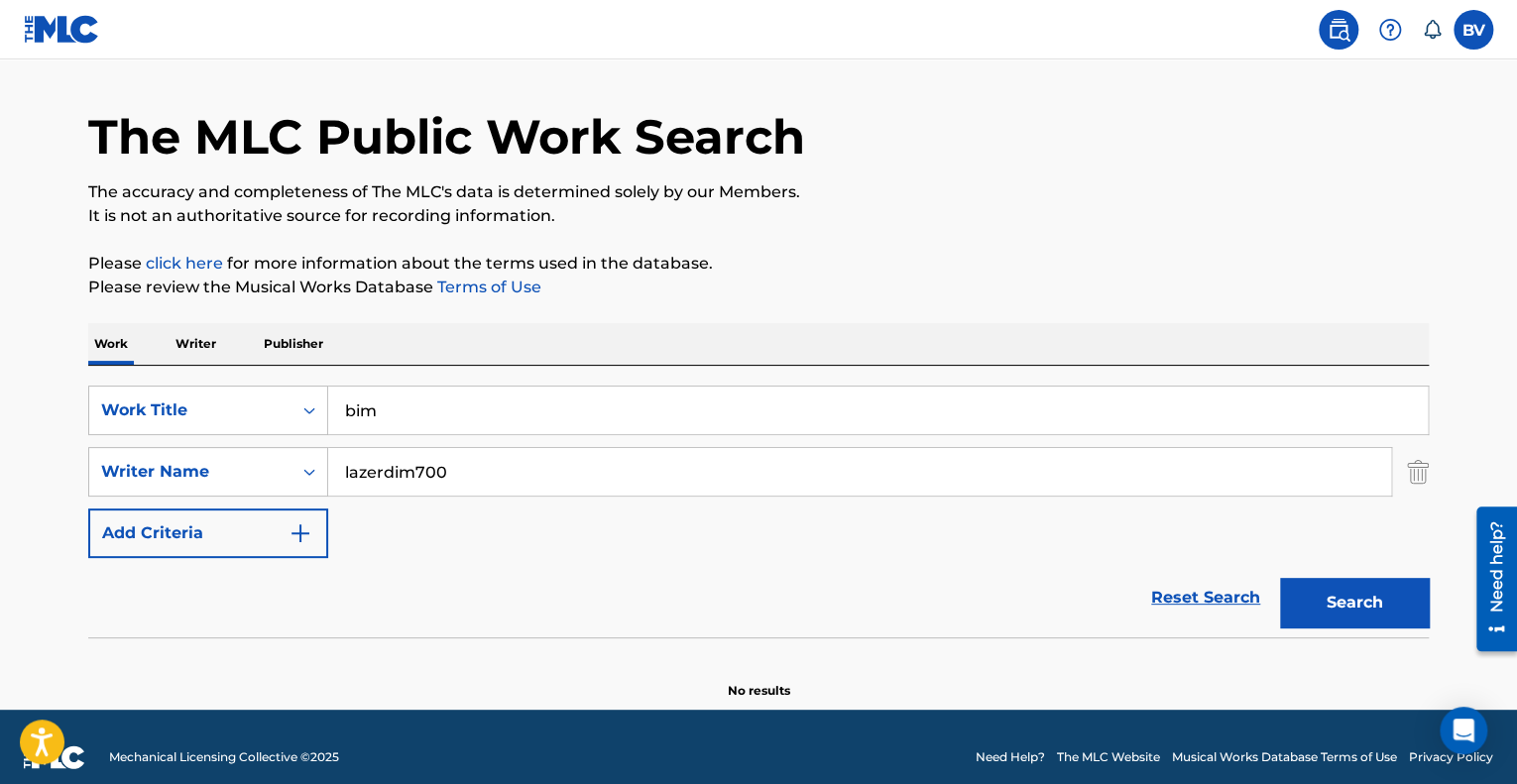 scroll, scrollTop: 75, scrollLeft: 0, axis: vertical 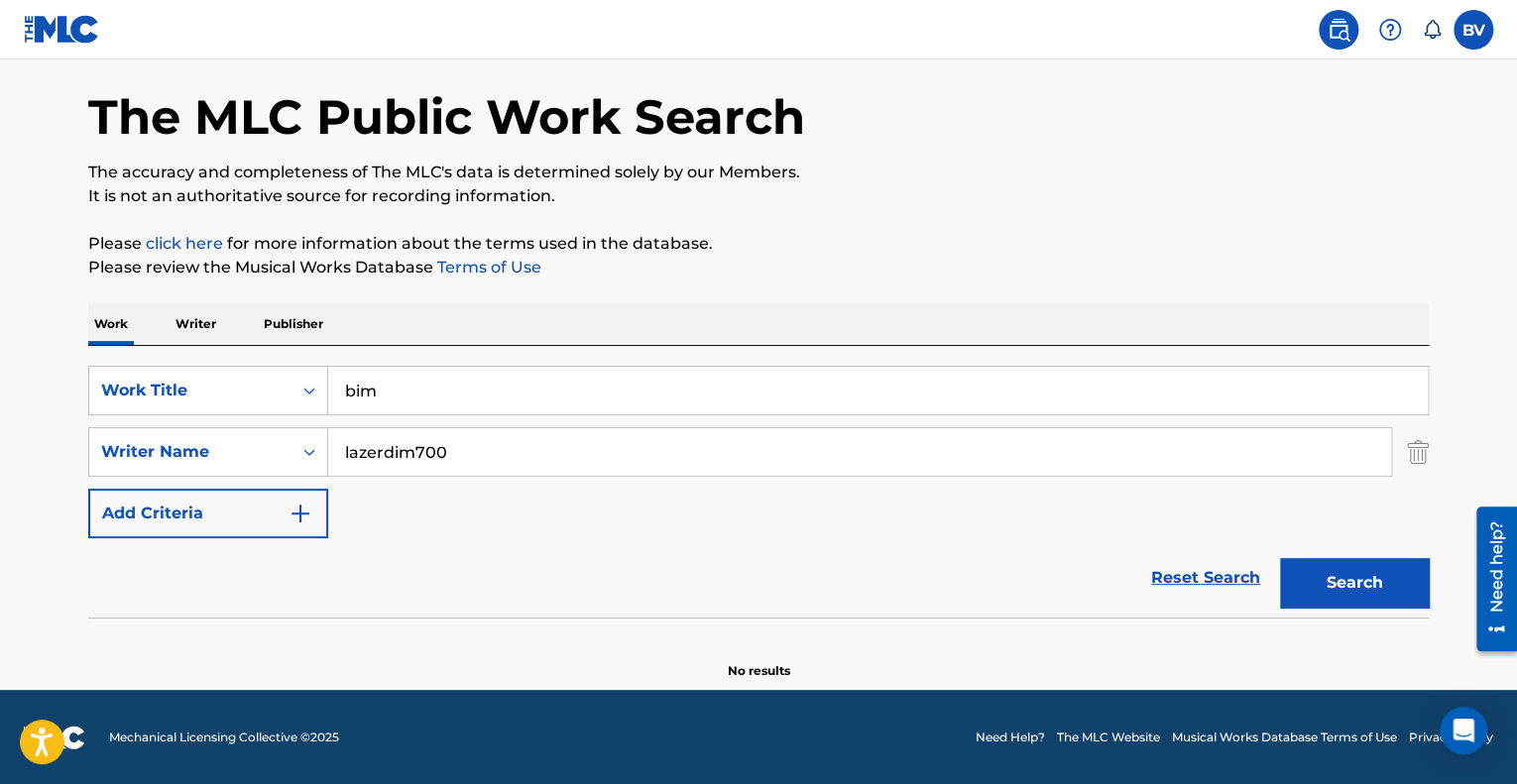 drag, startPoint x: 434, startPoint y: 403, endPoint x: 213, endPoint y: 418, distance: 221.50846 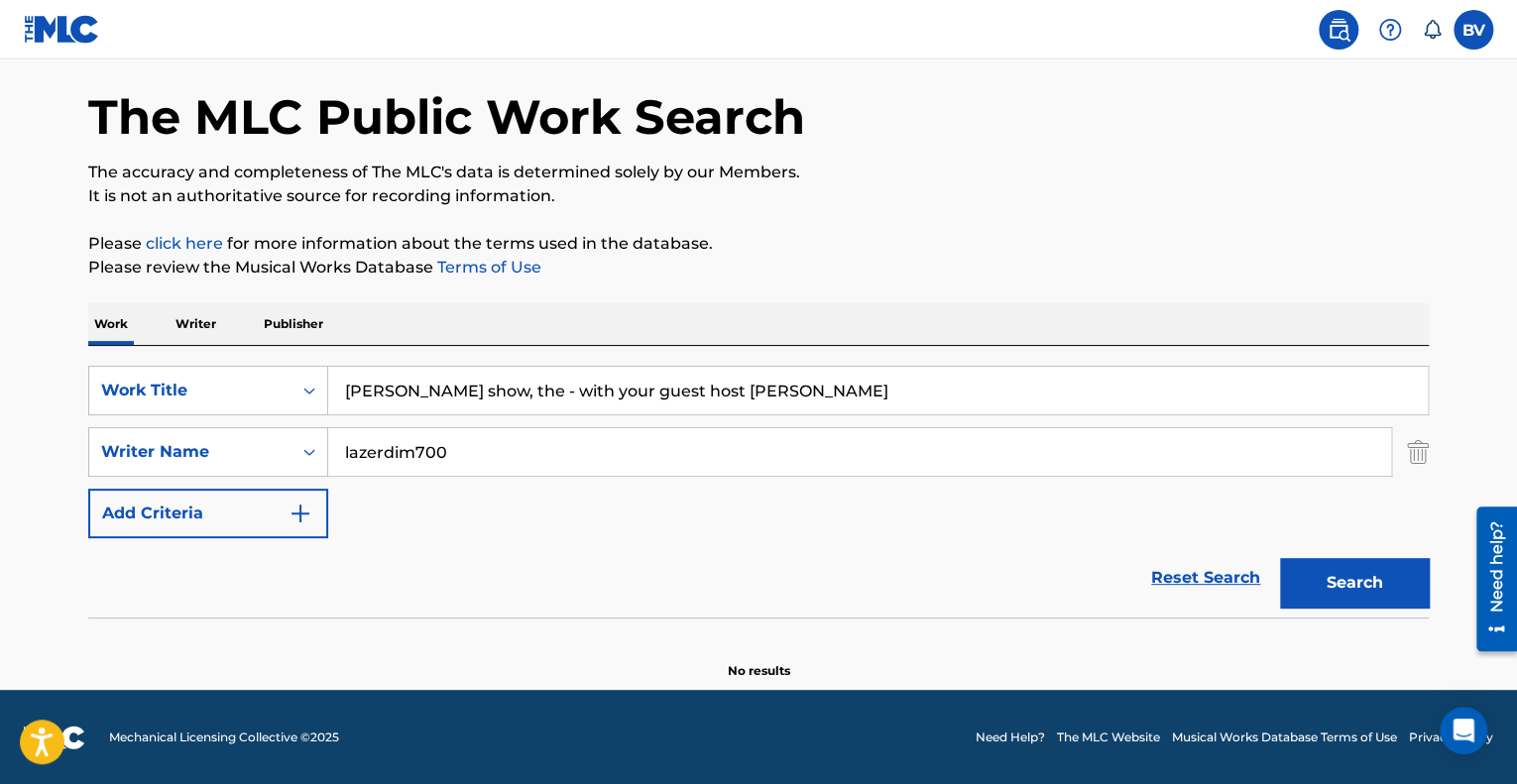 drag, startPoint x: 819, startPoint y: 385, endPoint x: 392, endPoint y: 396, distance: 427.14166 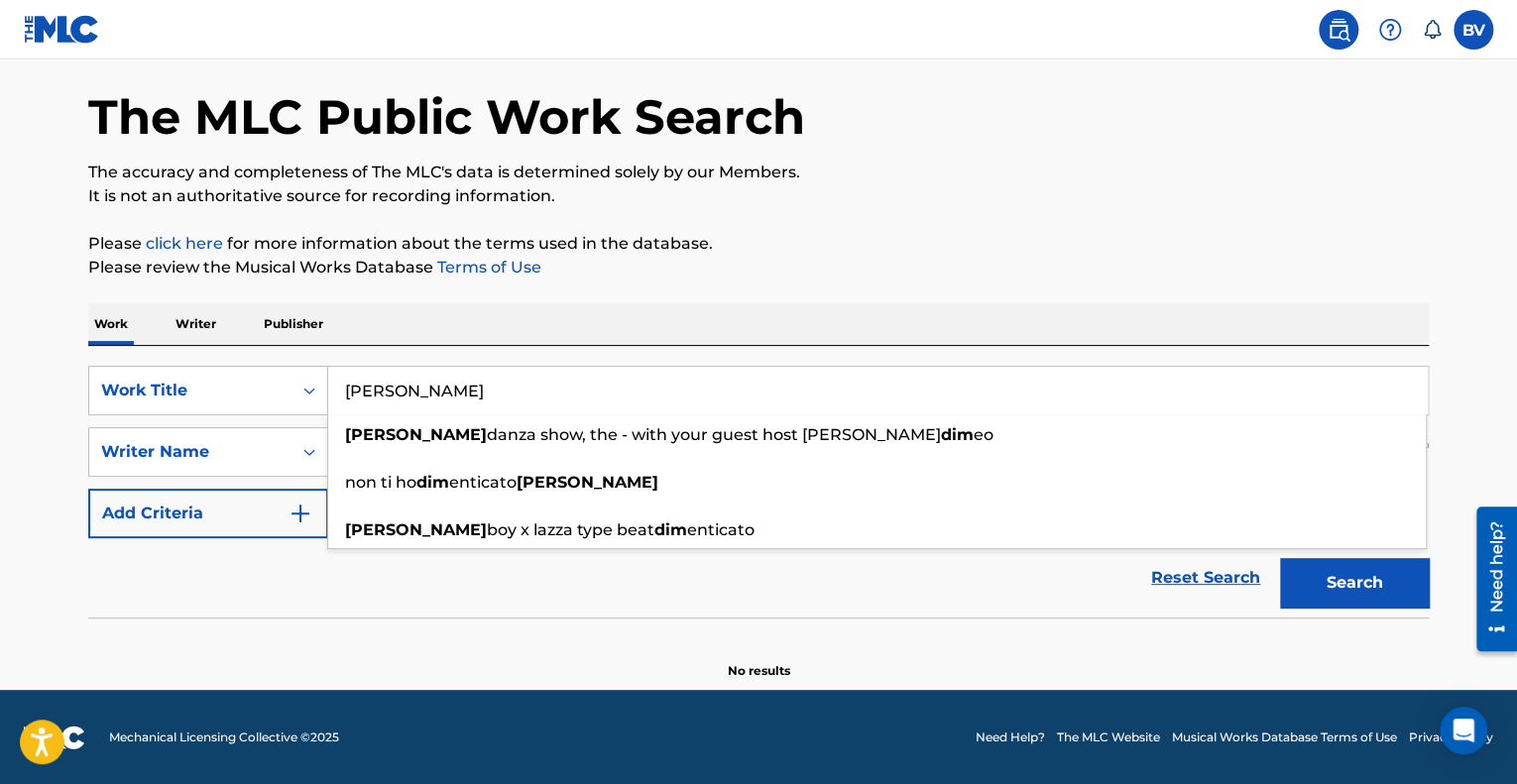 type on "[PERSON_NAME]" 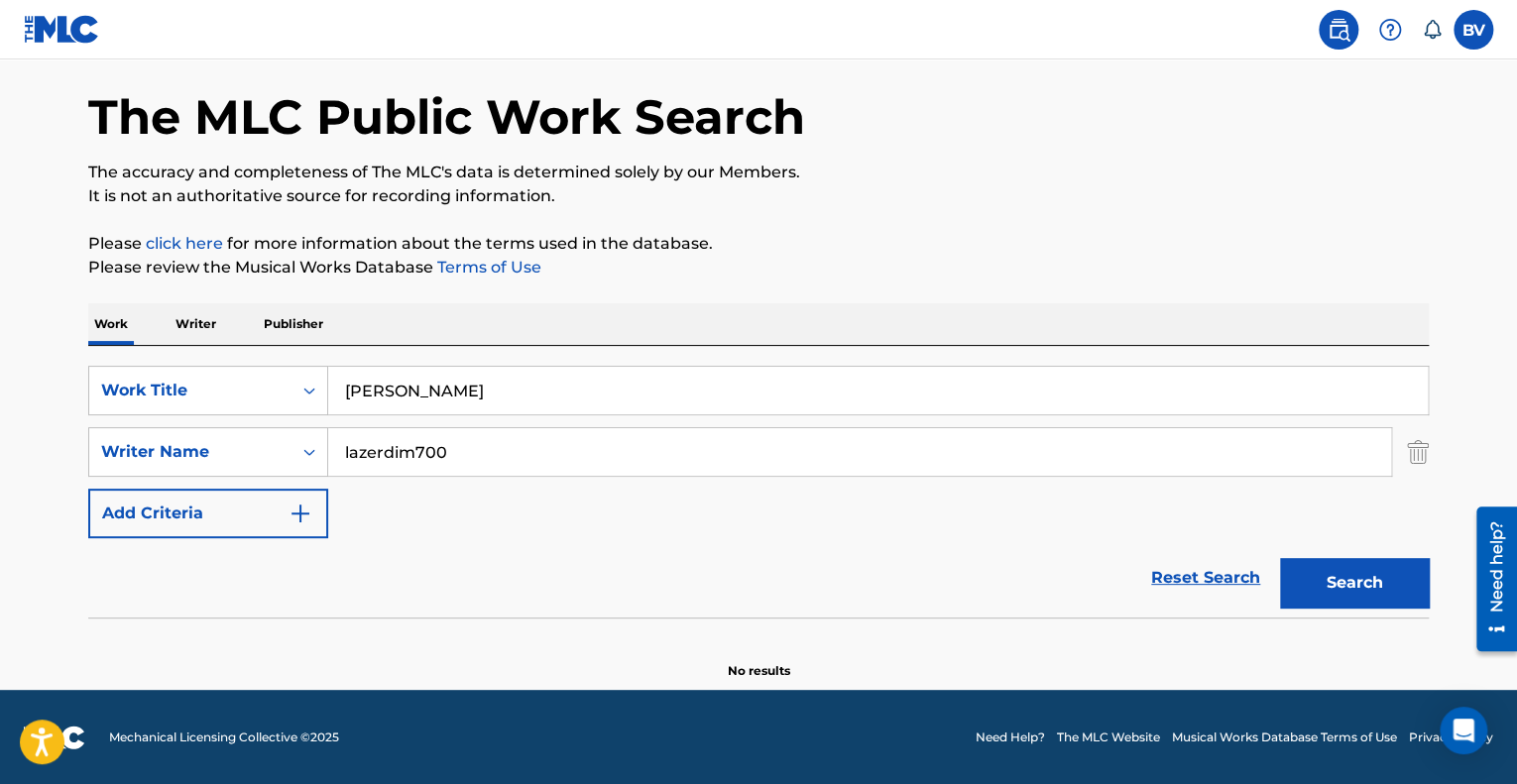 click on "Search" at bounding box center (1354, 583) 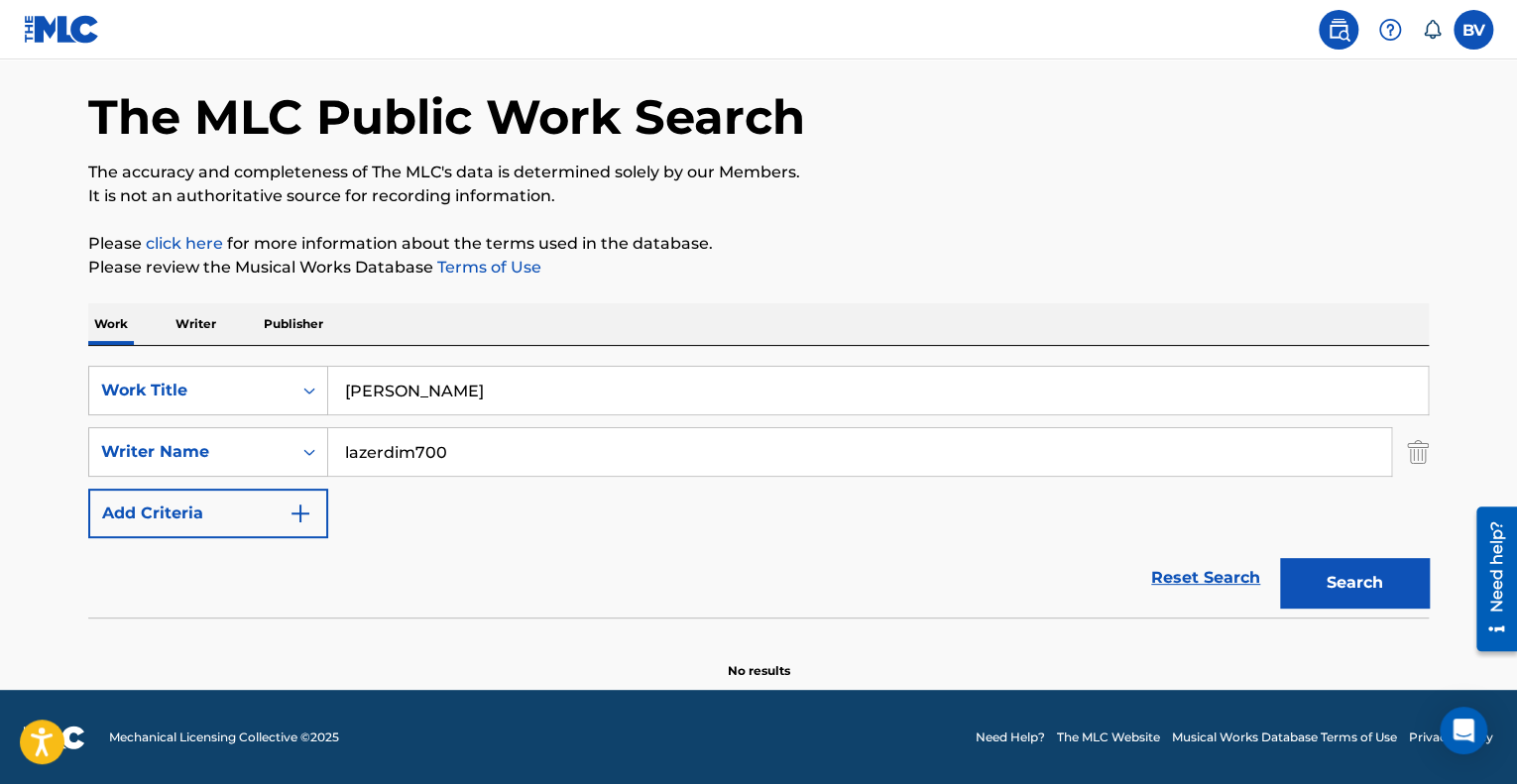 click on "Search" at bounding box center (1354, 583) 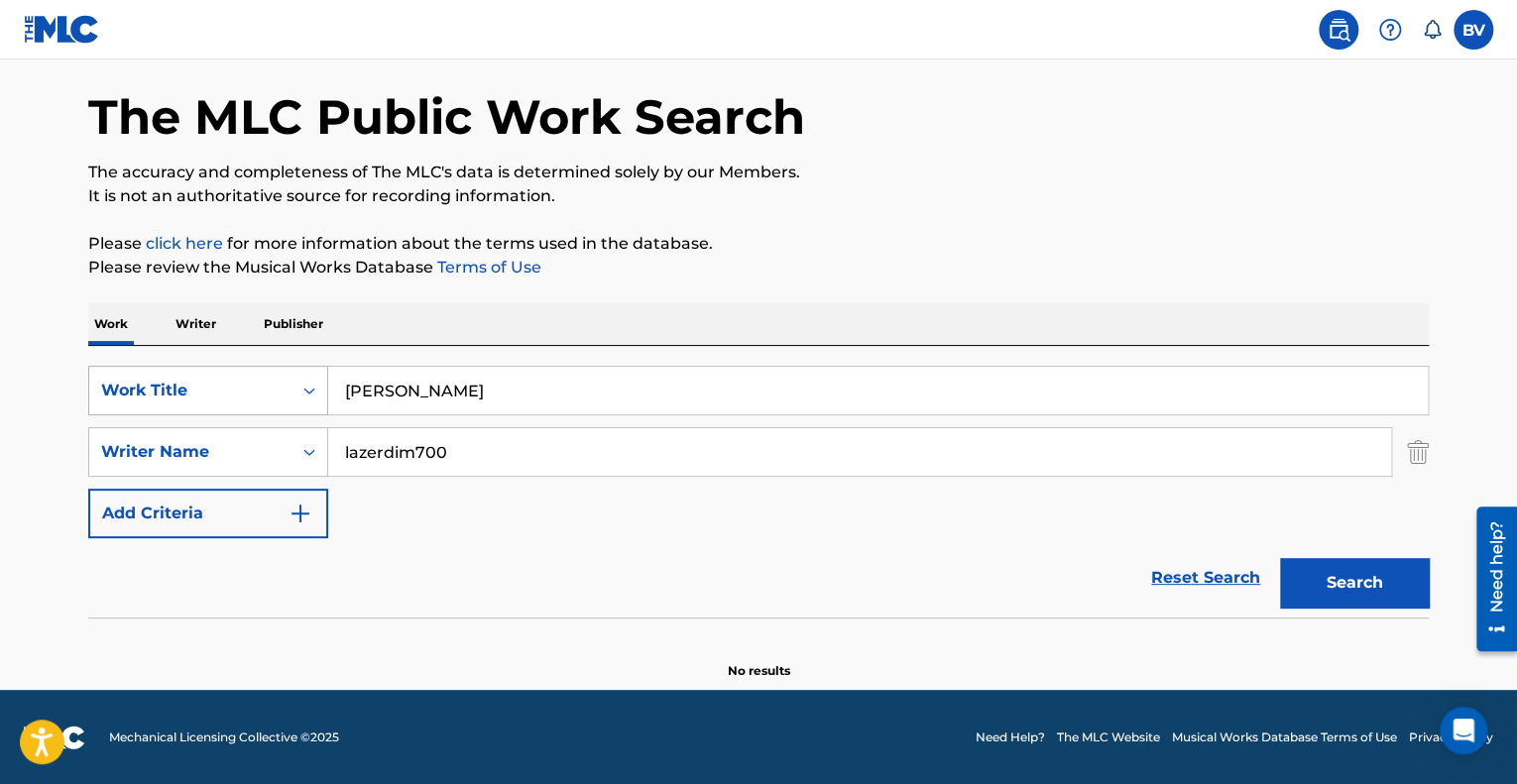 click on "SearchWithCriteria81c70f02-c5cd-402a-ac13-9b9e76139ccf Work Title [PERSON_NAME]" at bounding box center (758, 391) 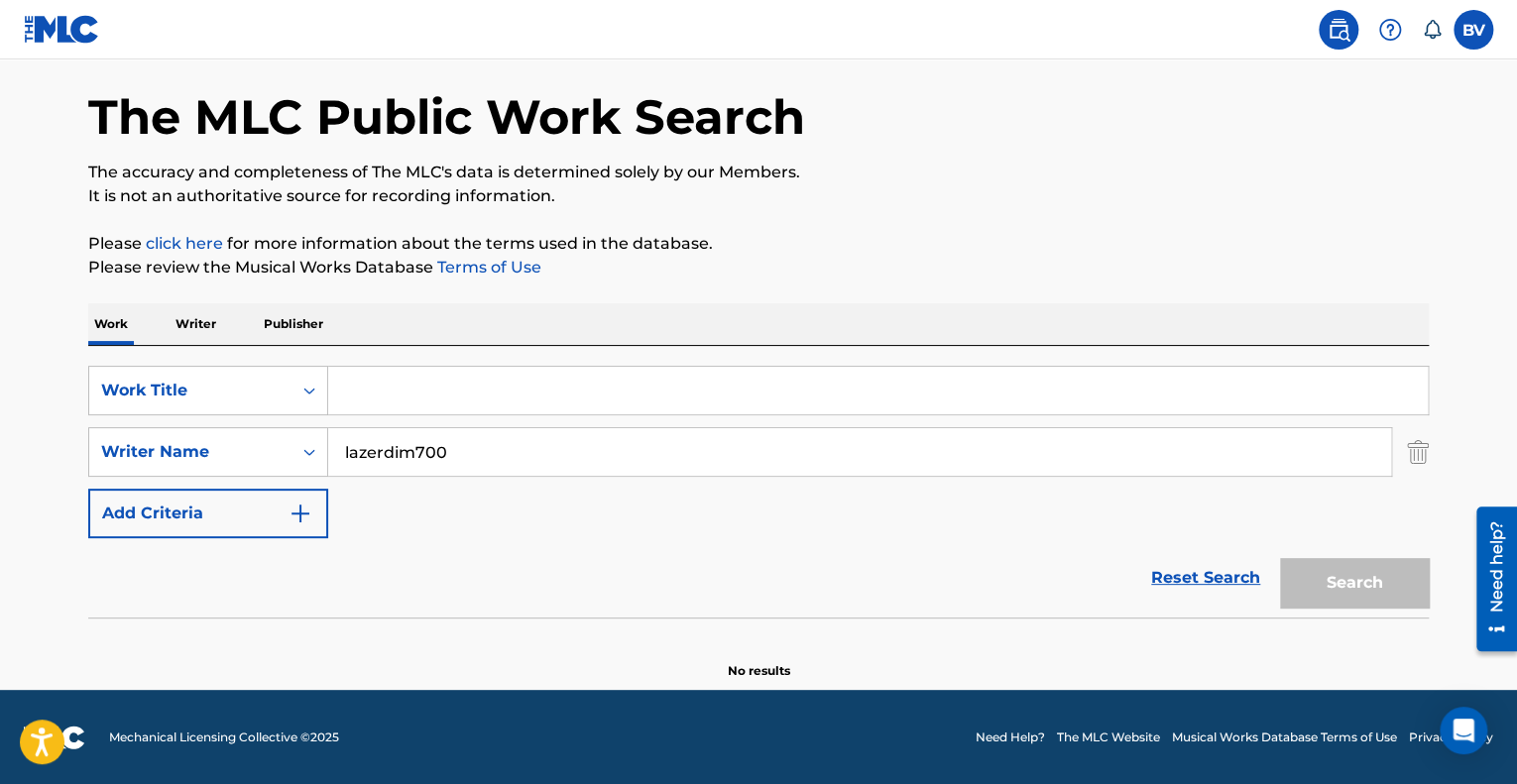click at bounding box center [877, 391] 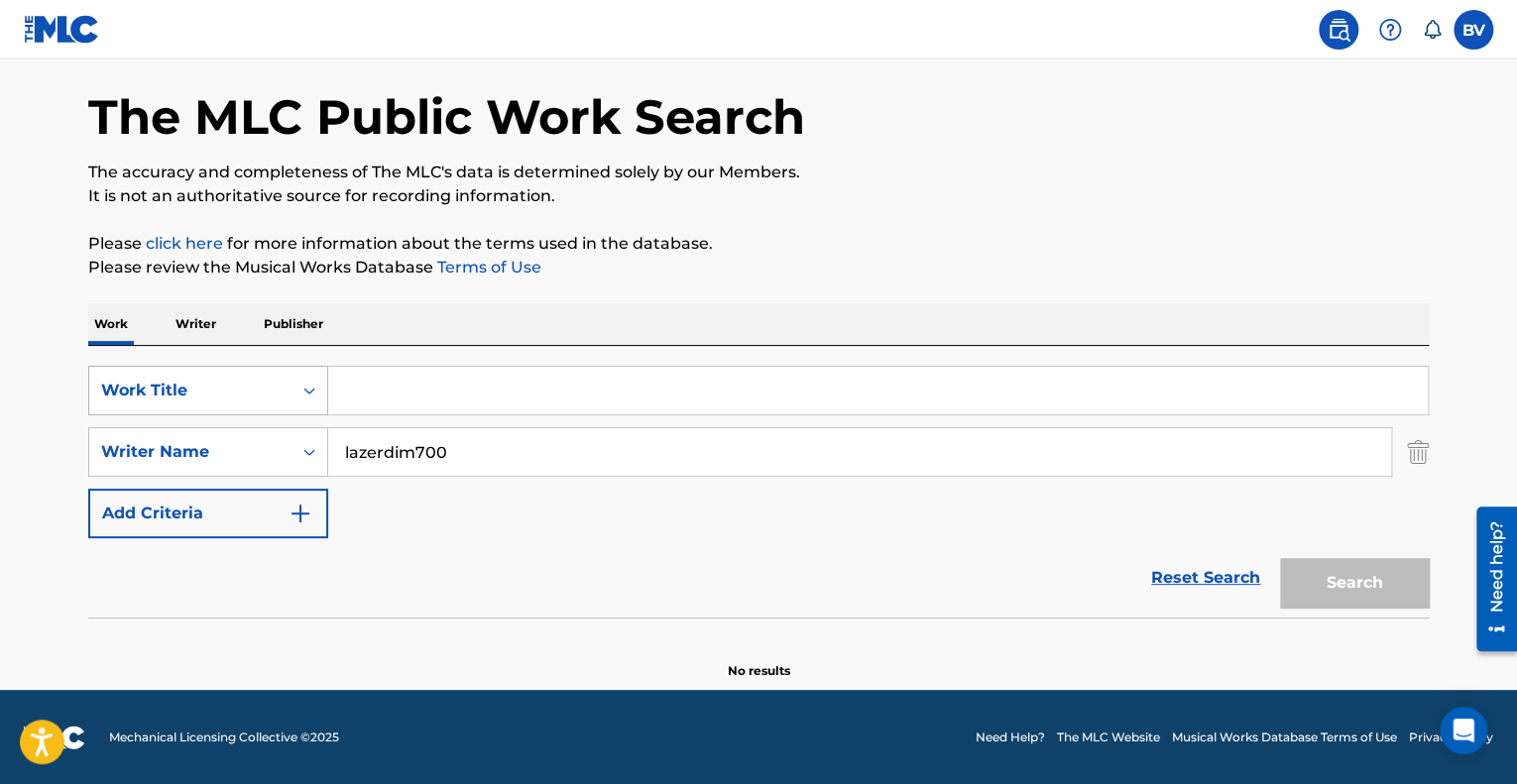 click on "Work Title" at bounding box center (190, 391) 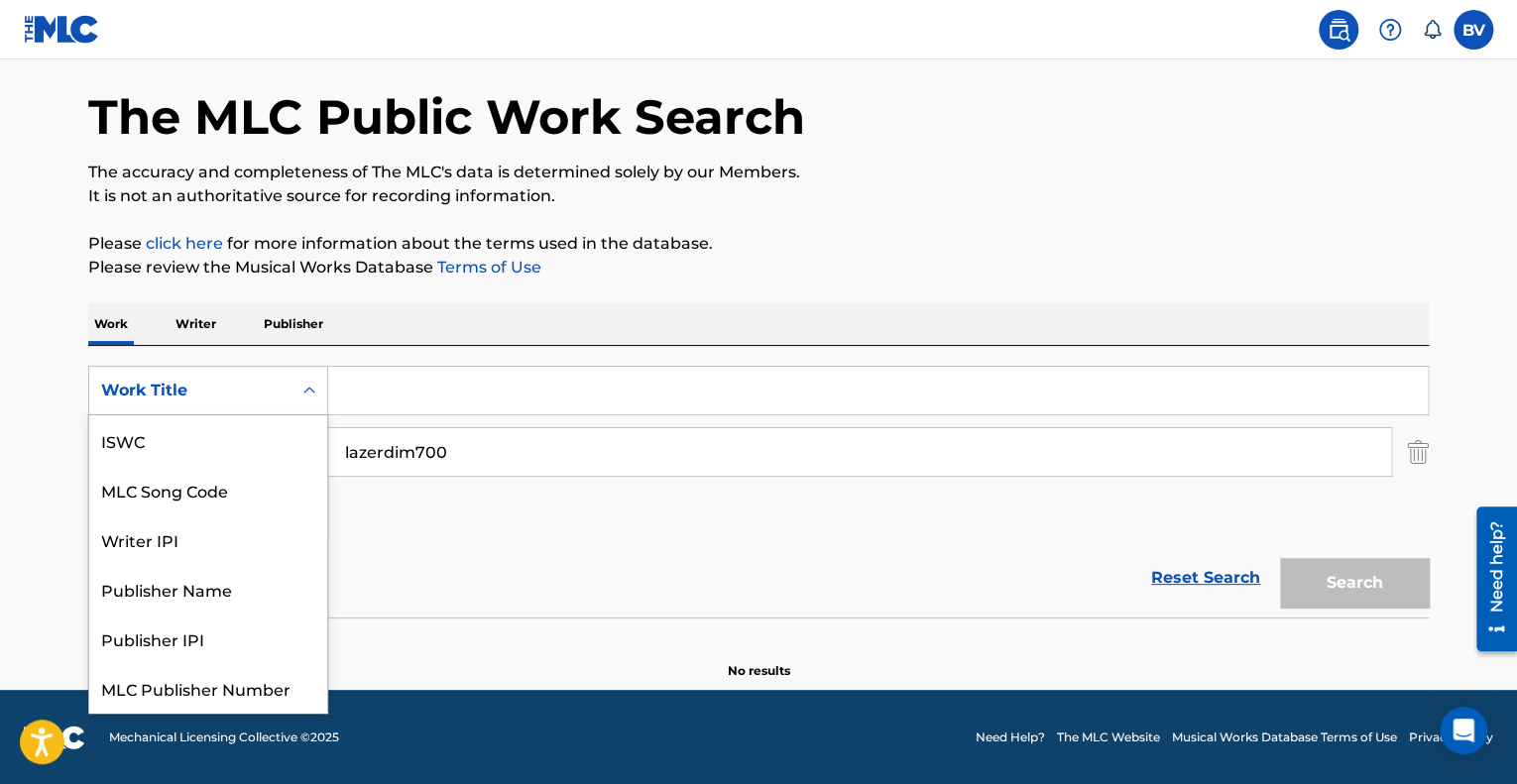 scroll, scrollTop: 50, scrollLeft: 0, axis: vertical 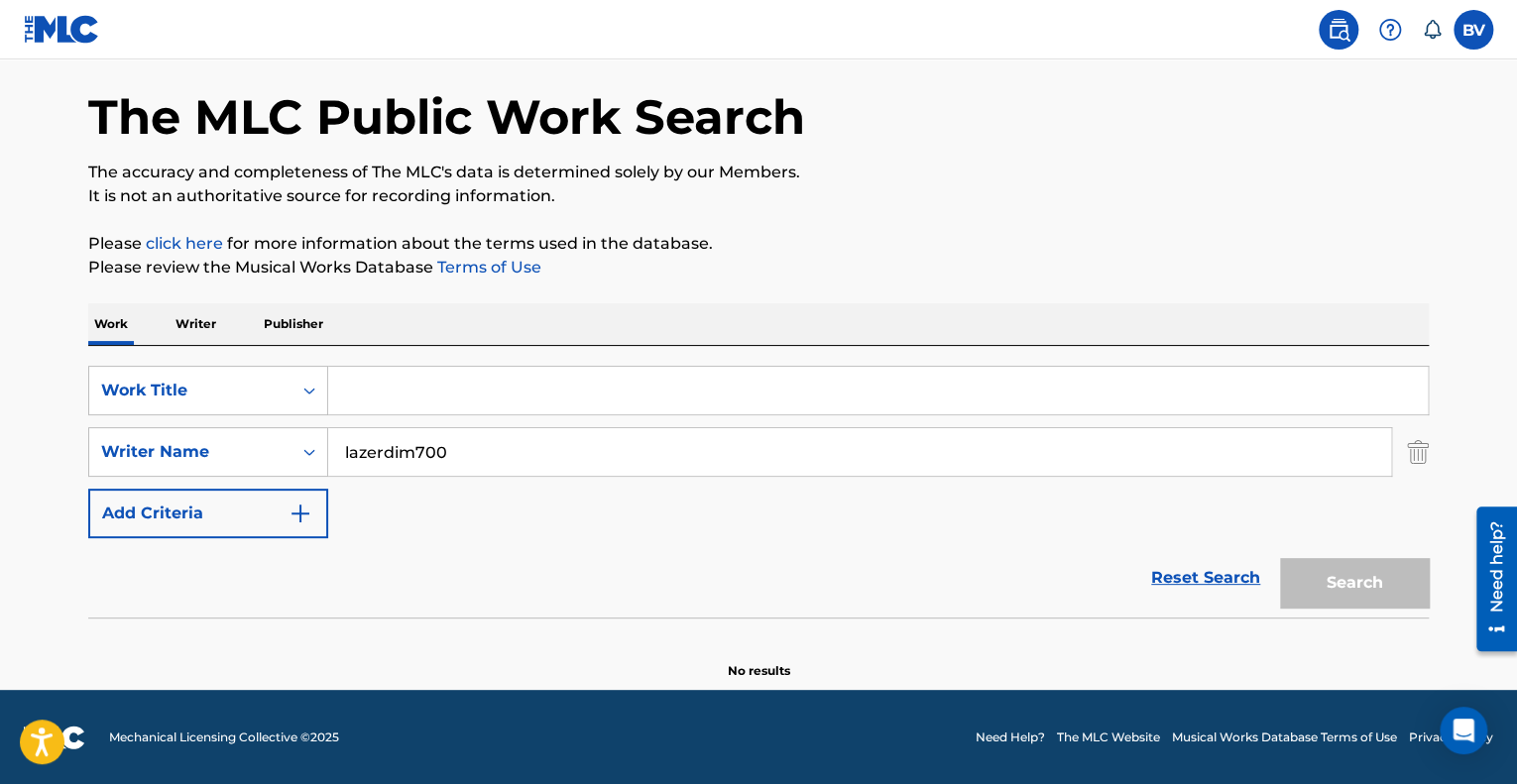 click on "Work Title" at bounding box center (190, 391) 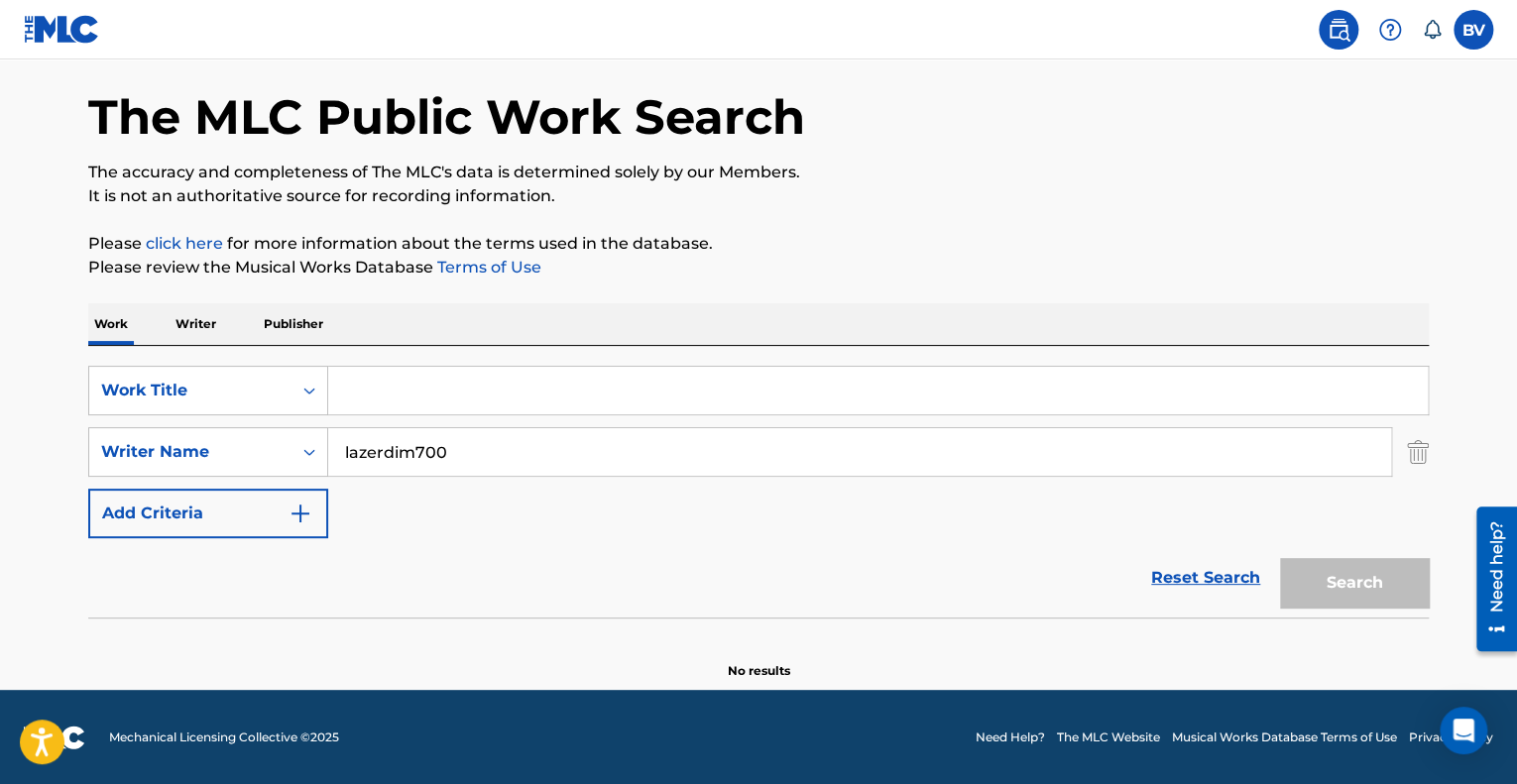 click at bounding box center [877, 391] 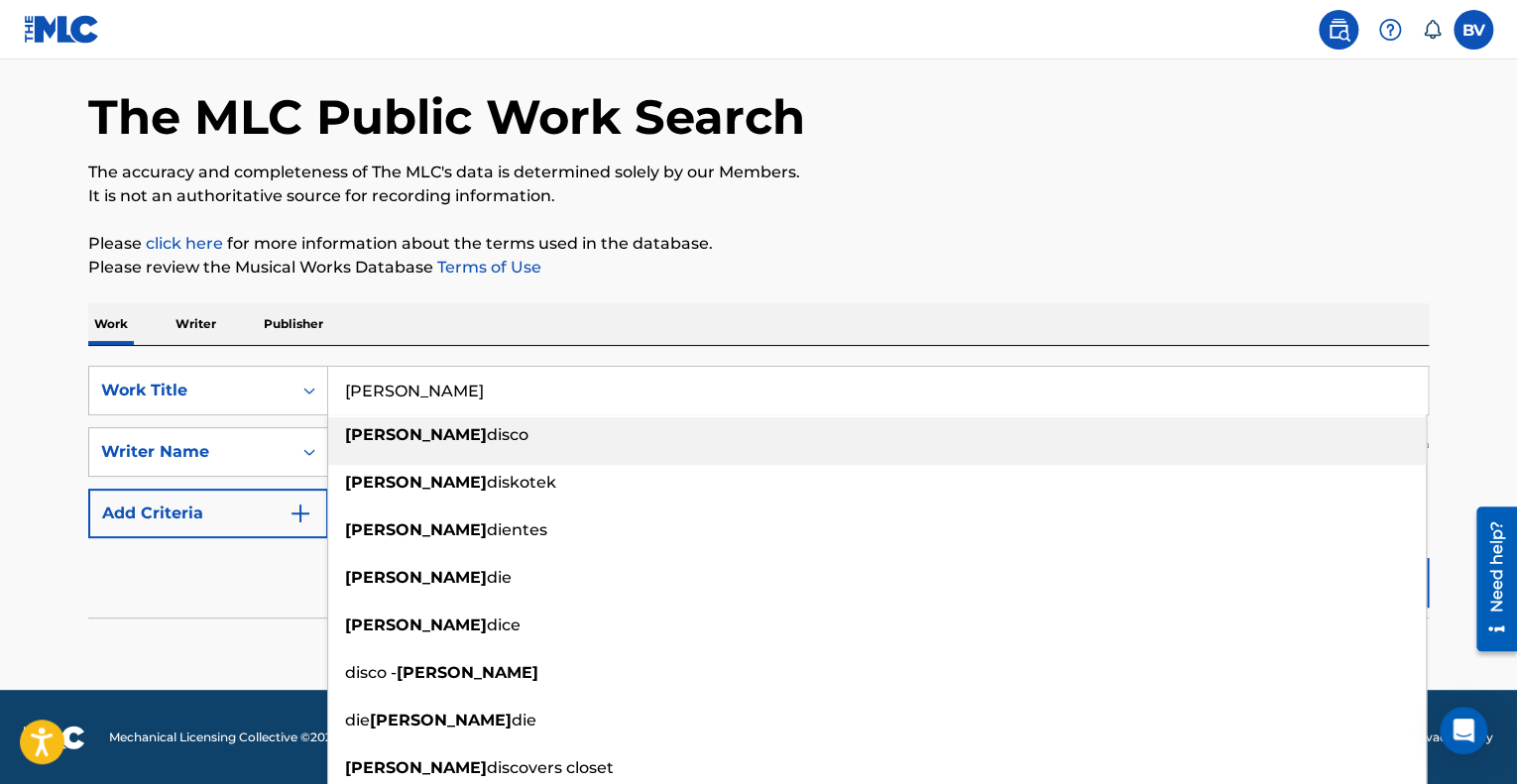 type on "[PERSON_NAME]" 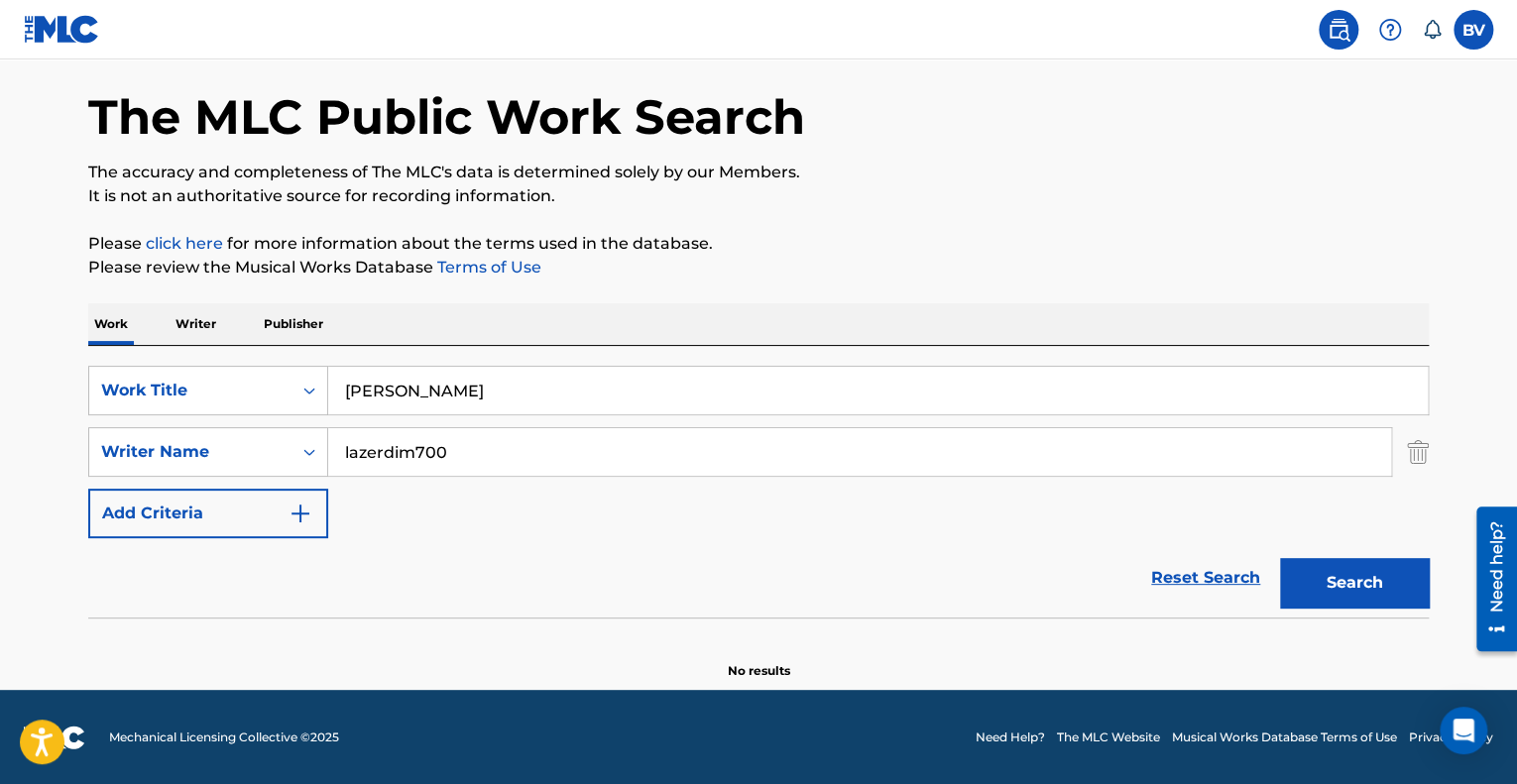 click on "Reset Search Search" at bounding box center (758, 578) 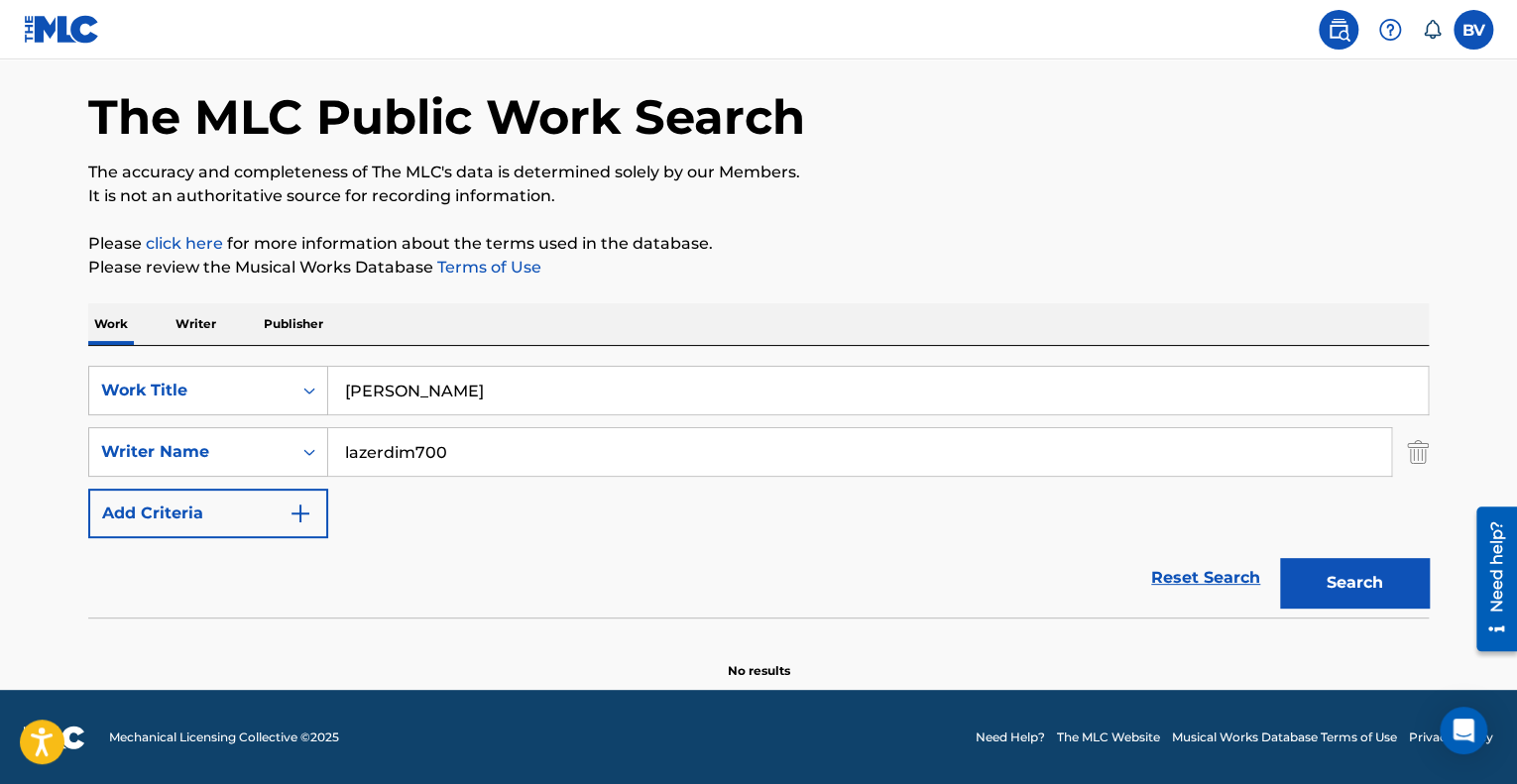 click on "lazerdim700" at bounding box center [860, 452] 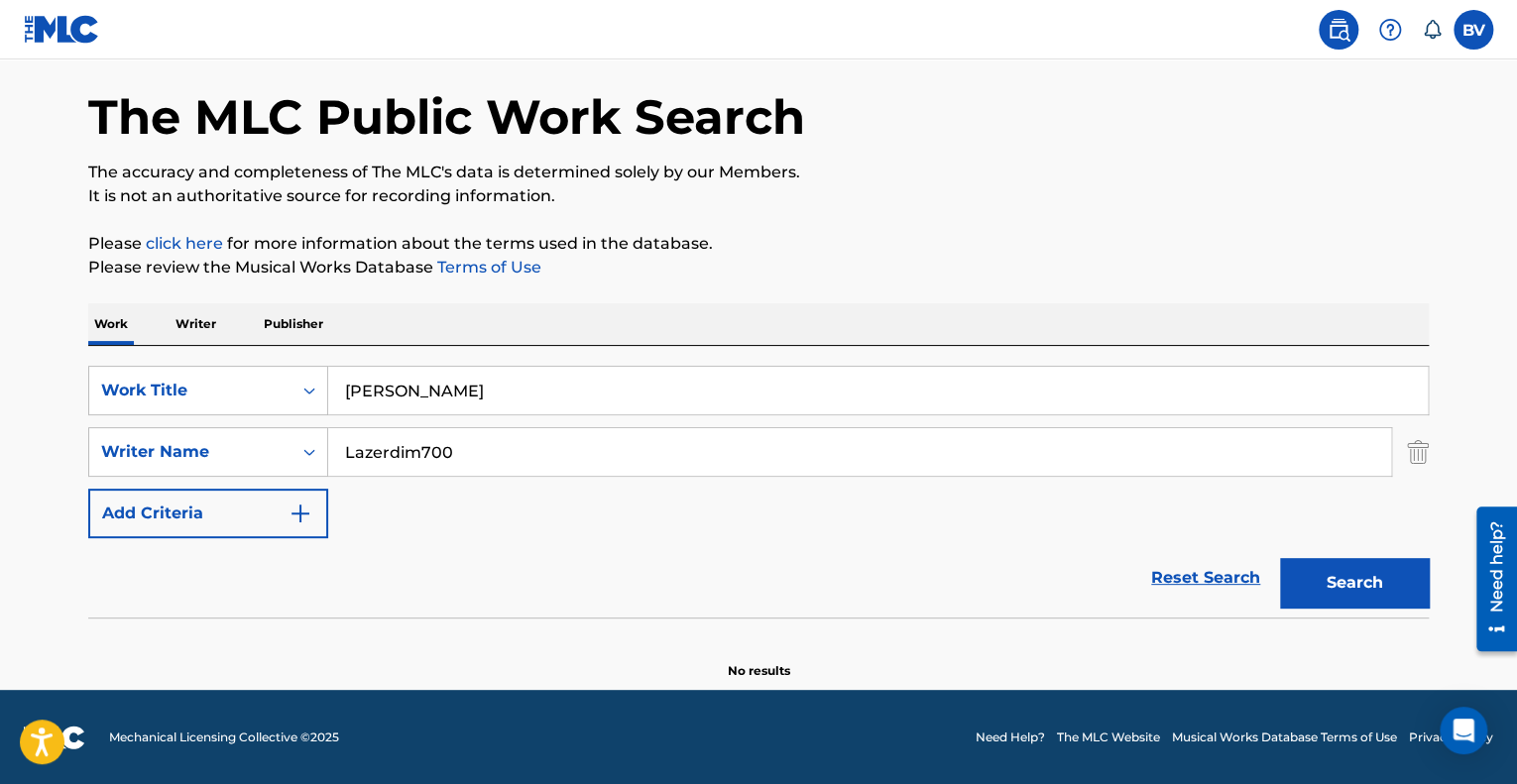 click on "Search" at bounding box center [1354, 583] 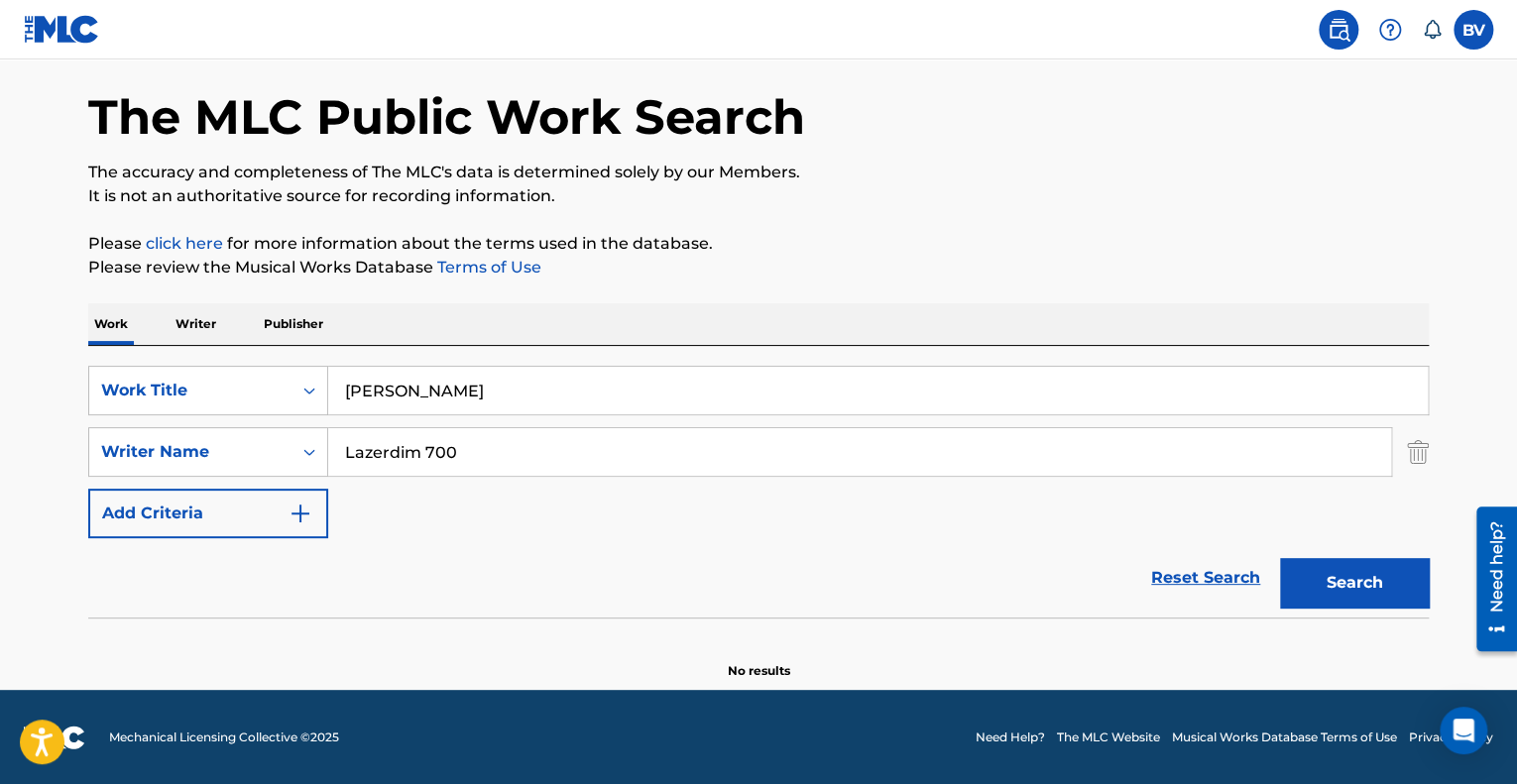 click on "Search" at bounding box center [1354, 583] 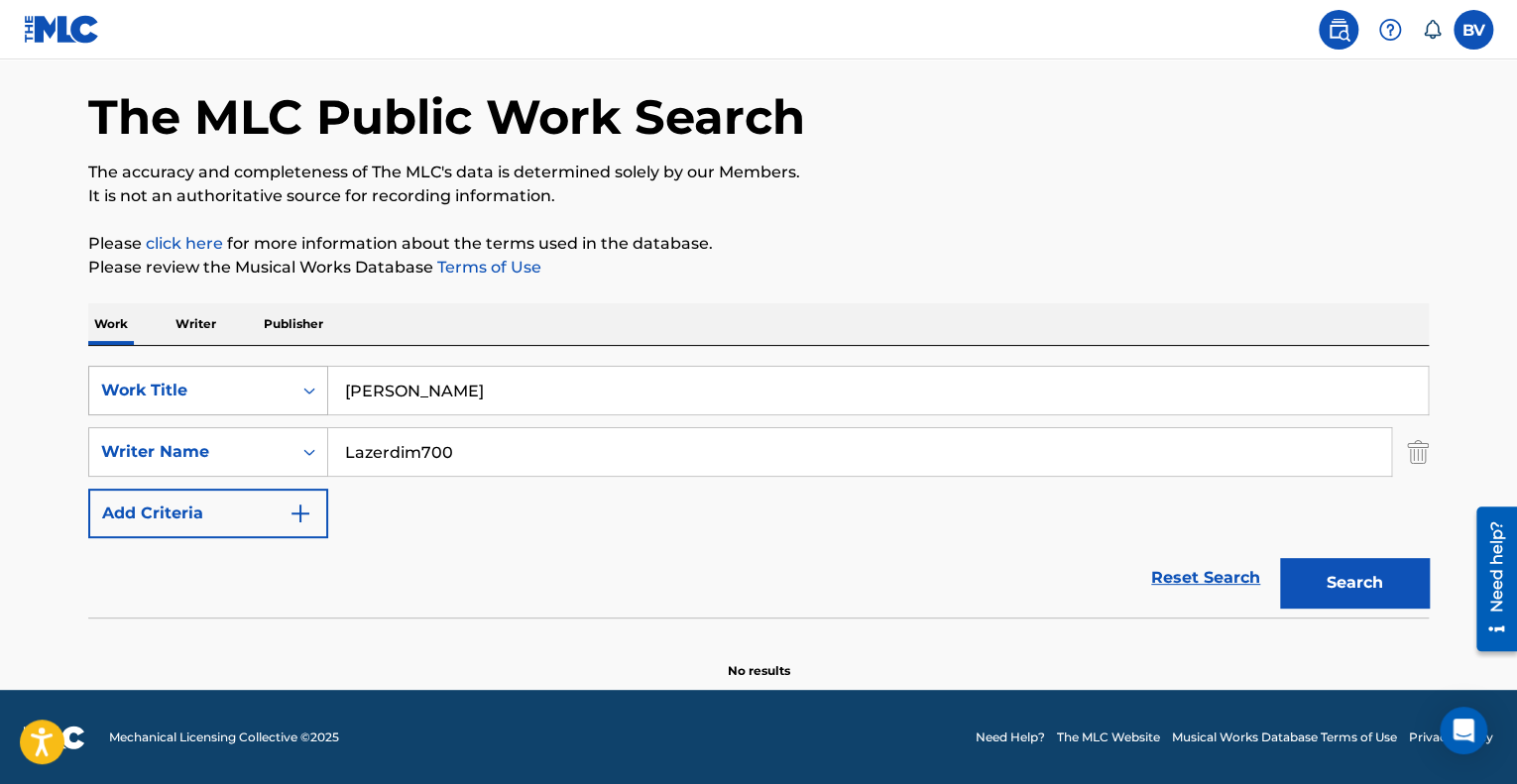 type on "Lazerdim700" 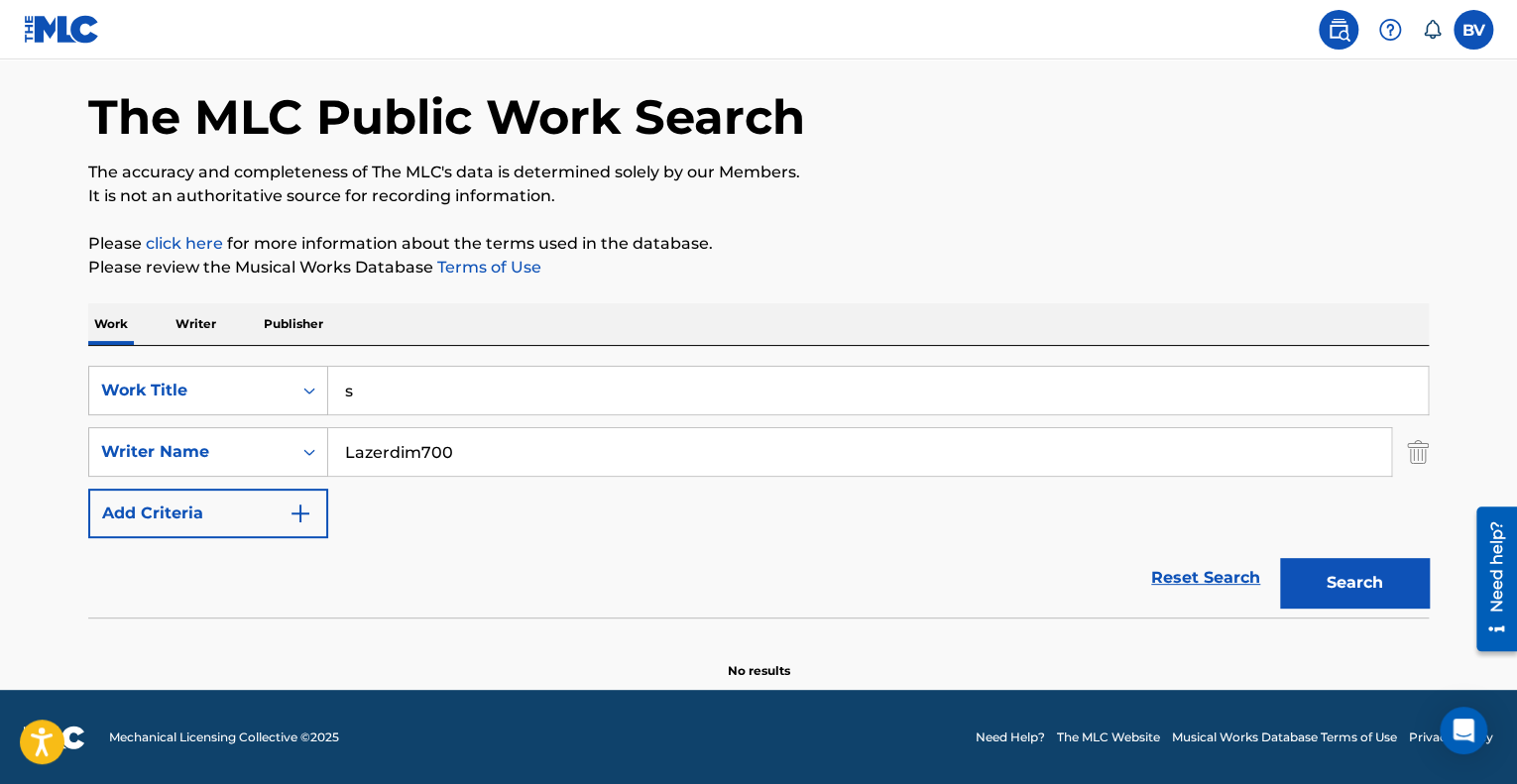 type on "s" 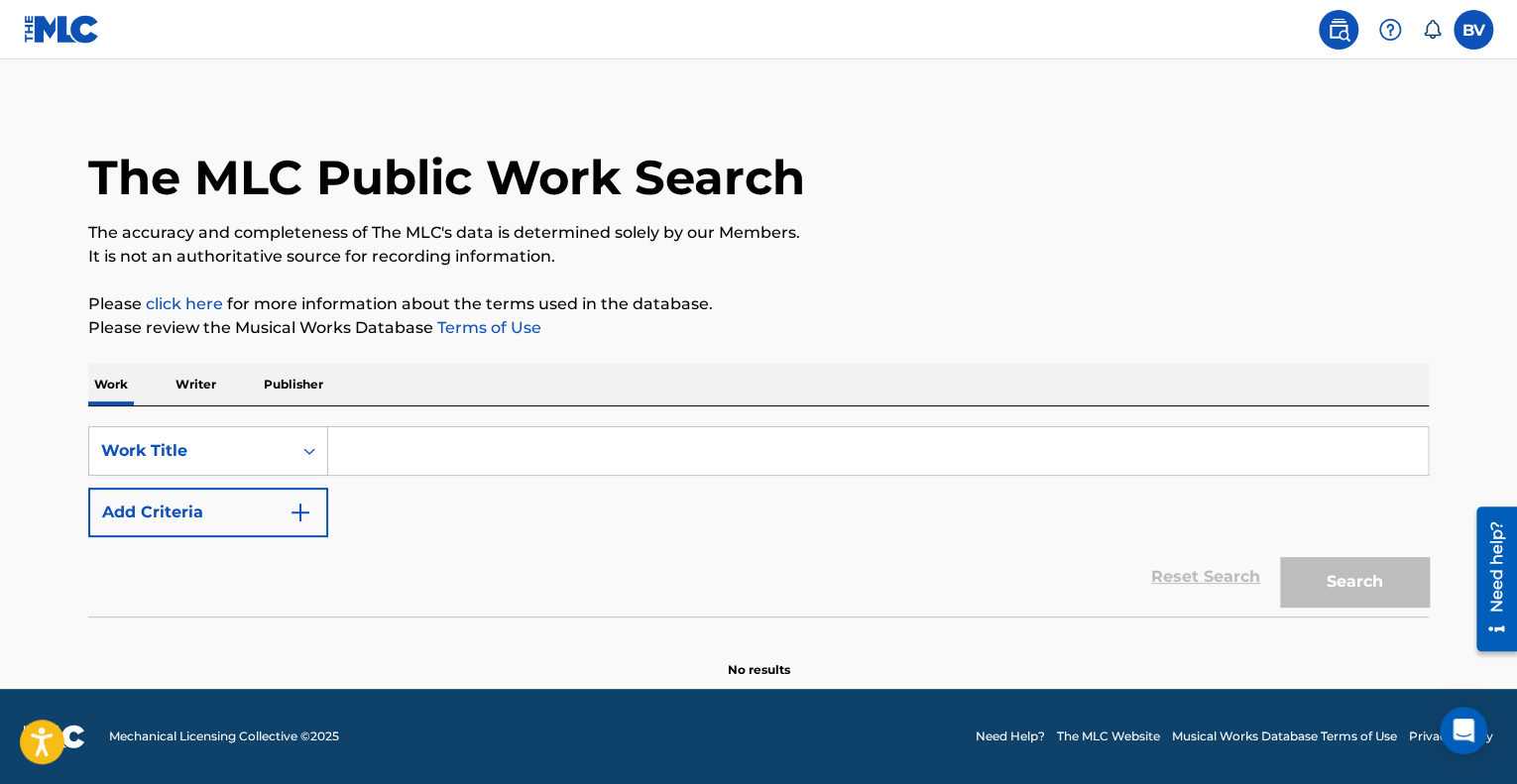 scroll, scrollTop: 0, scrollLeft: 0, axis: both 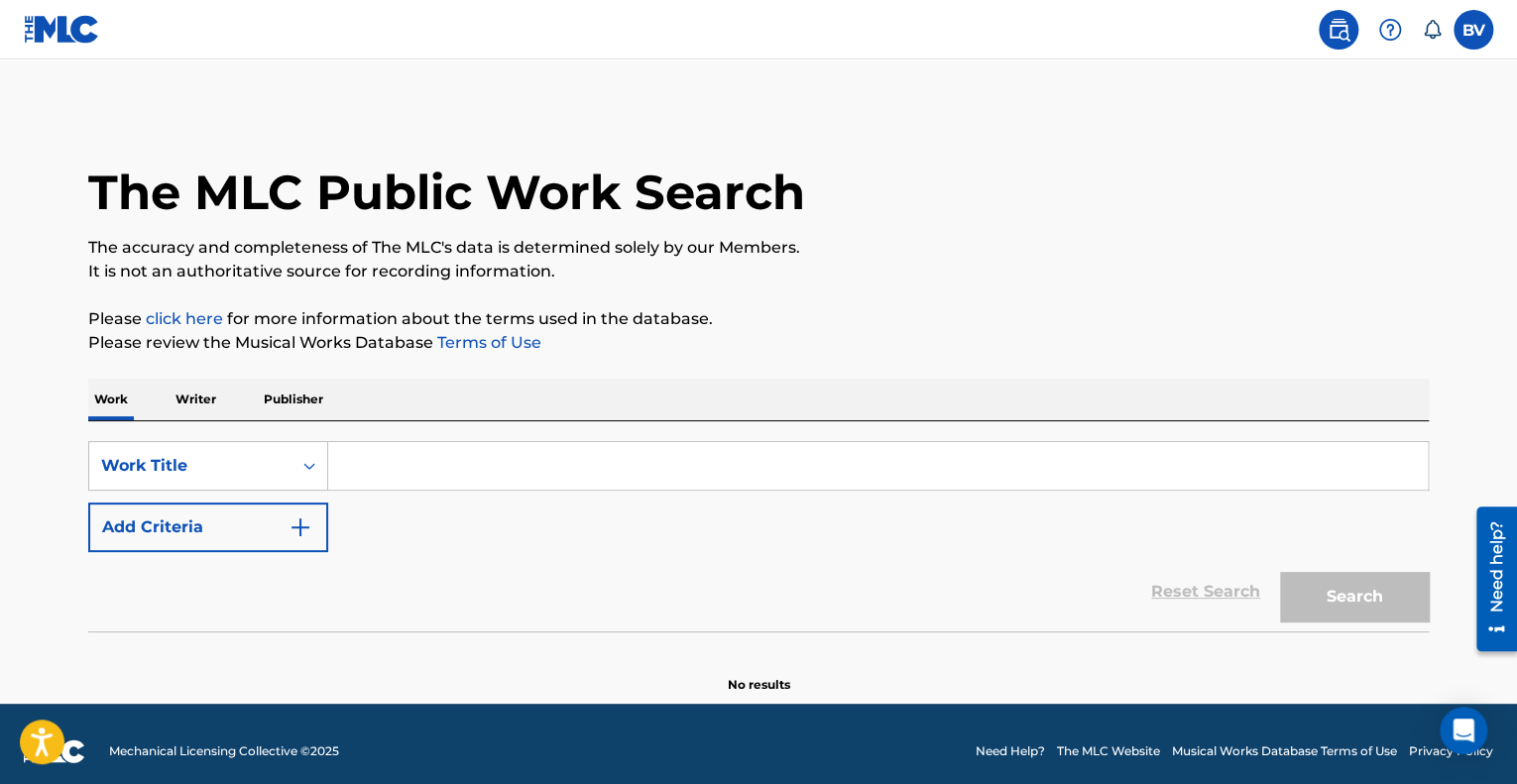 click on "SearchWithCriteria81c70f02-c5cd-402a-ac13-9b9e76139ccf Work Title Add Criteria Reset Search Search" at bounding box center [758, 526] 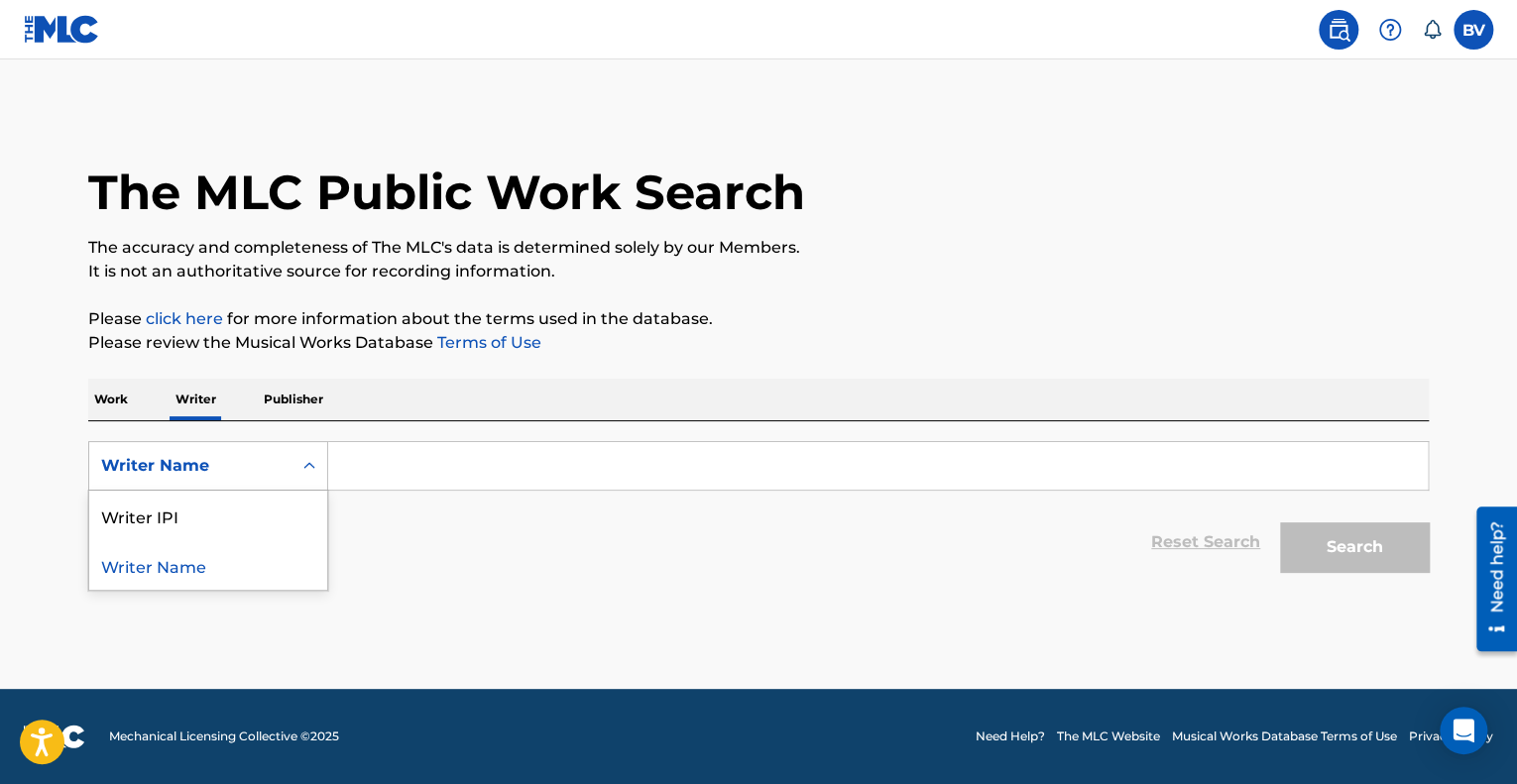 click at bounding box center [309, 466] 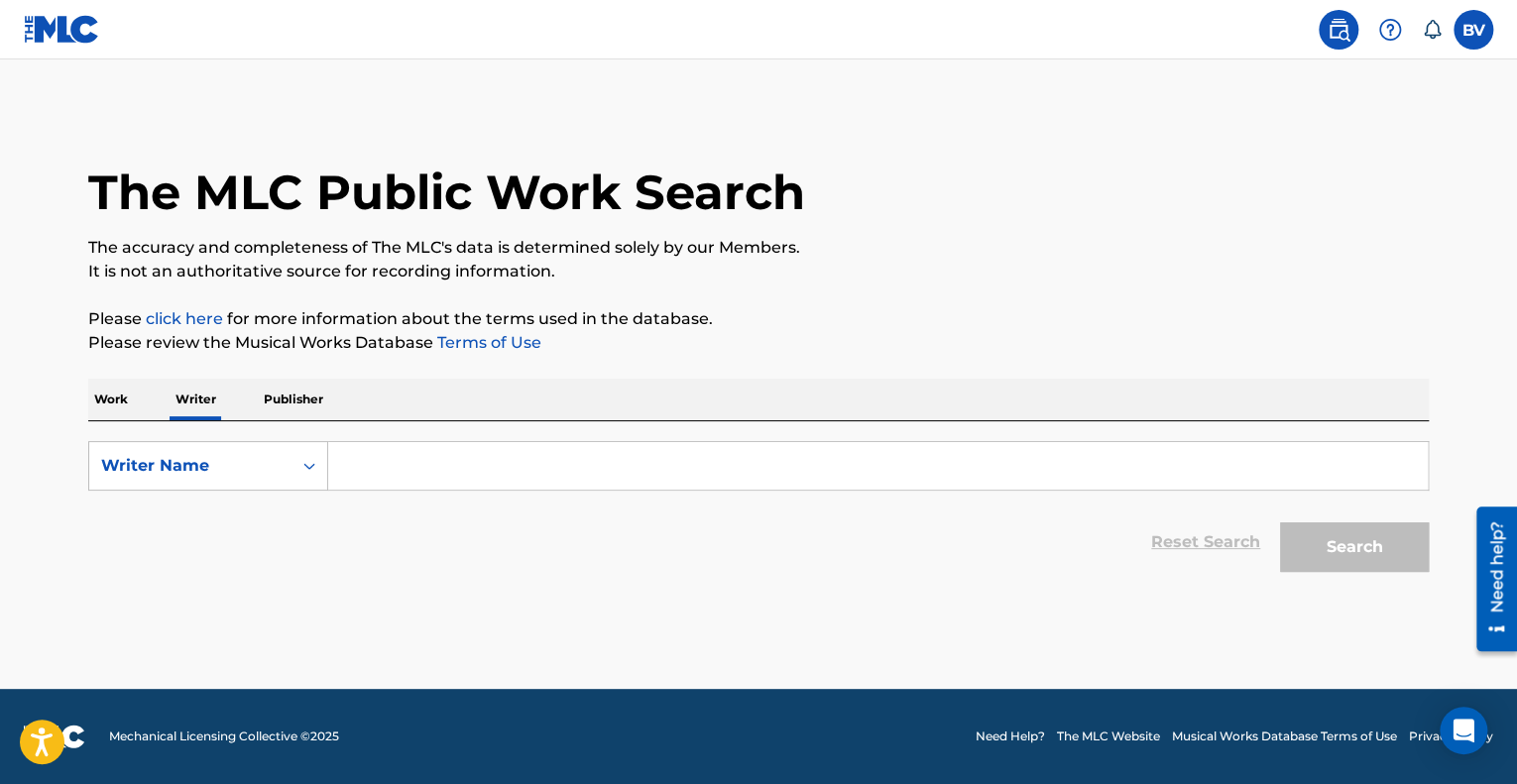 click at bounding box center [877, 466] 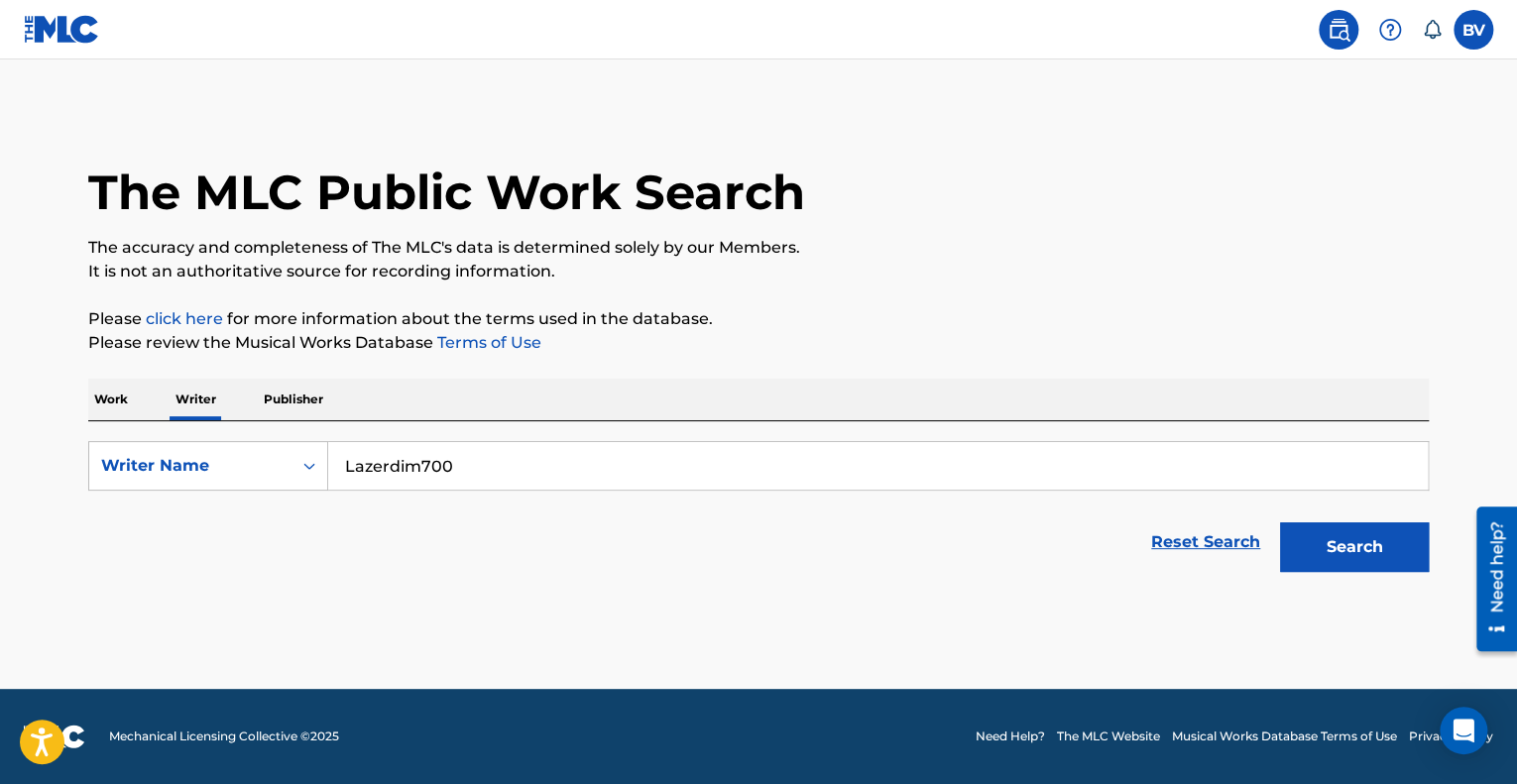click on "Search" at bounding box center [1354, 547] 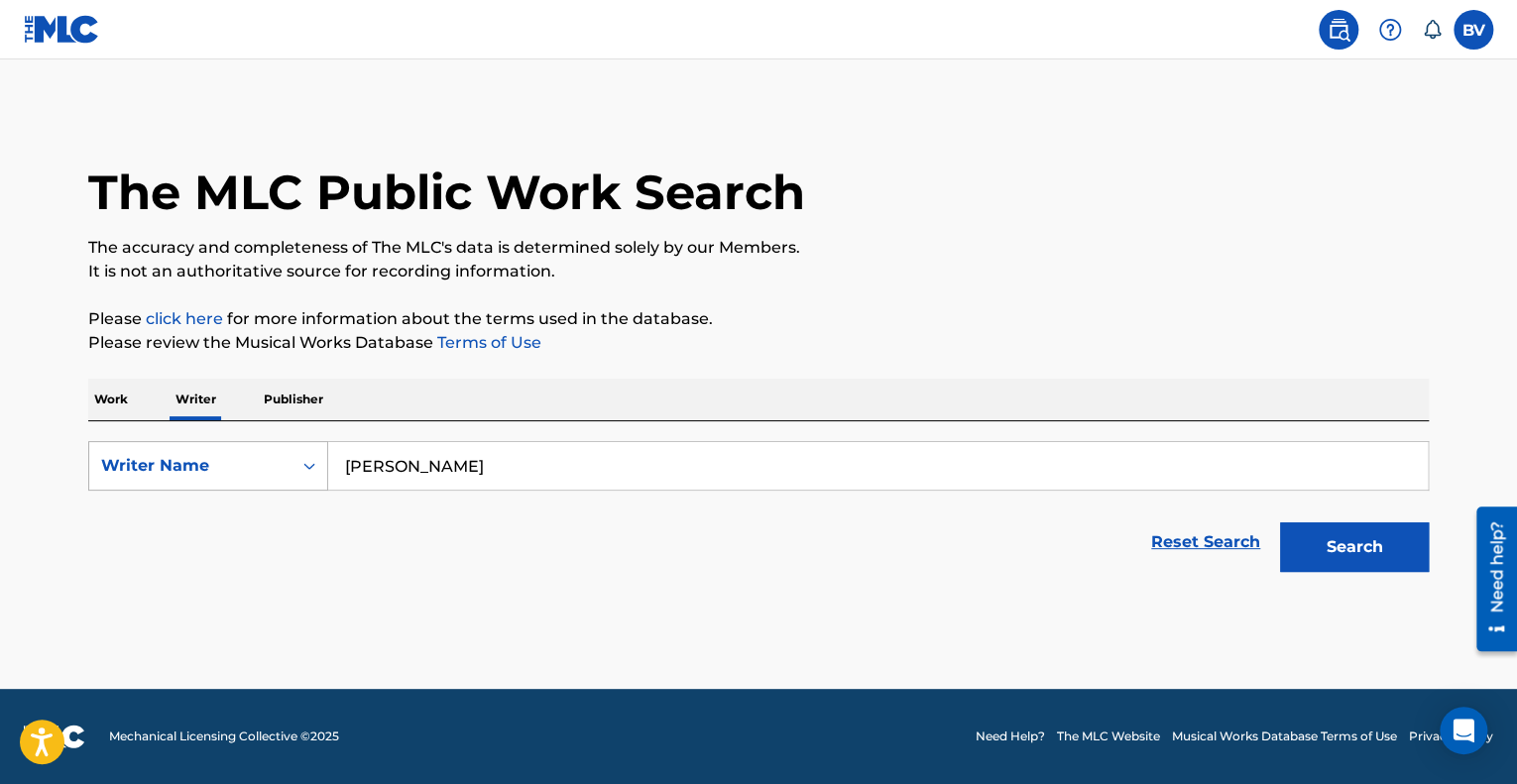 type on "[PERSON_NAME]" 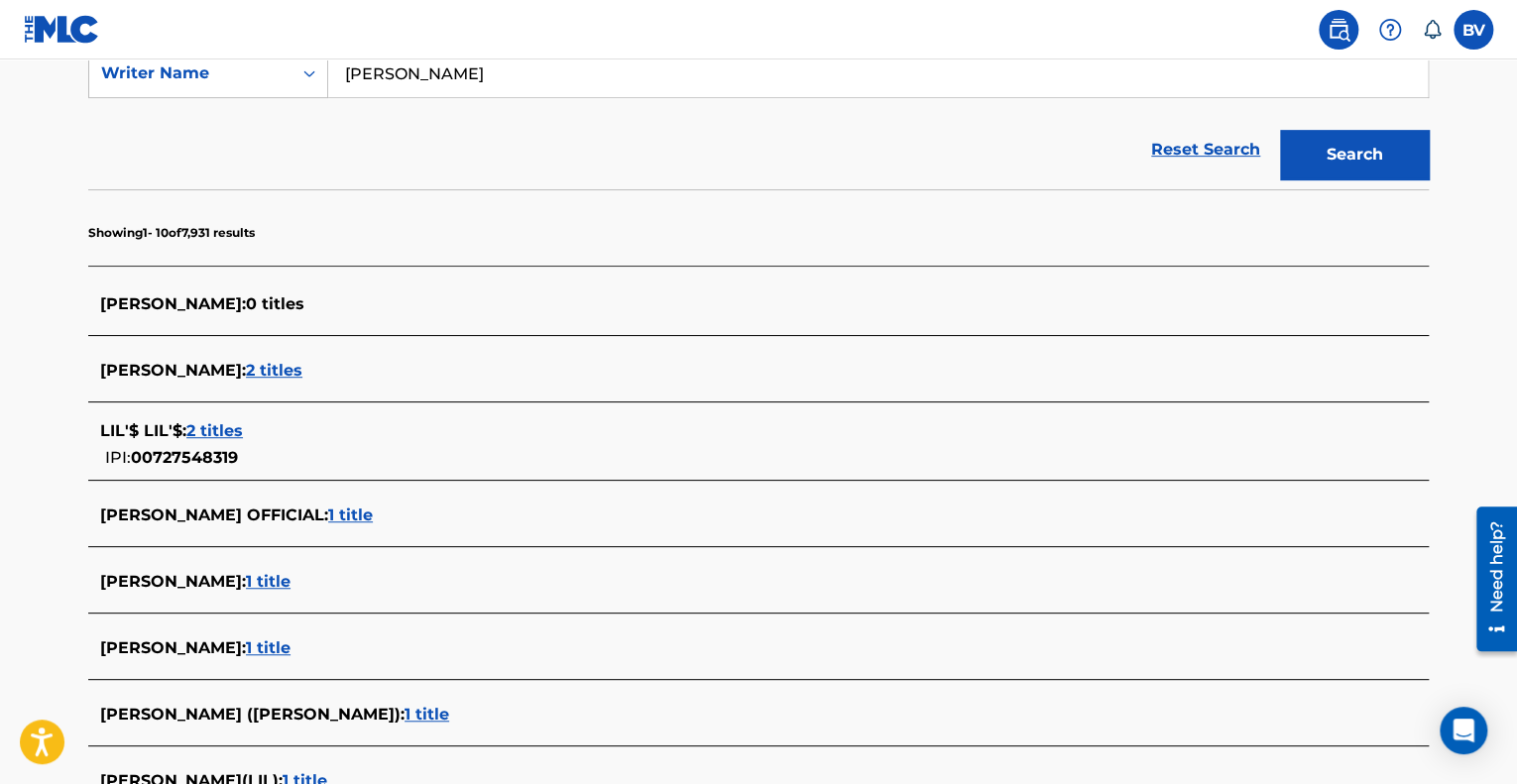 scroll, scrollTop: 207, scrollLeft: 0, axis: vertical 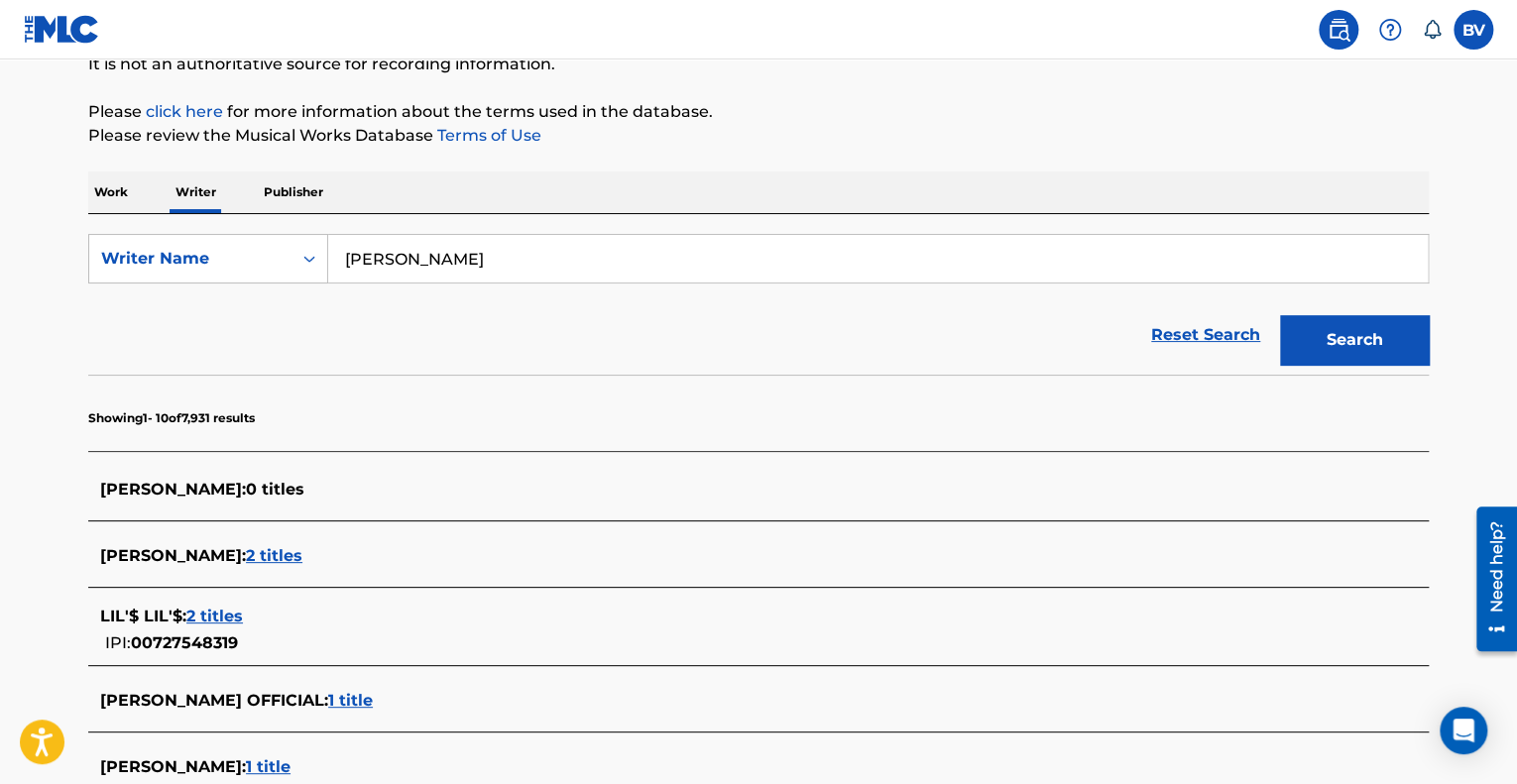 click on "Work" at bounding box center [111, 192] 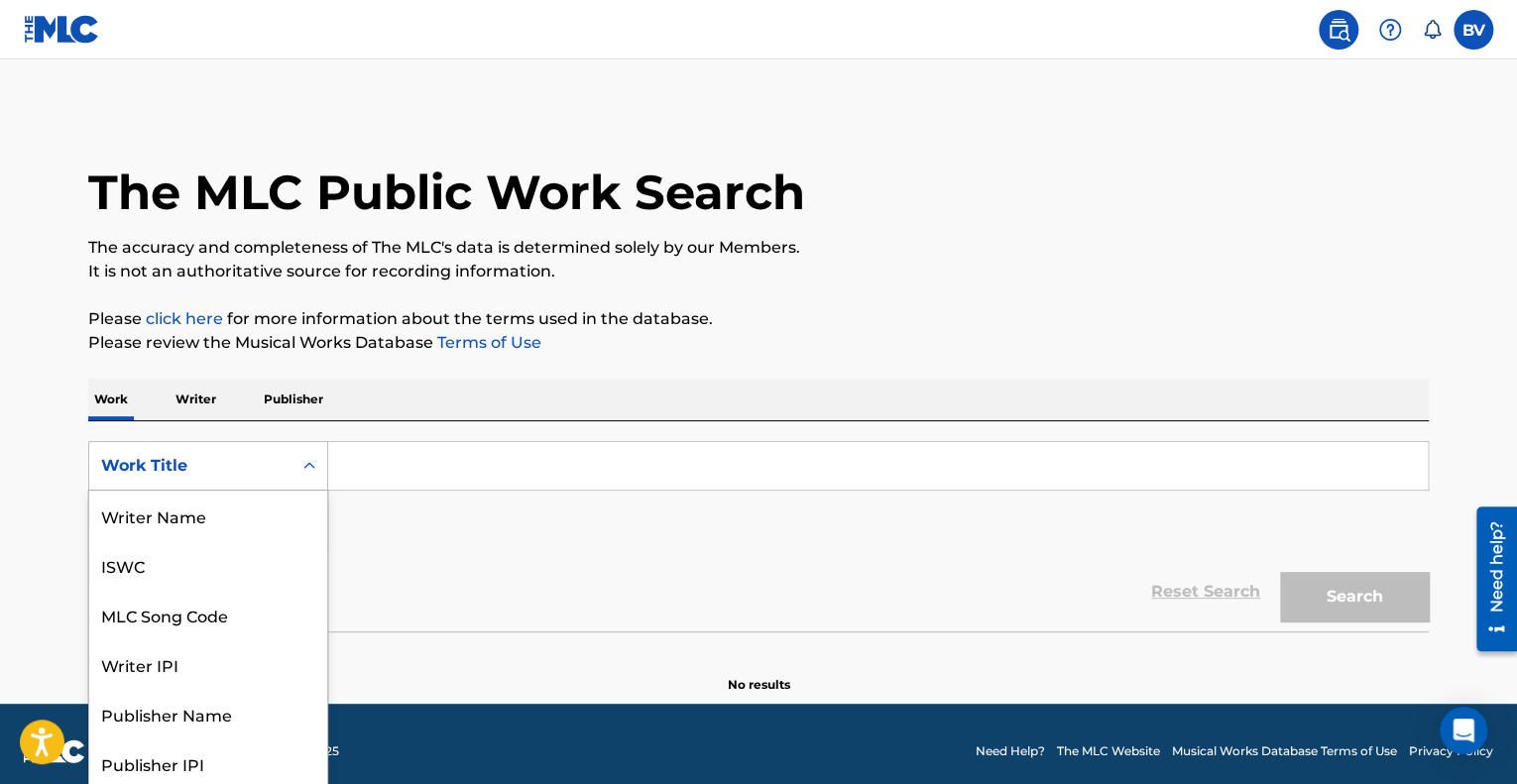 click at bounding box center (309, 466) 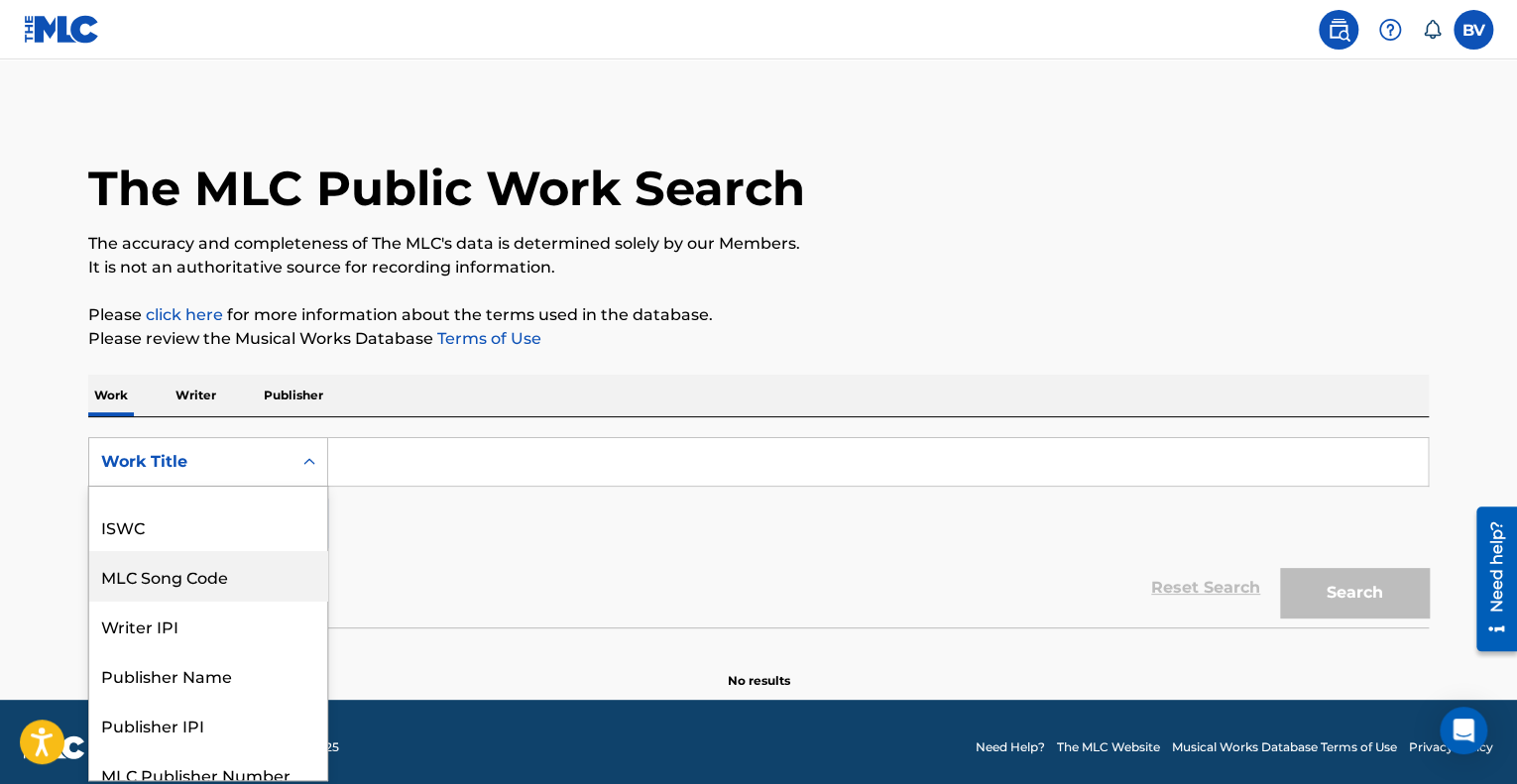 scroll, scrollTop: 3, scrollLeft: 0, axis: vertical 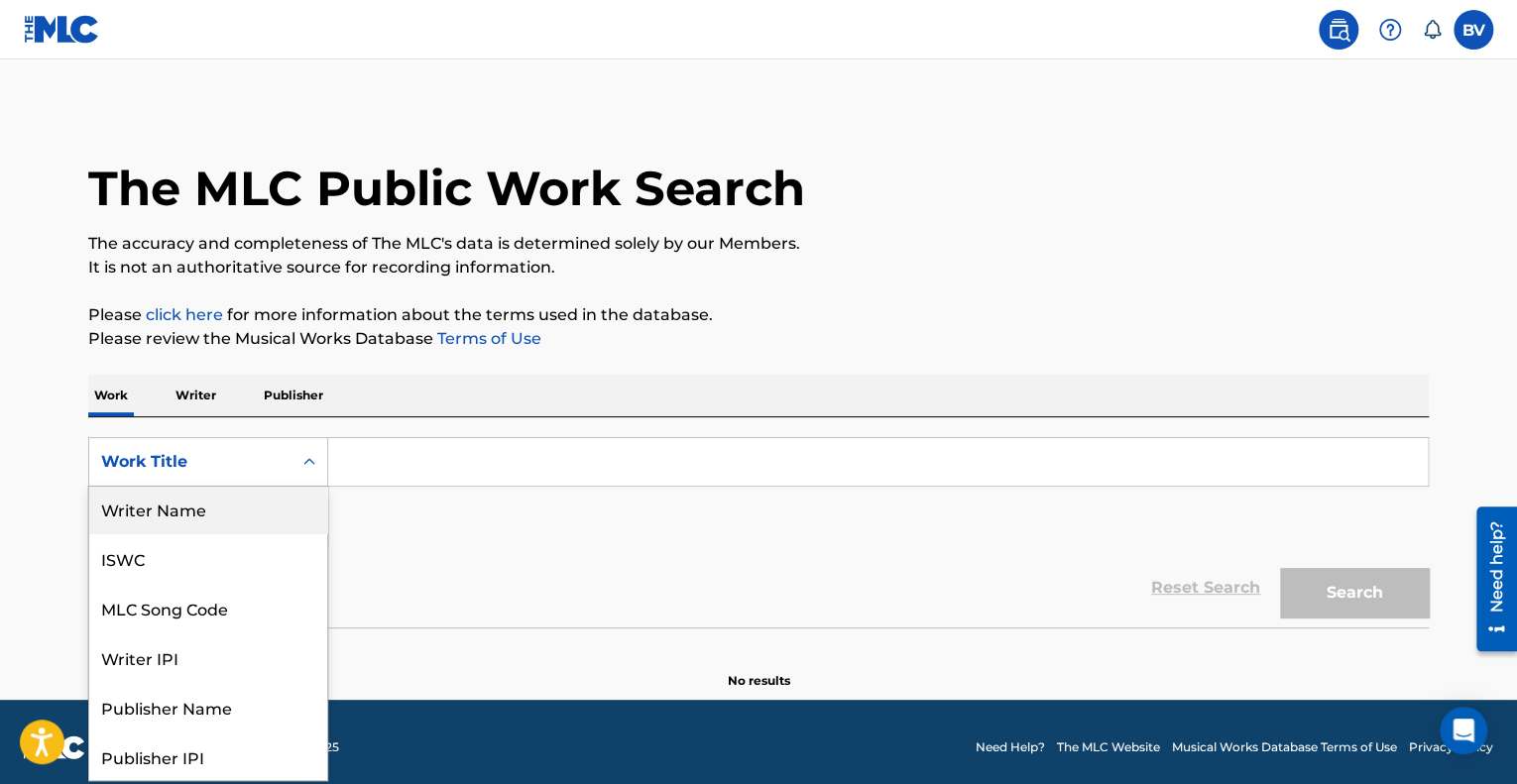 click on "Work Title" at bounding box center [190, 462] 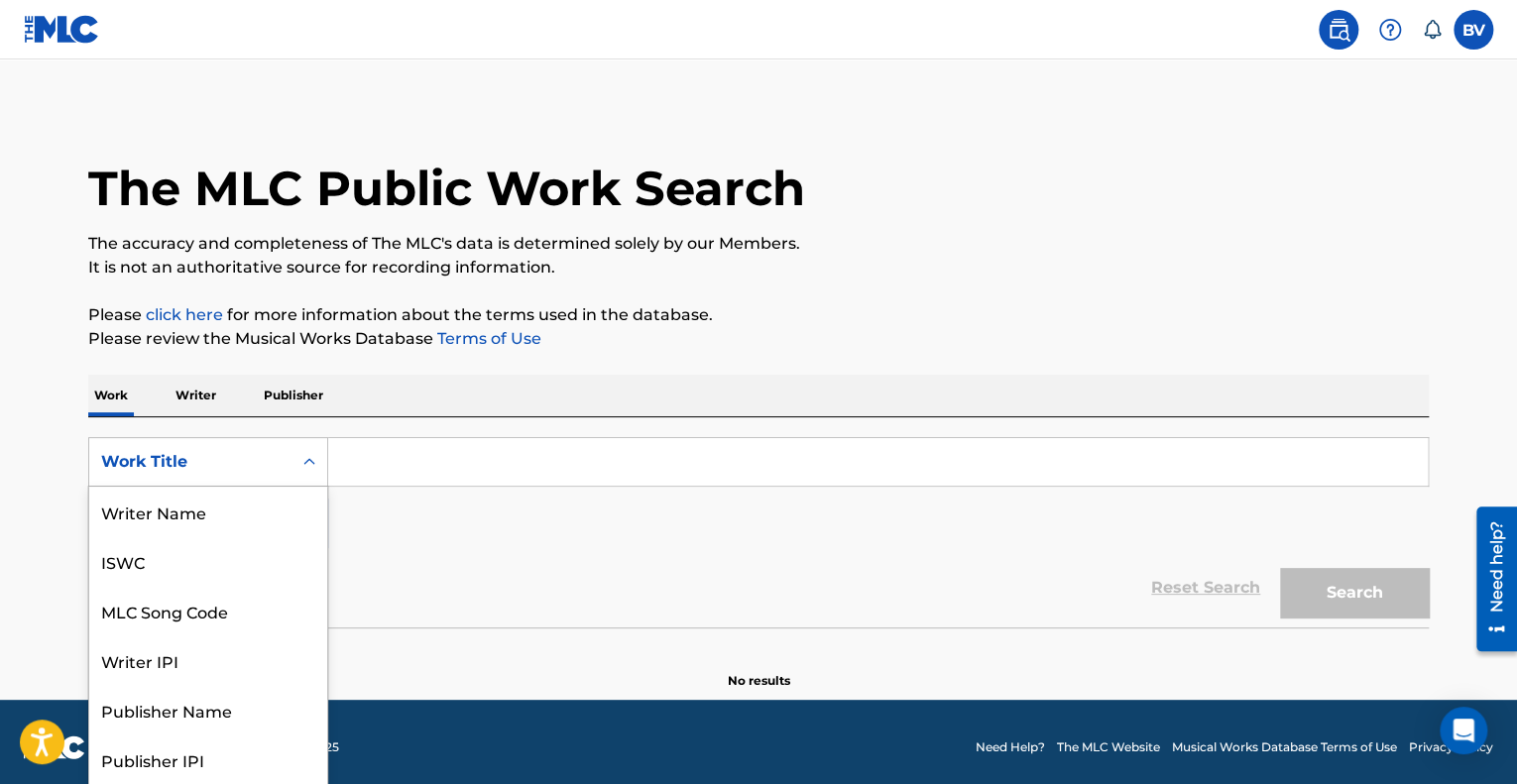 click on "Work Title" at bounding box center [190, 462] 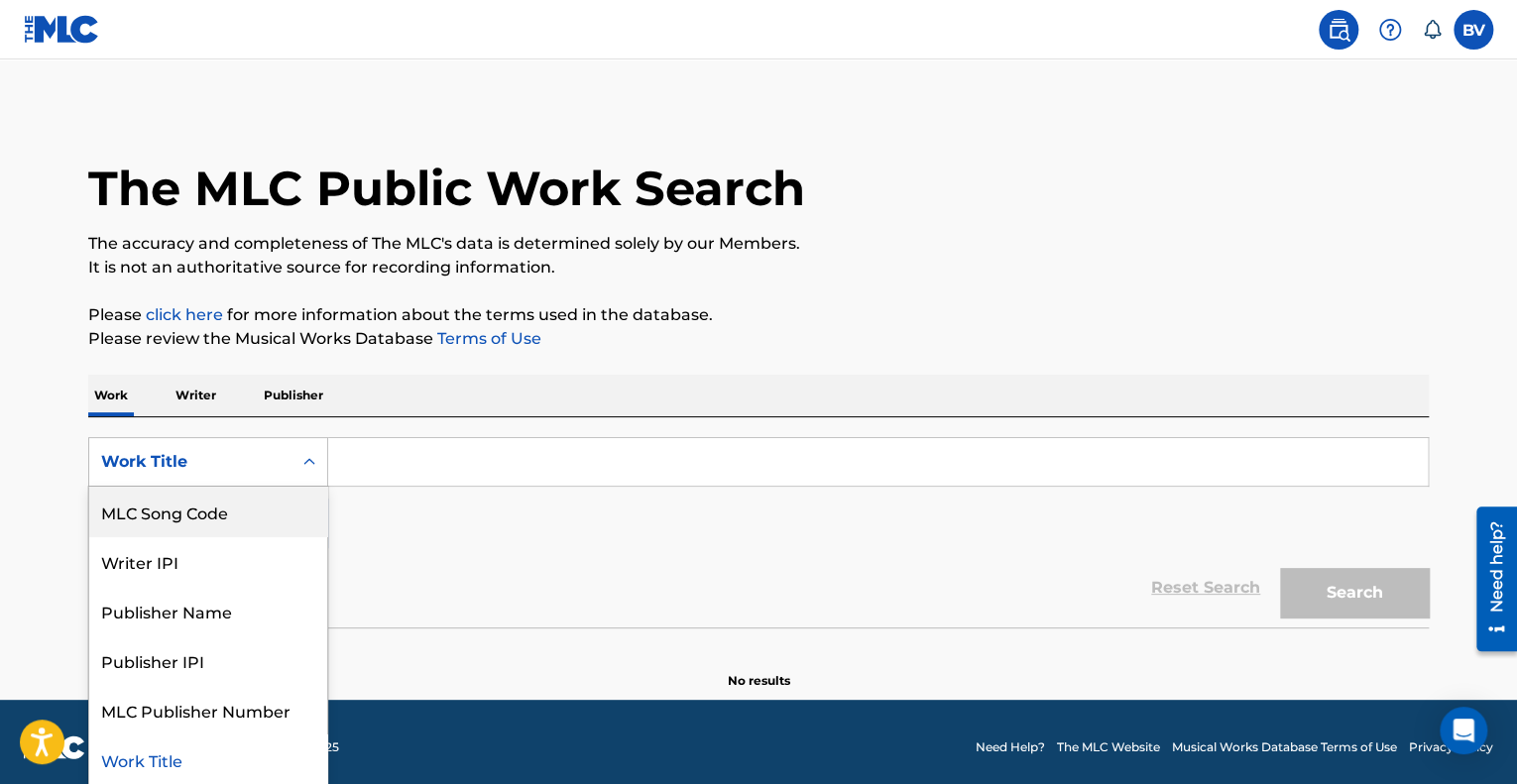scroll, scrollTop: 0, scrollLeft: 0, axis: both 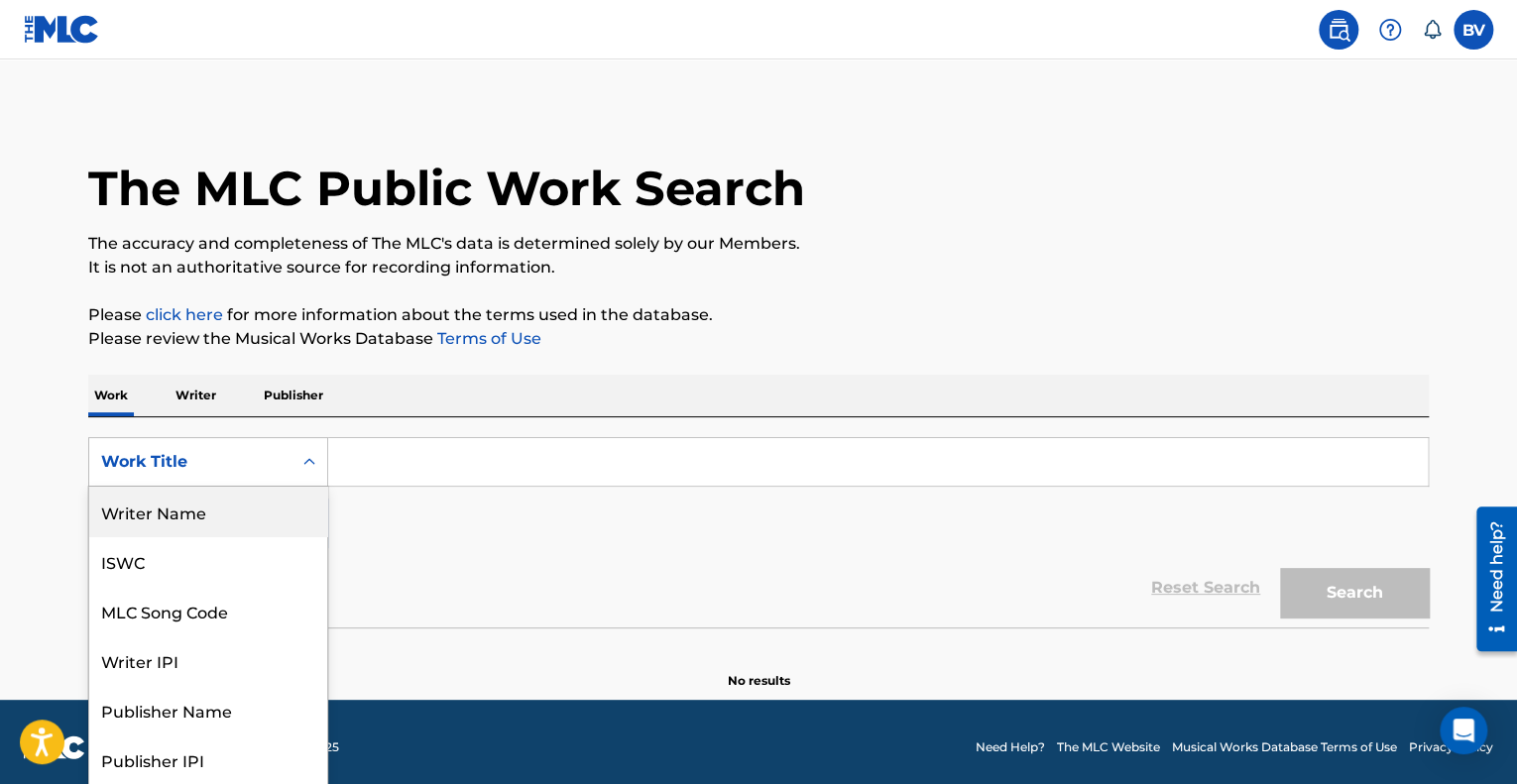click on "Writer Name" at bounding box center [208, 511] 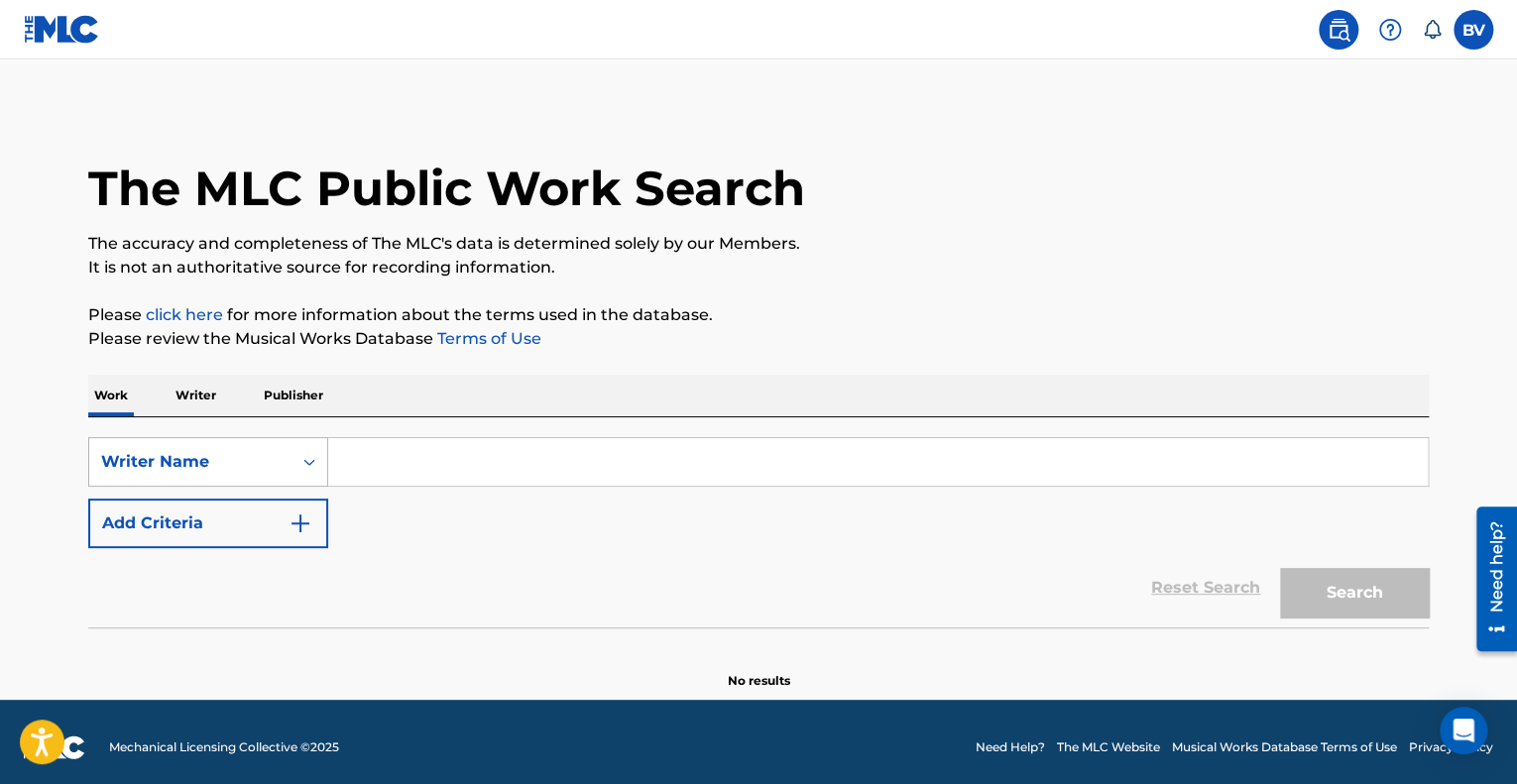 click at bounding box center [309, 462] 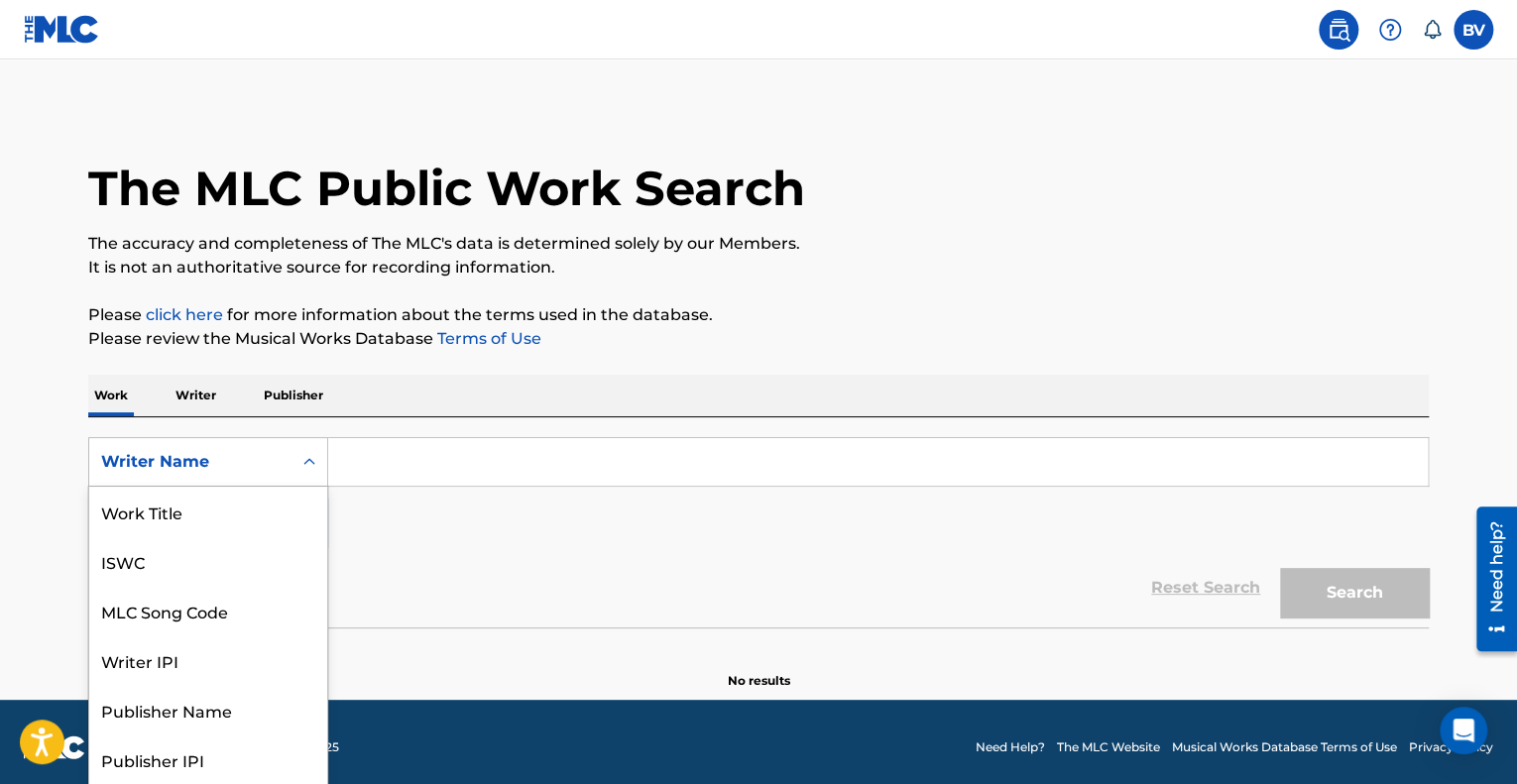 scroll, scrollTop: 99, scrollLeft: 0, axis: vertical 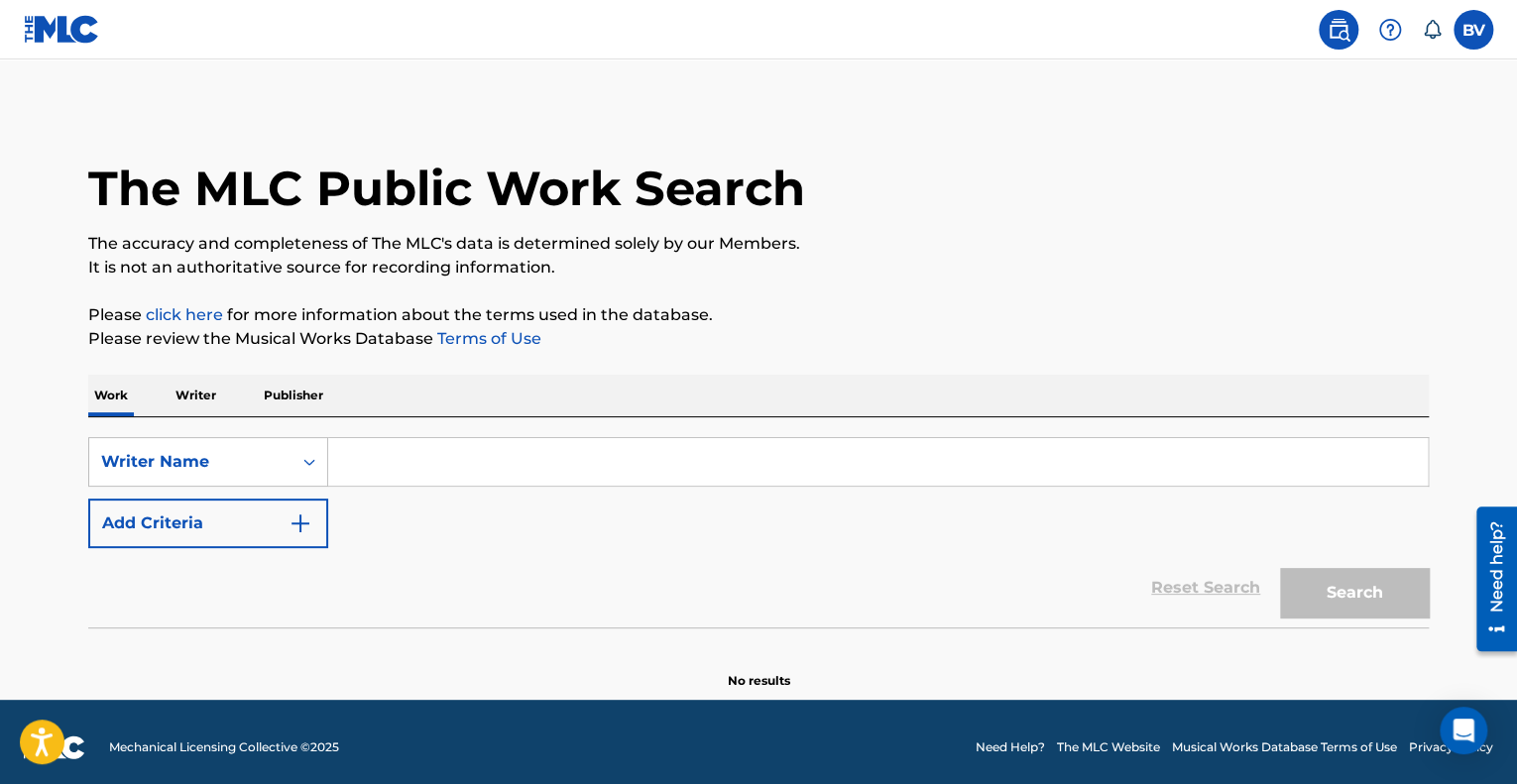 click at bounding box center [877, 462] 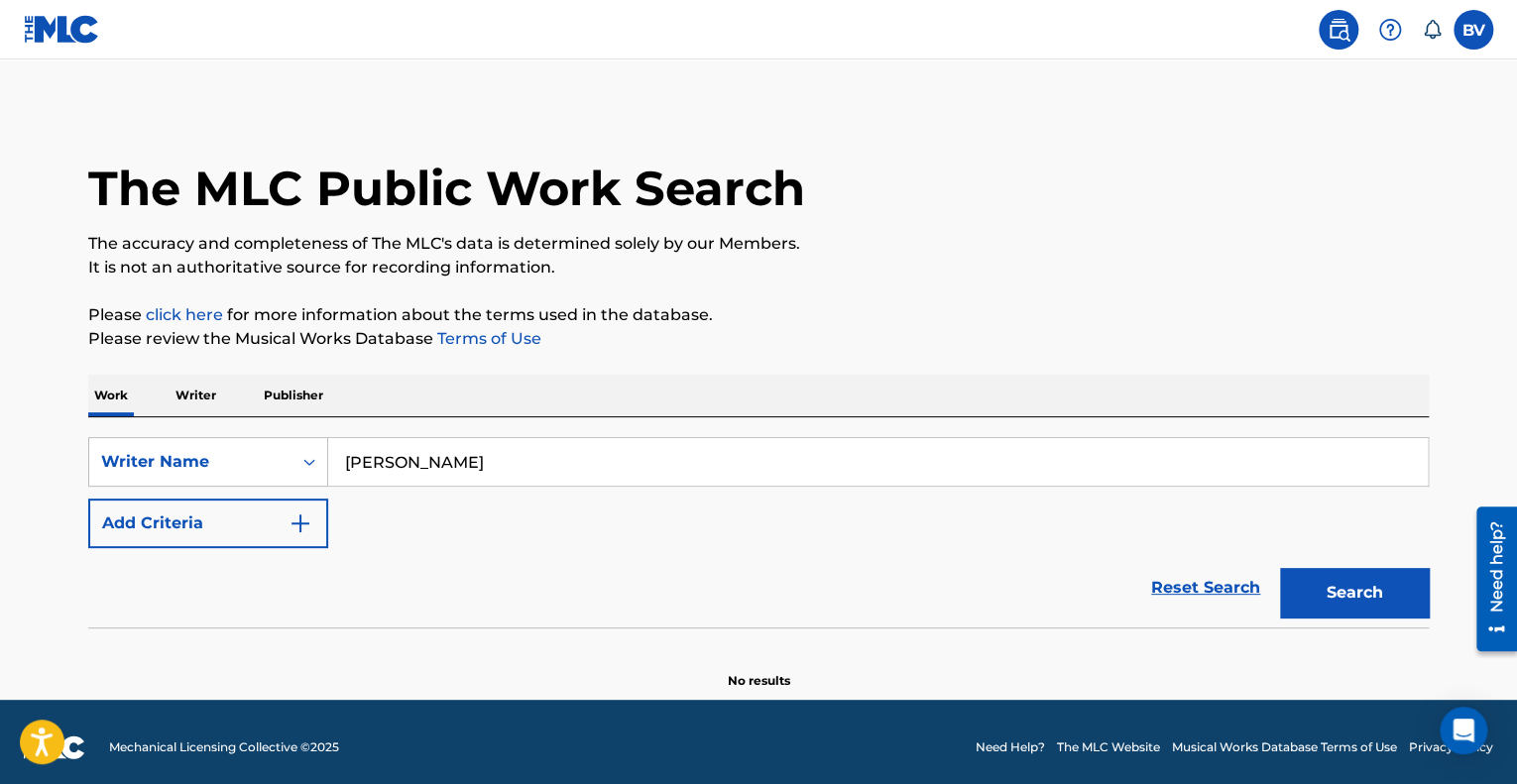 click on "Search" at bounding box center (1354, 593) 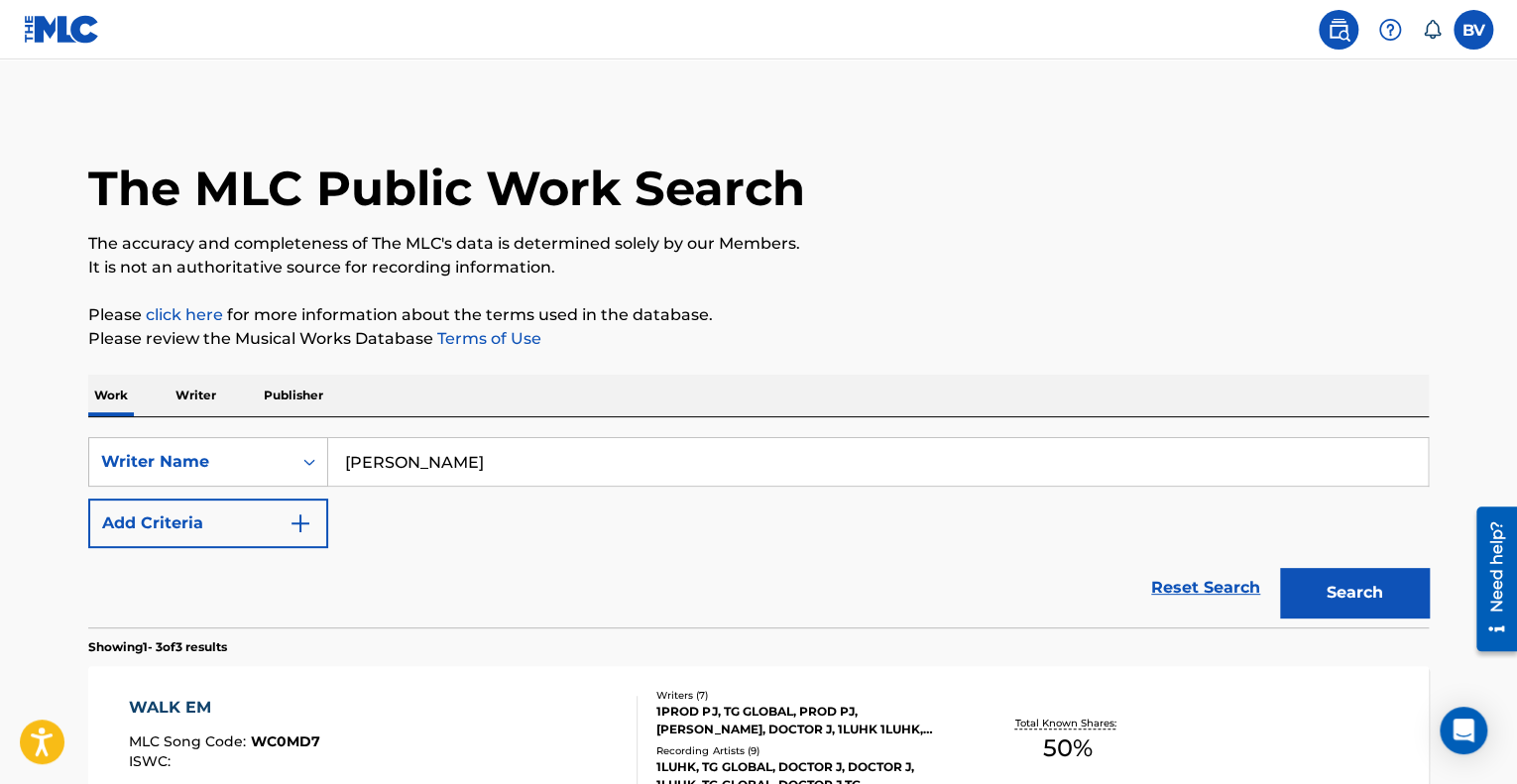 scroll, scrollTop: 301, scrollLeft: 0, axis: vertical 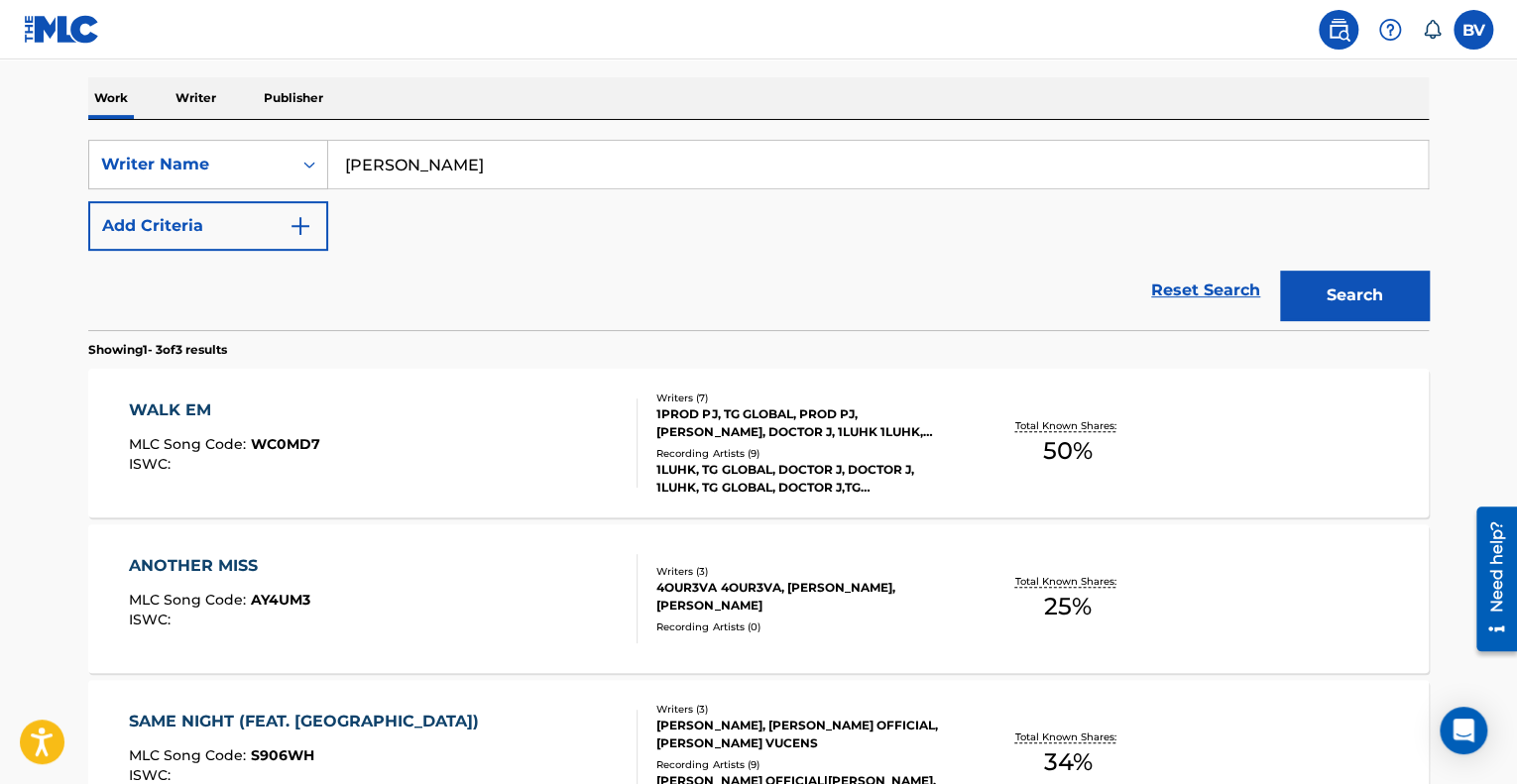 drag, startPoint x: 404, startPoint y: 171, endPoint x: 259, endPoint y: 204, distance: 148.708 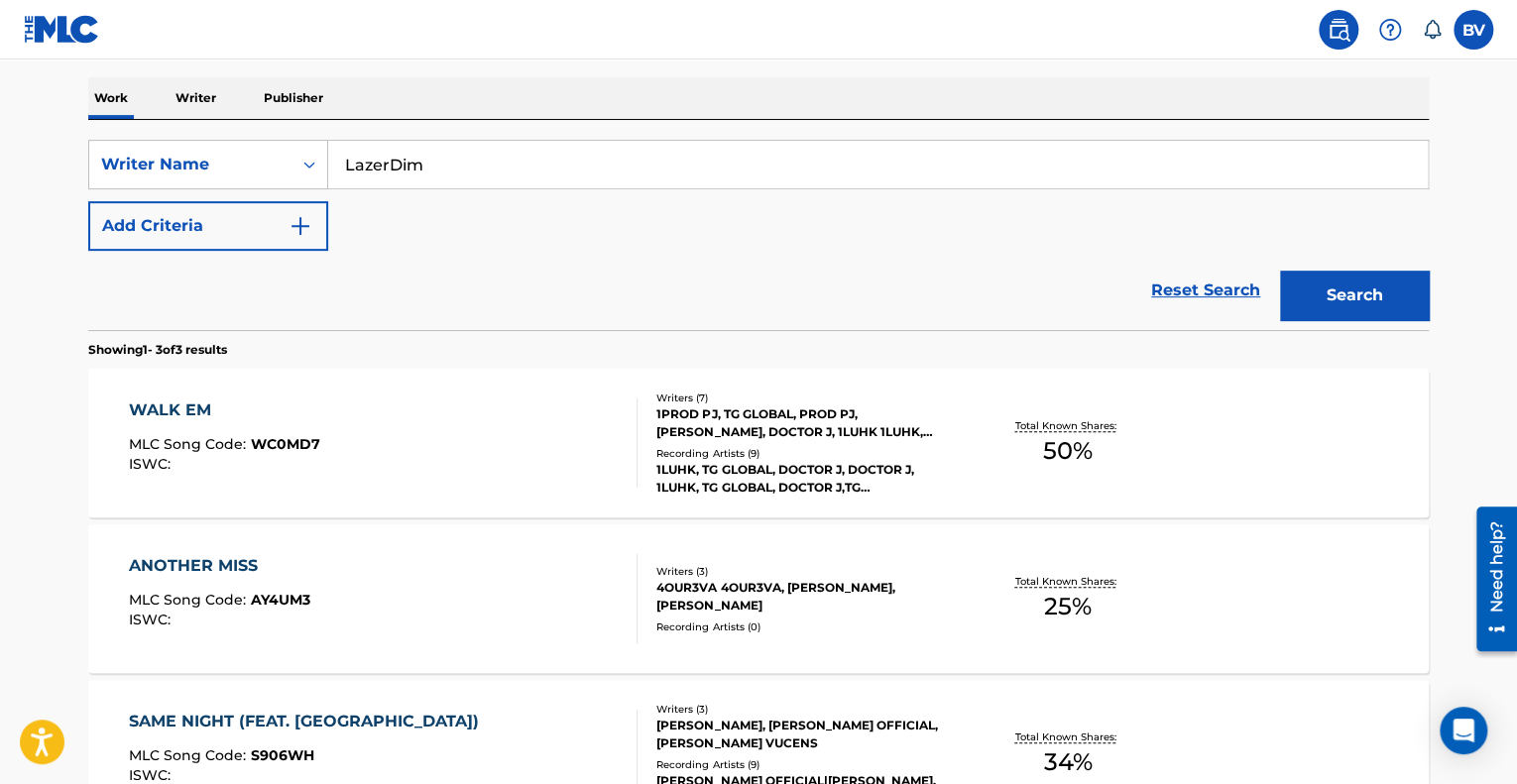 click on "Search" at bounding box center (1354, 295) 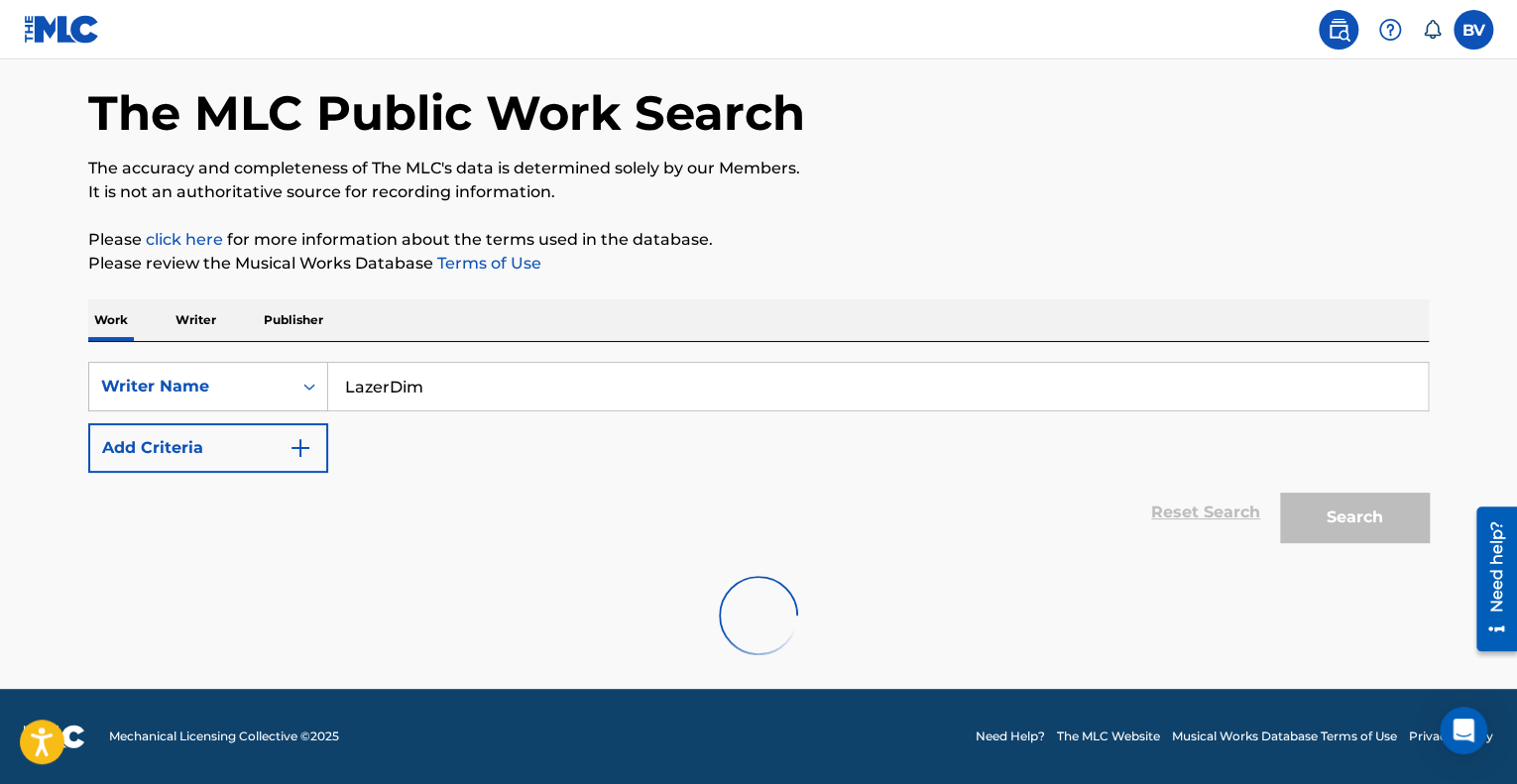scroll, scrollTop: 14, scrollLeft: 0, axis: vertical 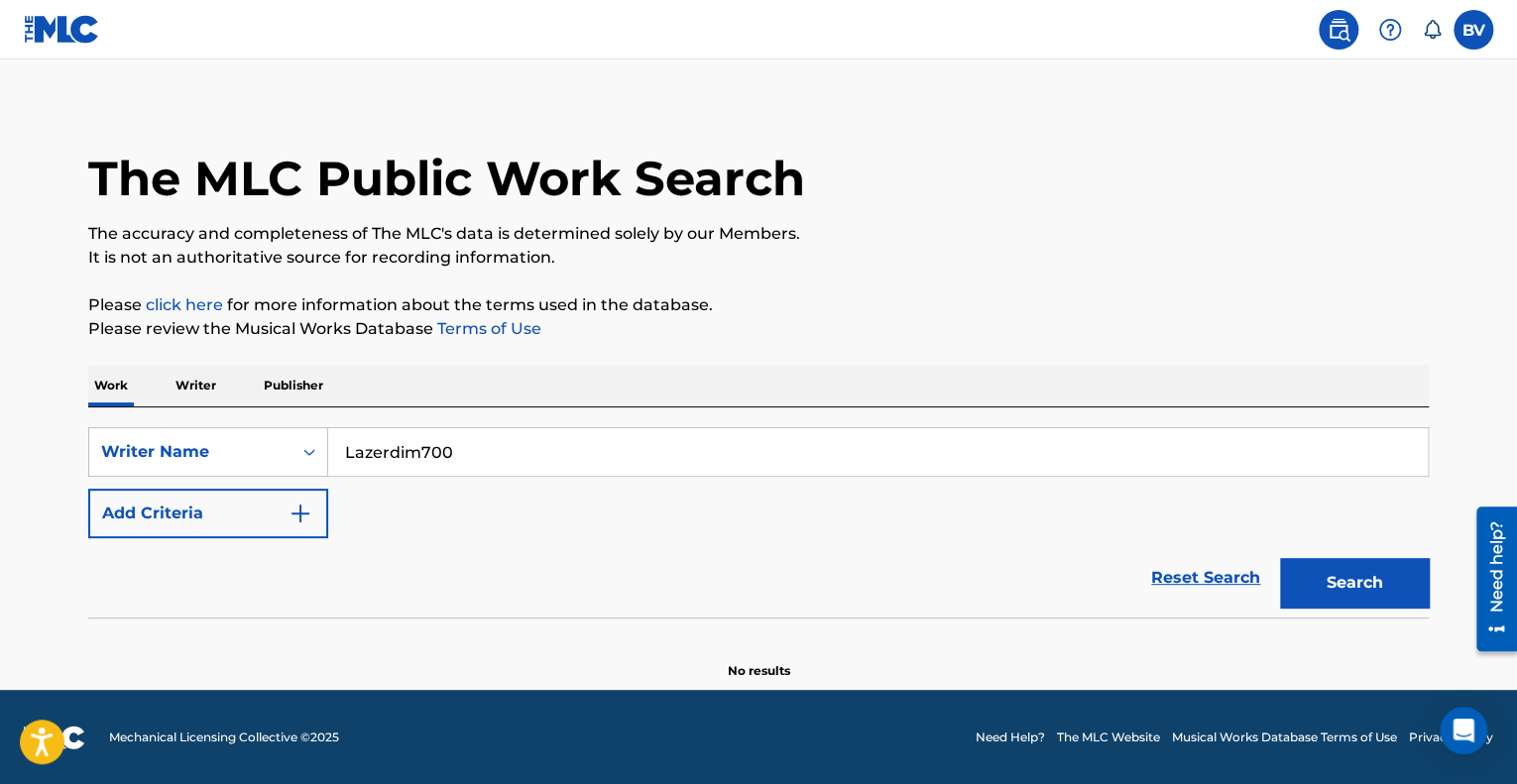 click on "Search" at bounding box center (1354, 583) 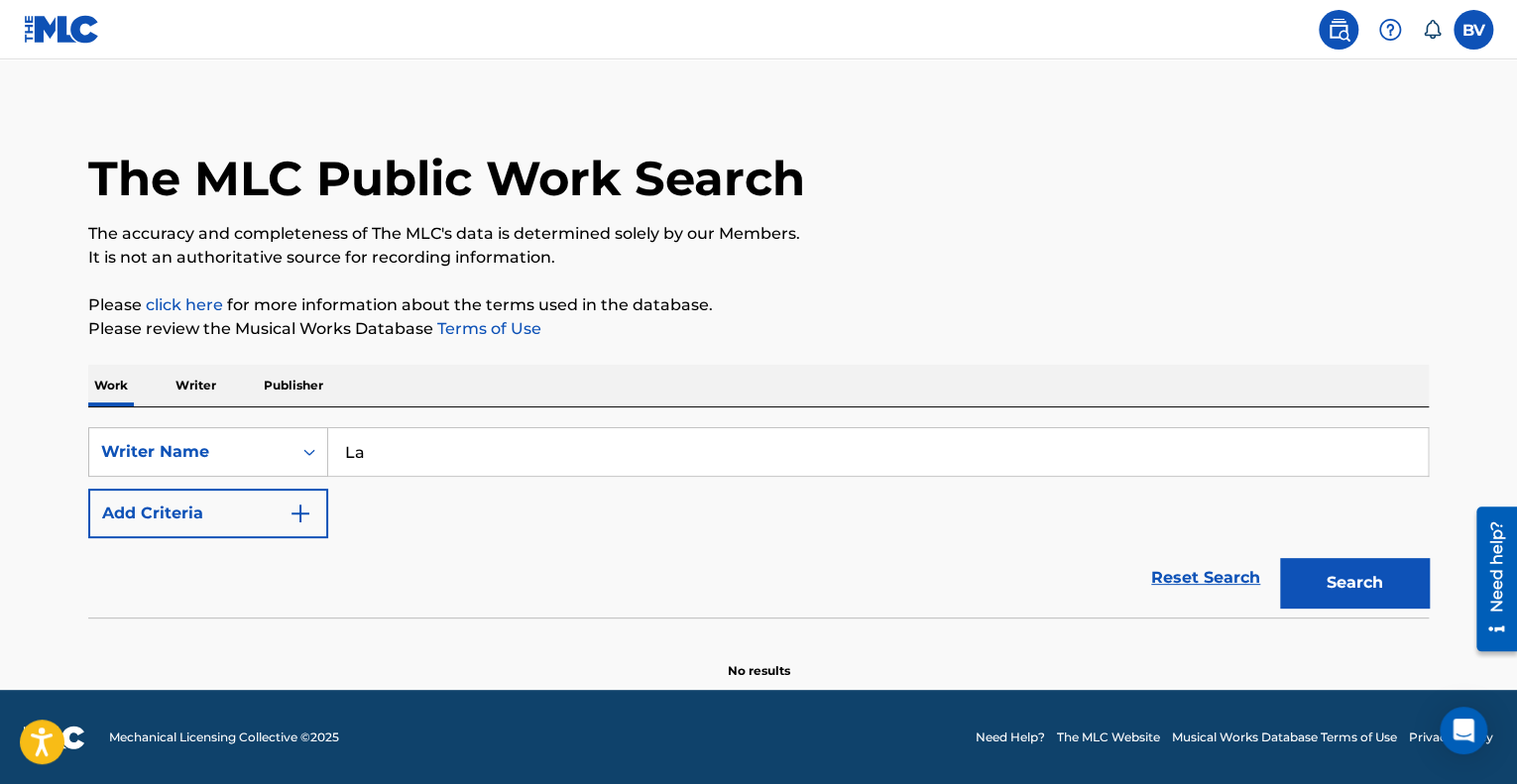 type on "L" 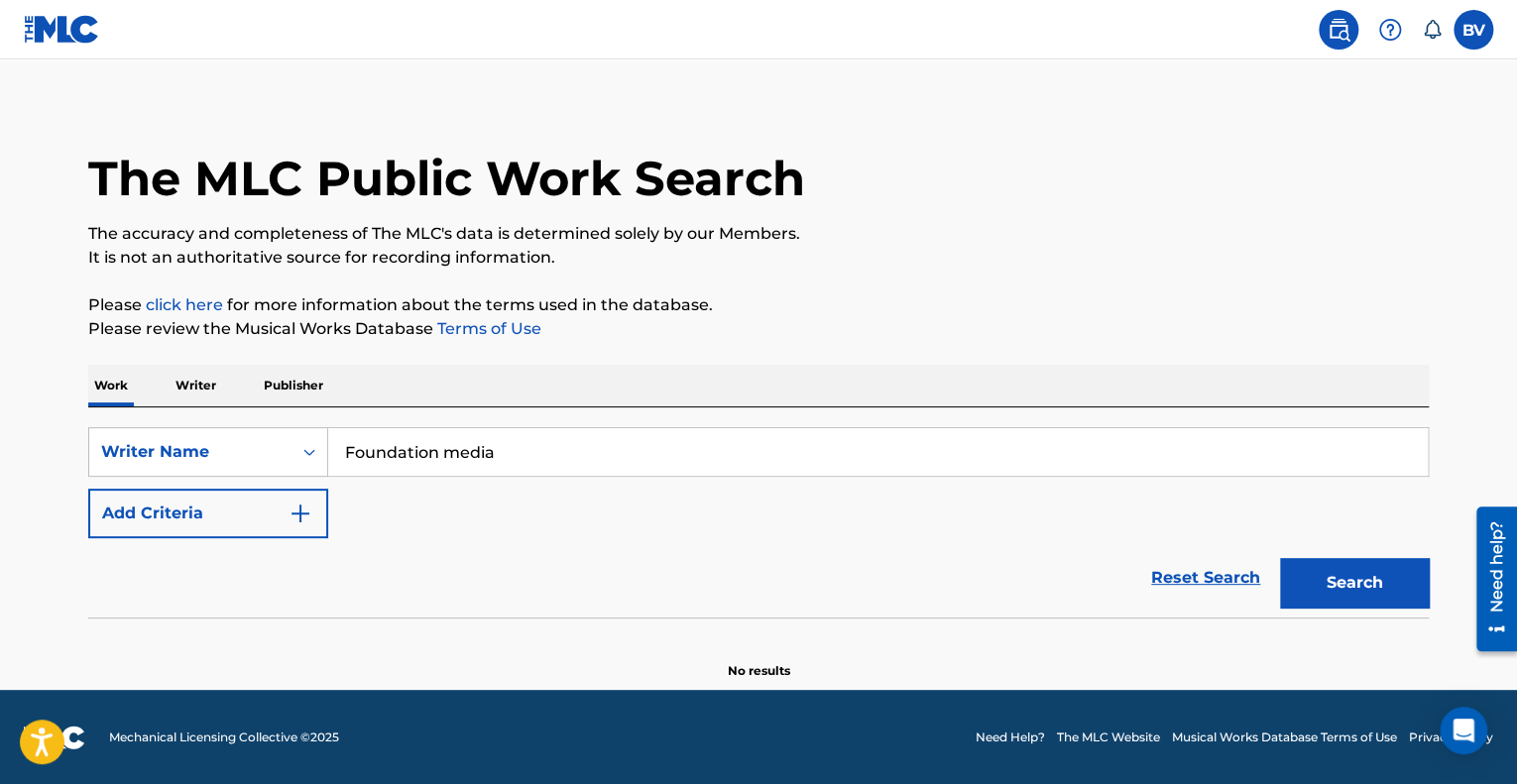 click on "Search" at bounding box center [1354, 583] 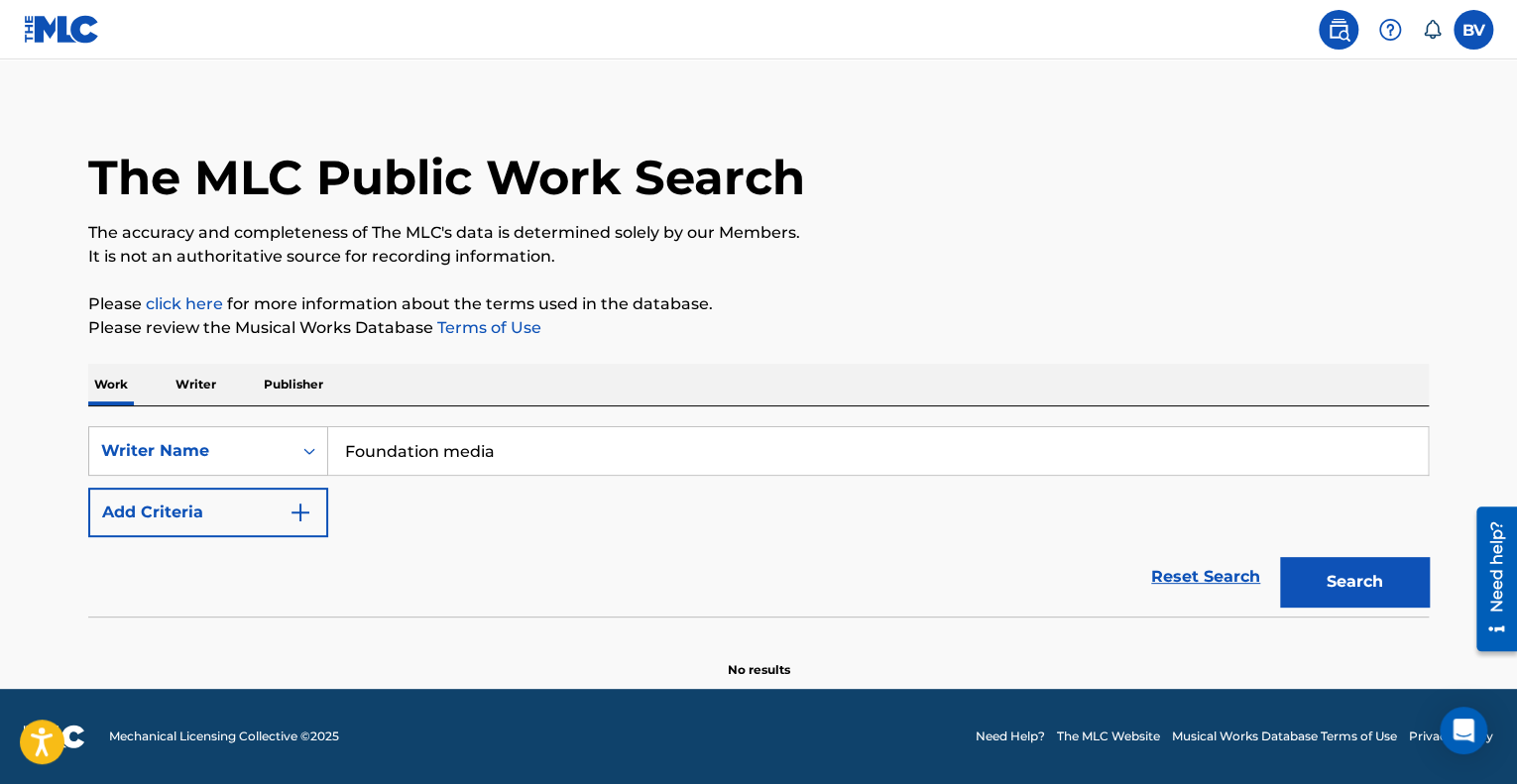 scroll, scrollTop: 14, scrollLeft: 0, axis: vertical 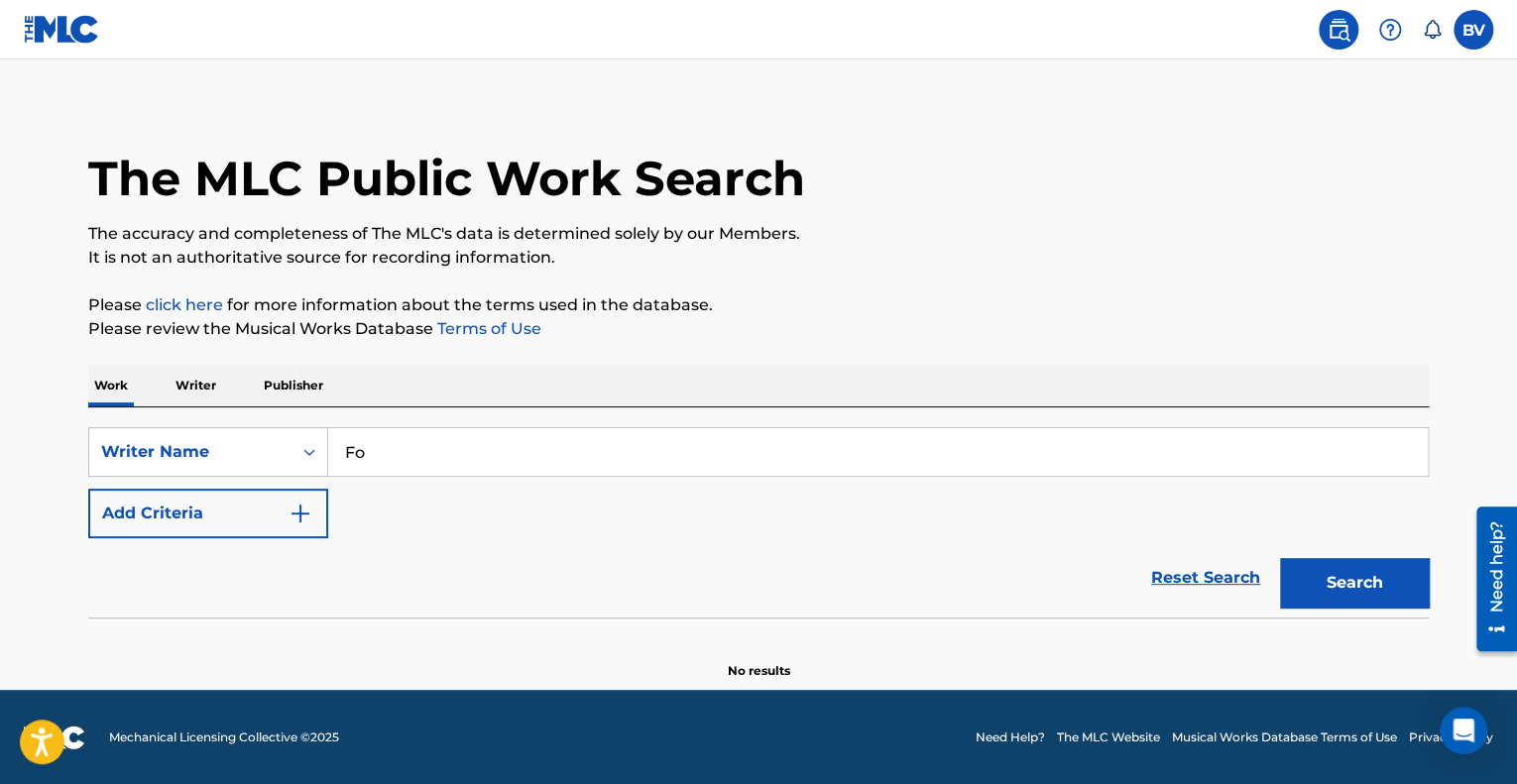 type on "F" 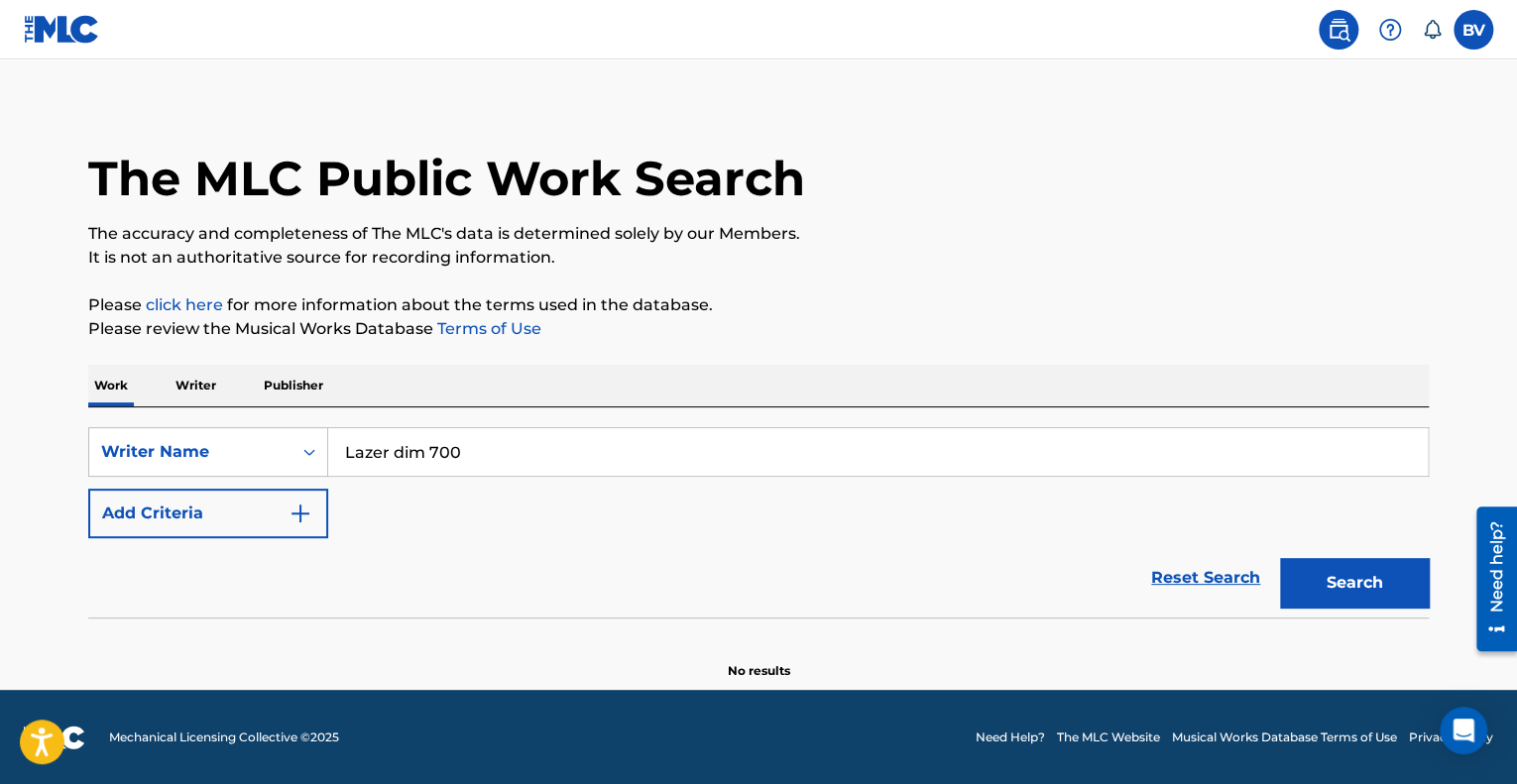 click on "Search" at bounding box center [1354, 583] 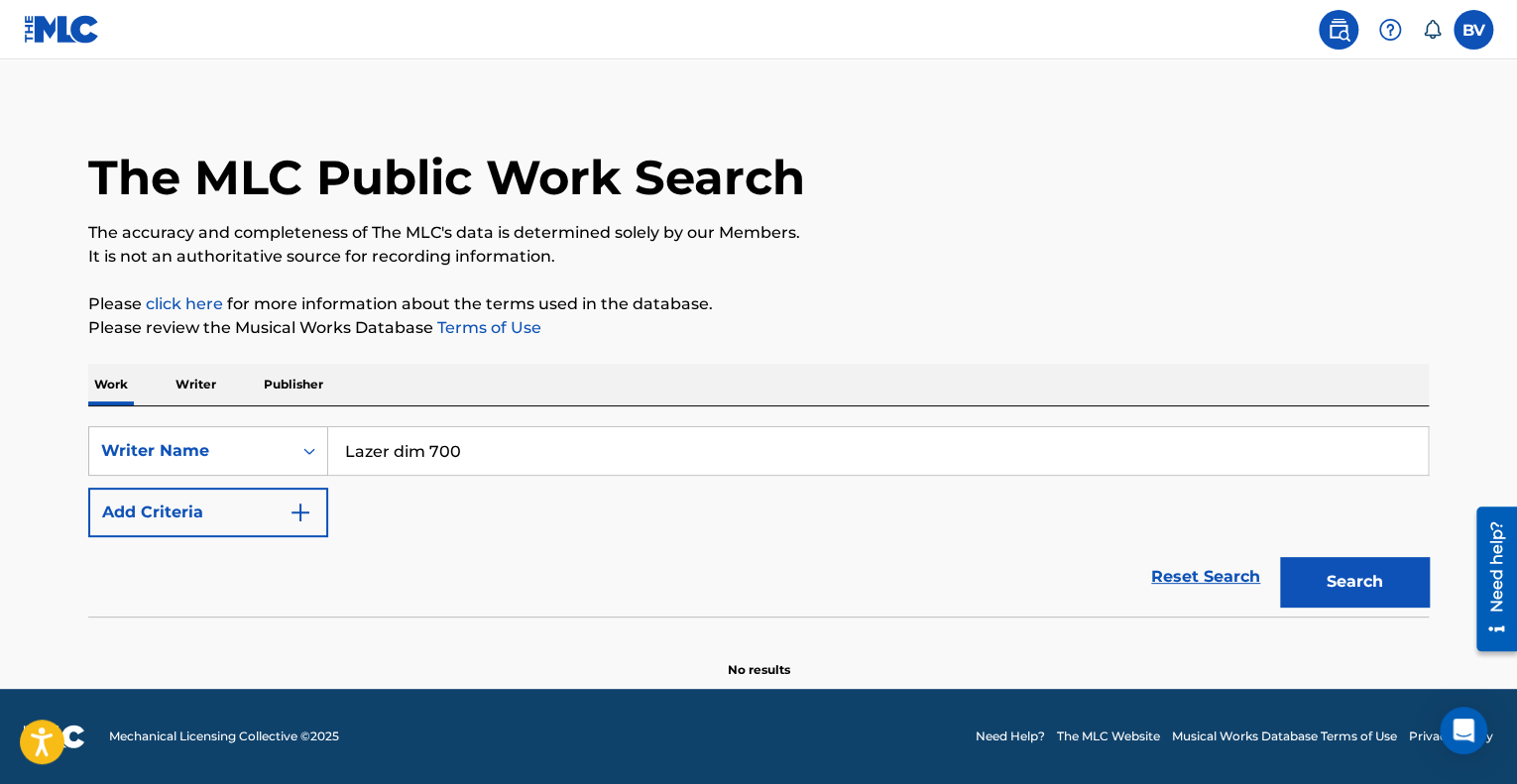 scroll, scrollTop: 14, scrollLeft: 0, axis: vertical 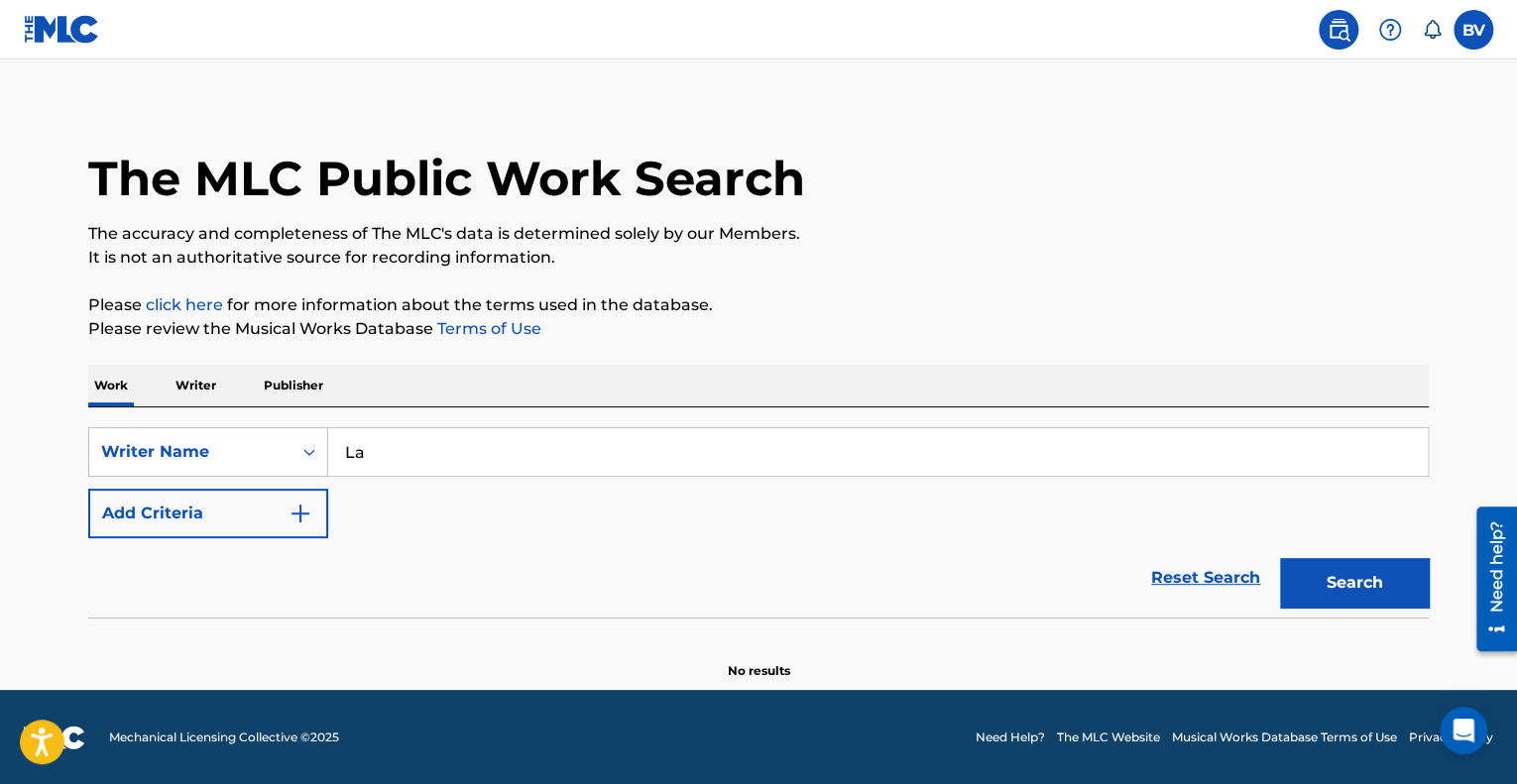 type on "L" 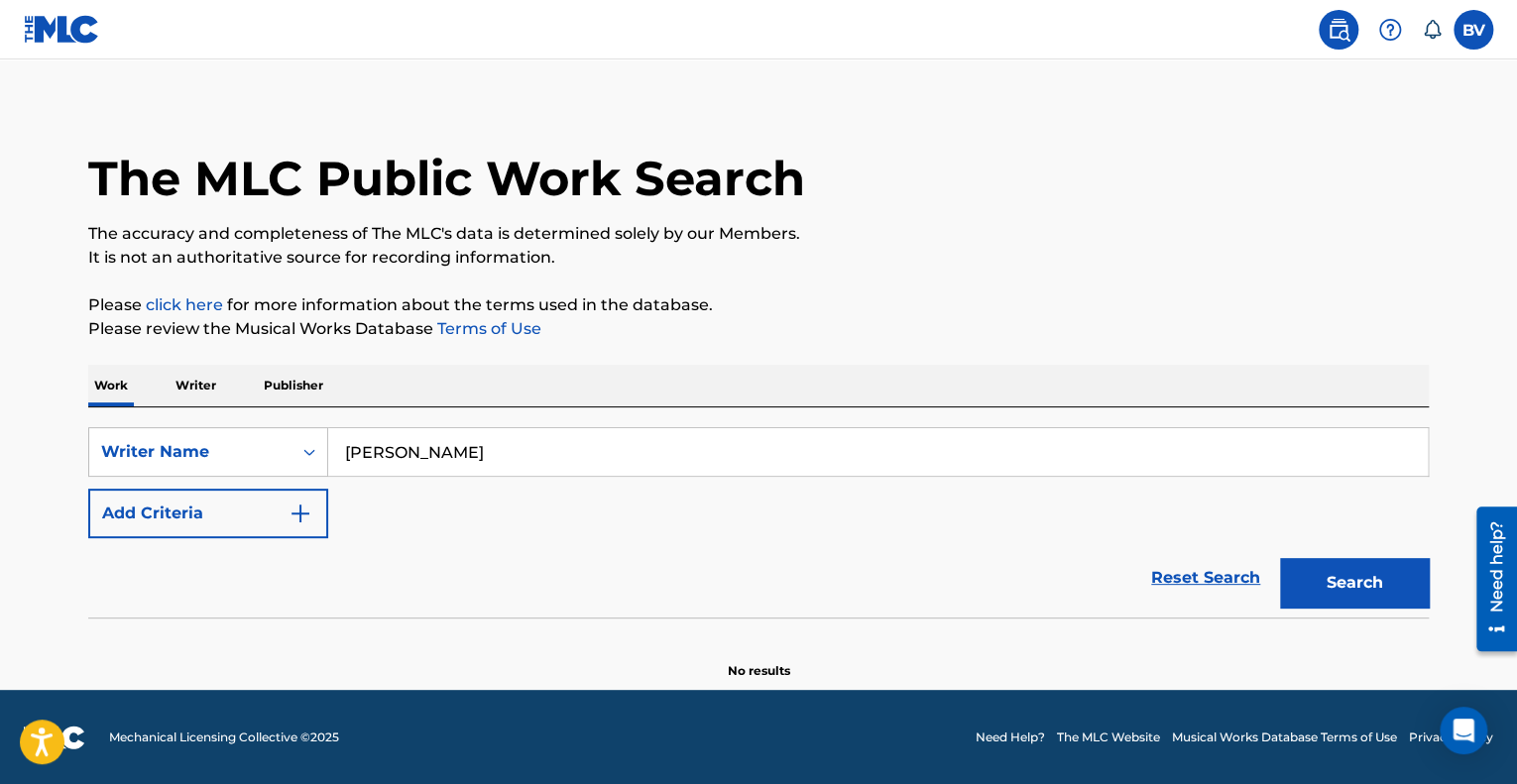 click on "Search" at bounding box center (1354, 583) 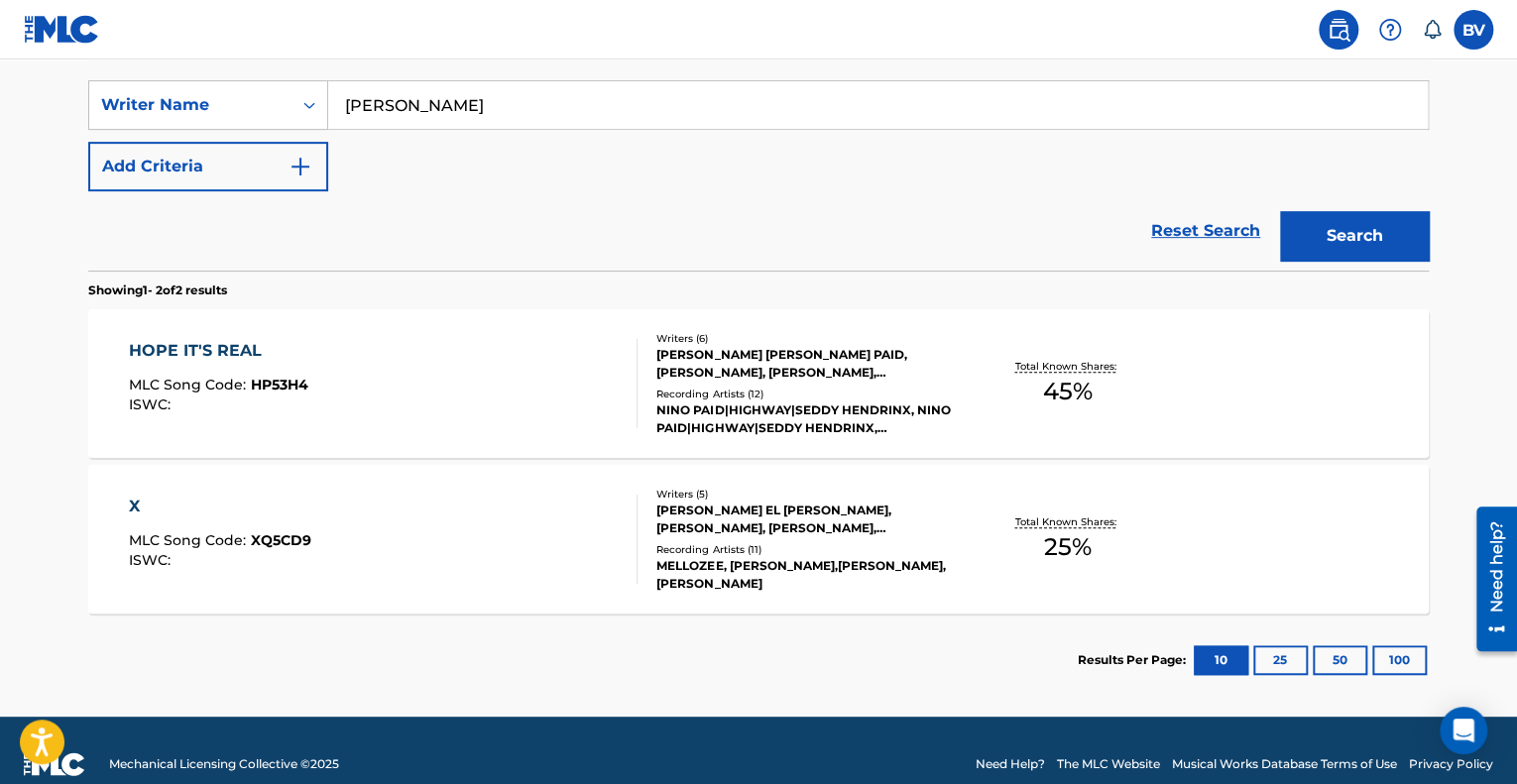 scroll, scrollTop: 388, scrollLeft: 0, axis: vertical 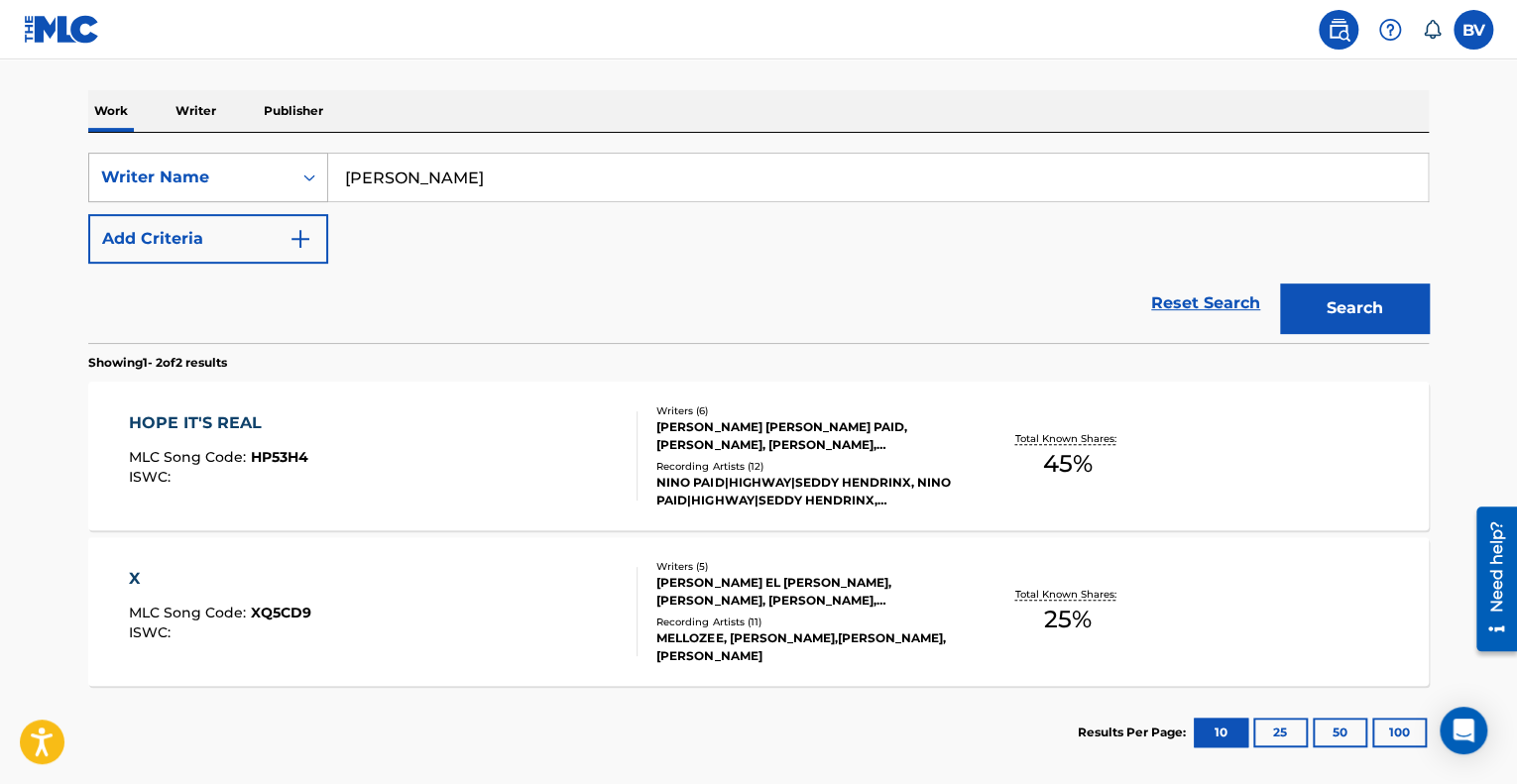 drag, startPoint x: 430, startPoint y: 169, endPoint x: 324, endPoint y: 185, distance: 107.20075 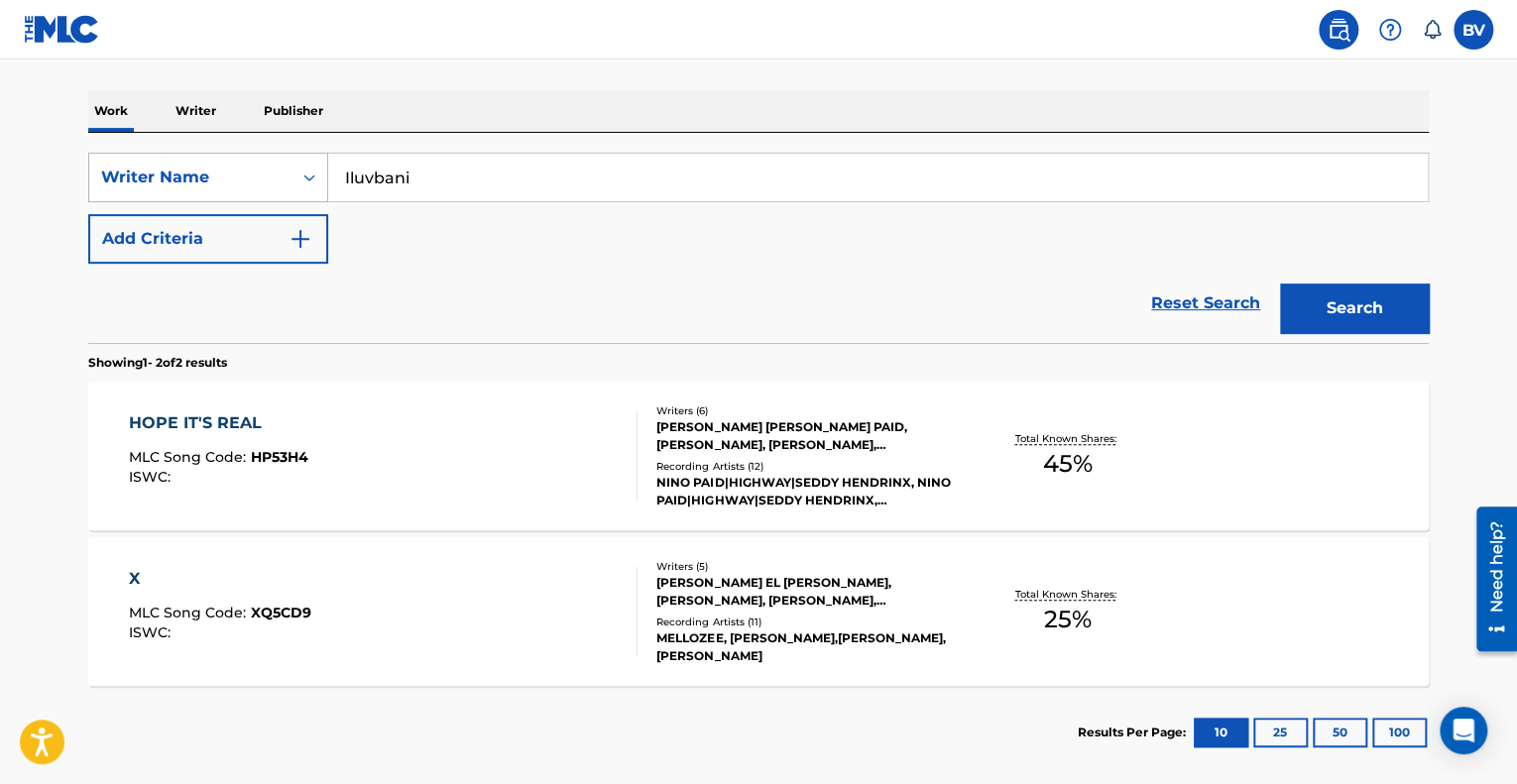 click on "Search" at bounding box center [1354, 308] 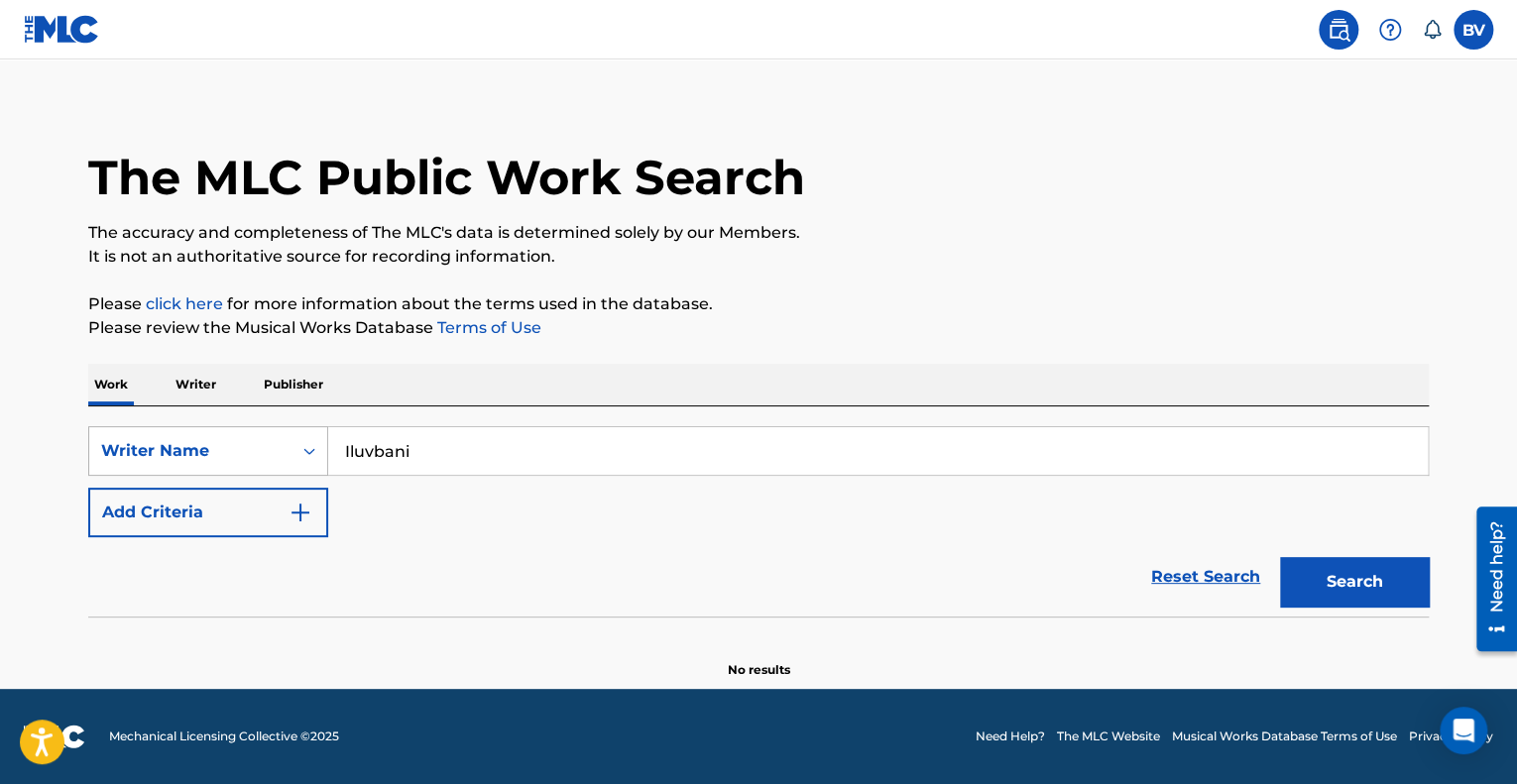 scroll, scrollTop: 14, scrollLeft: 0, axis: vertical 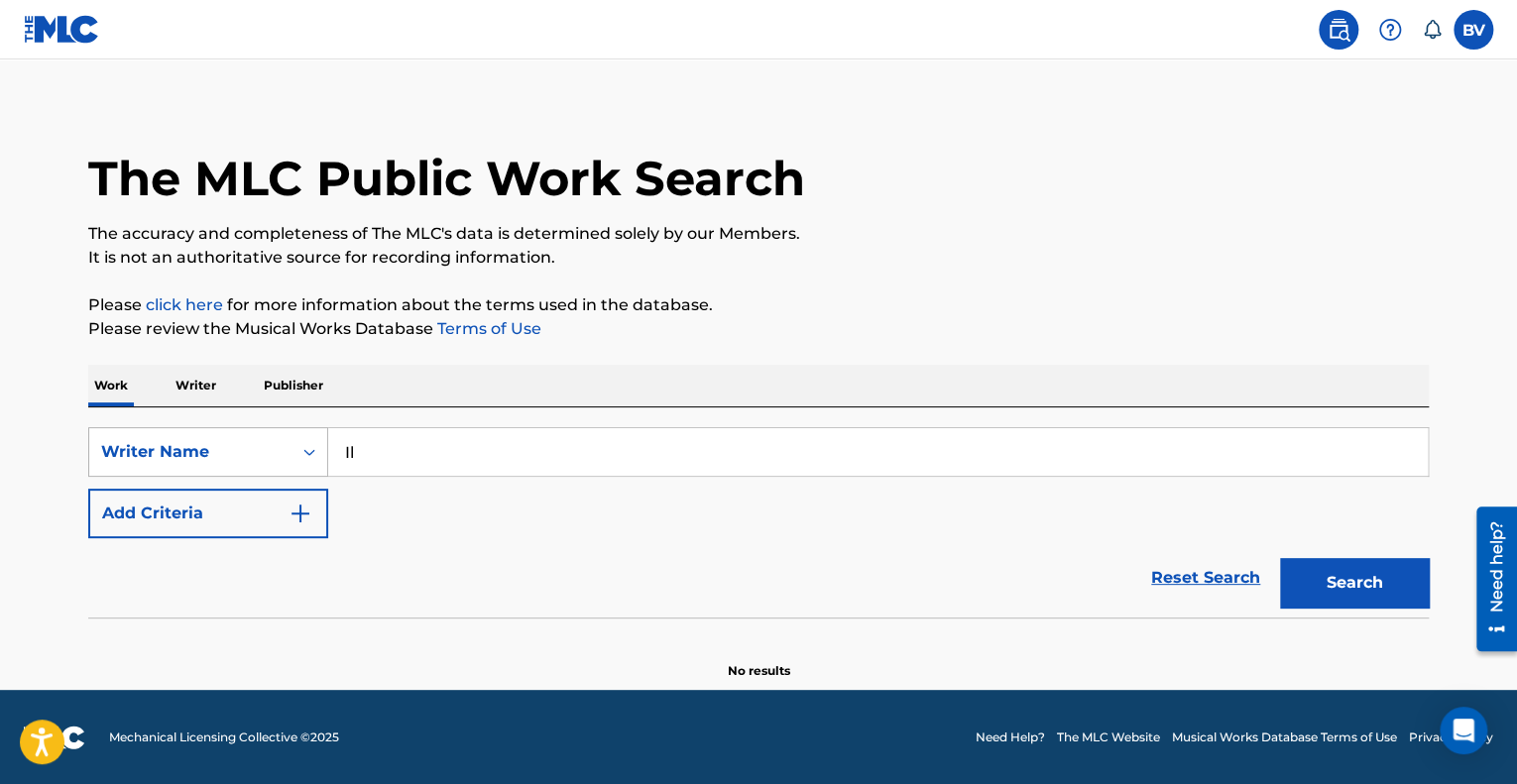 type on "I" 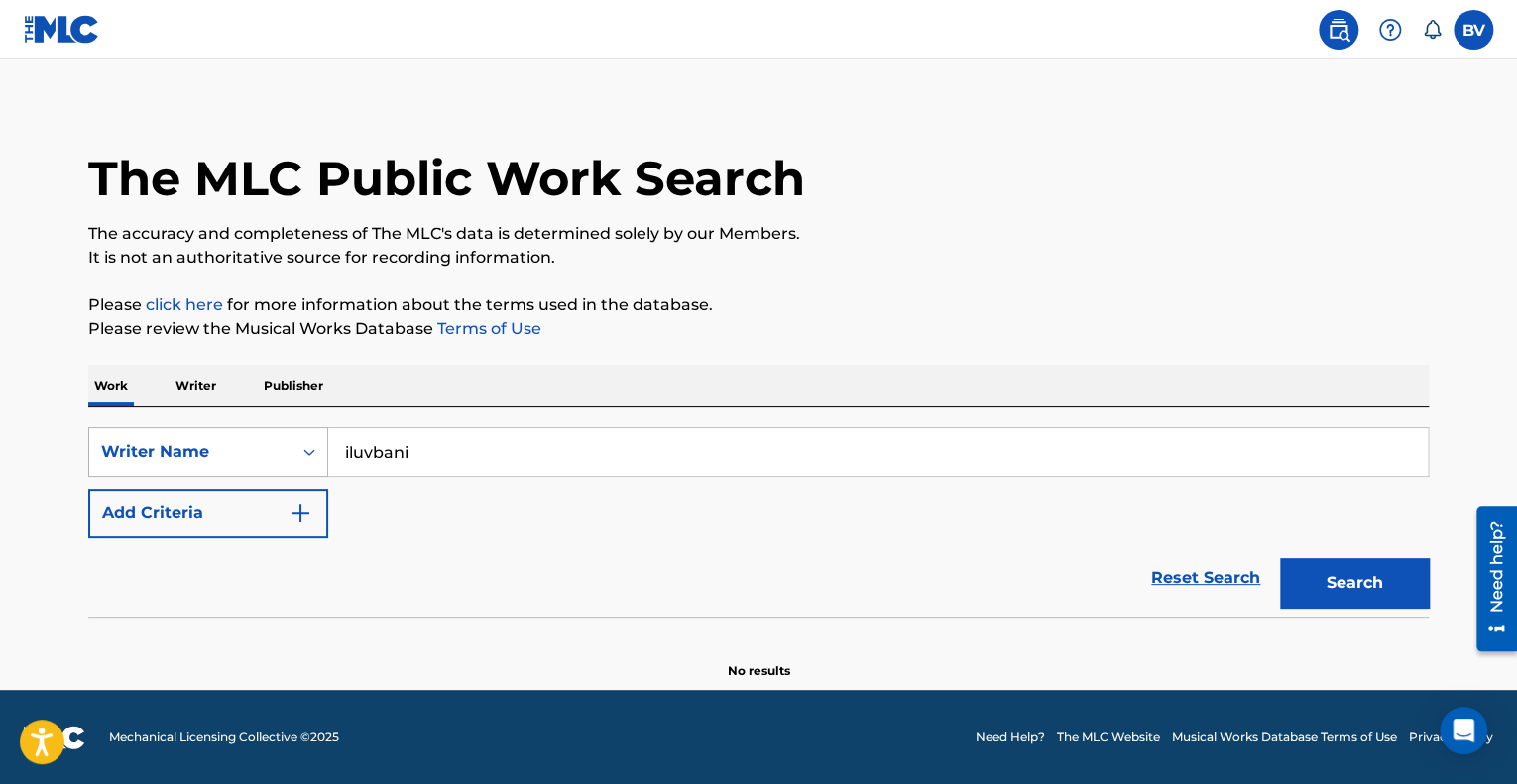 click on "Search" at bounding box center (1354, 583) 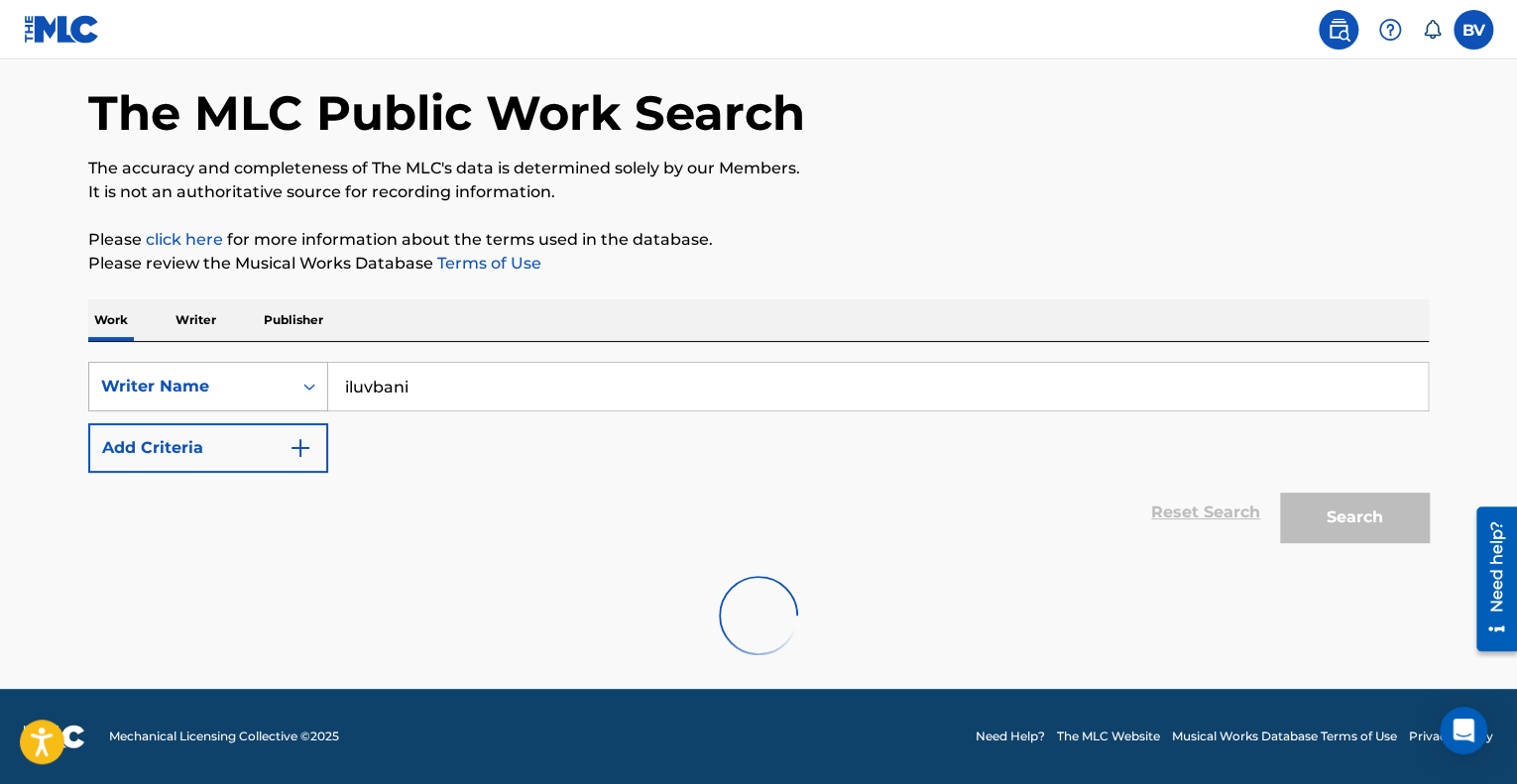 scroll, scrollTop: 14, scrollLeft: 0, axis: vertical 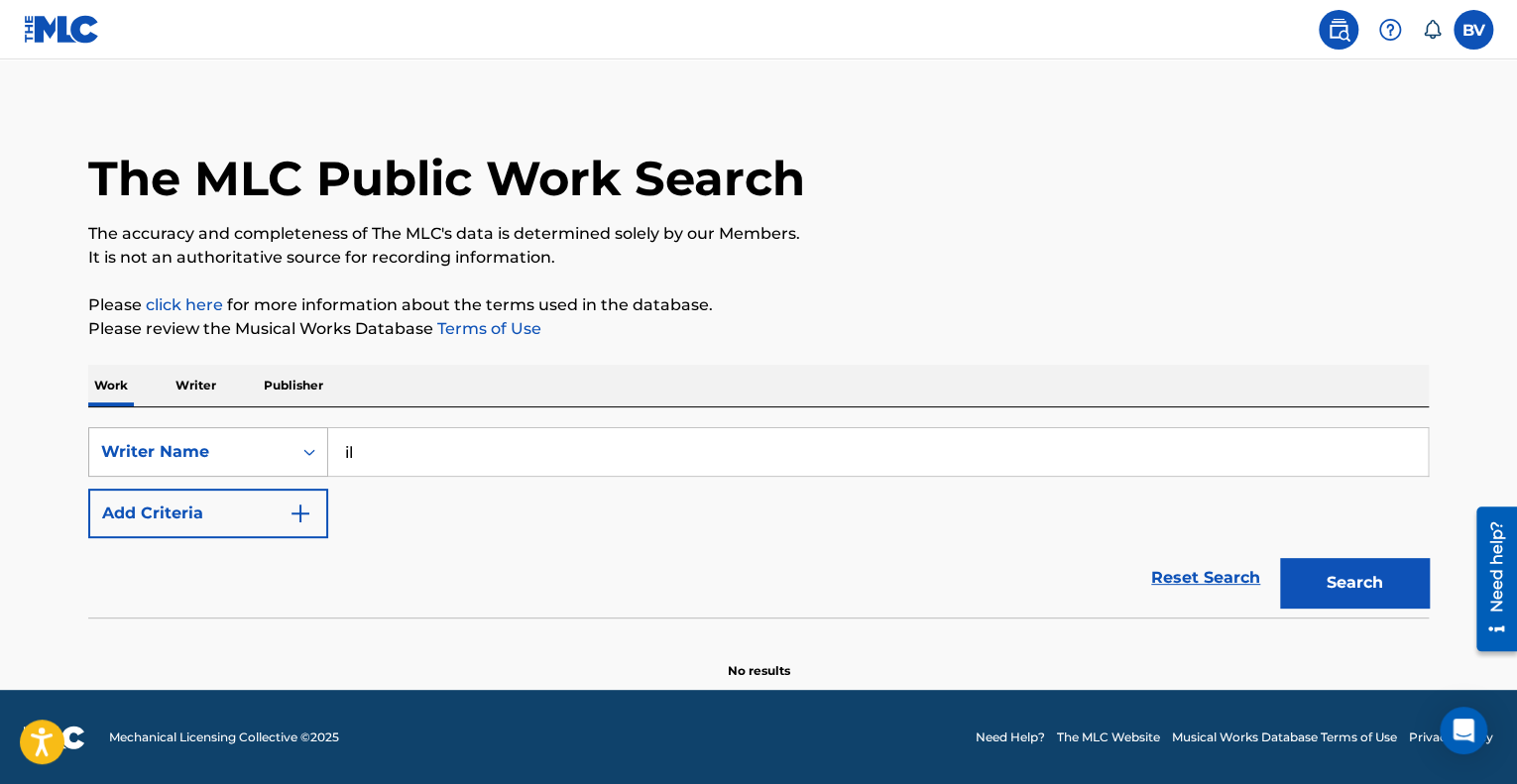 type on "i" 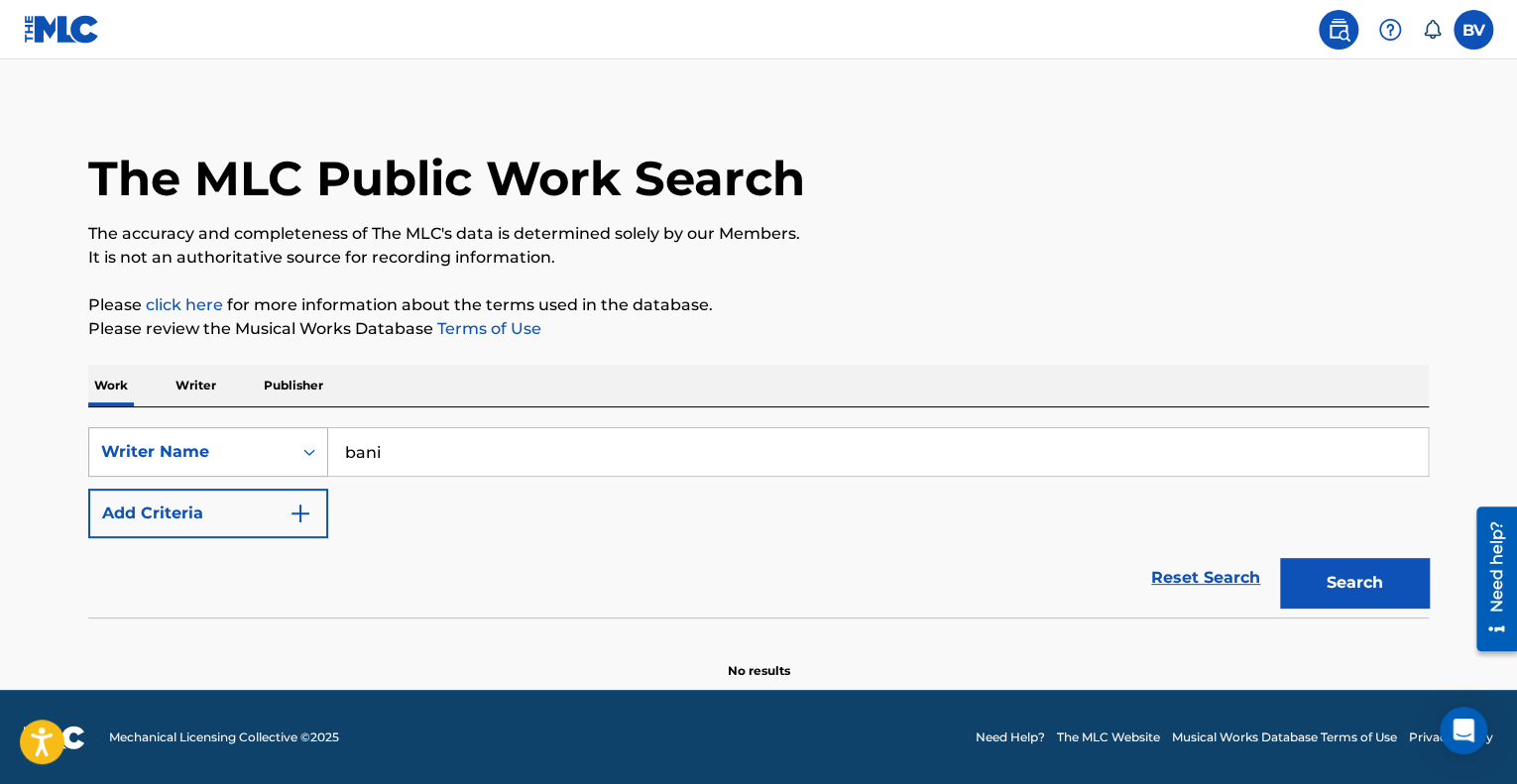 click on "Search" at bounding box center (1354, 583) 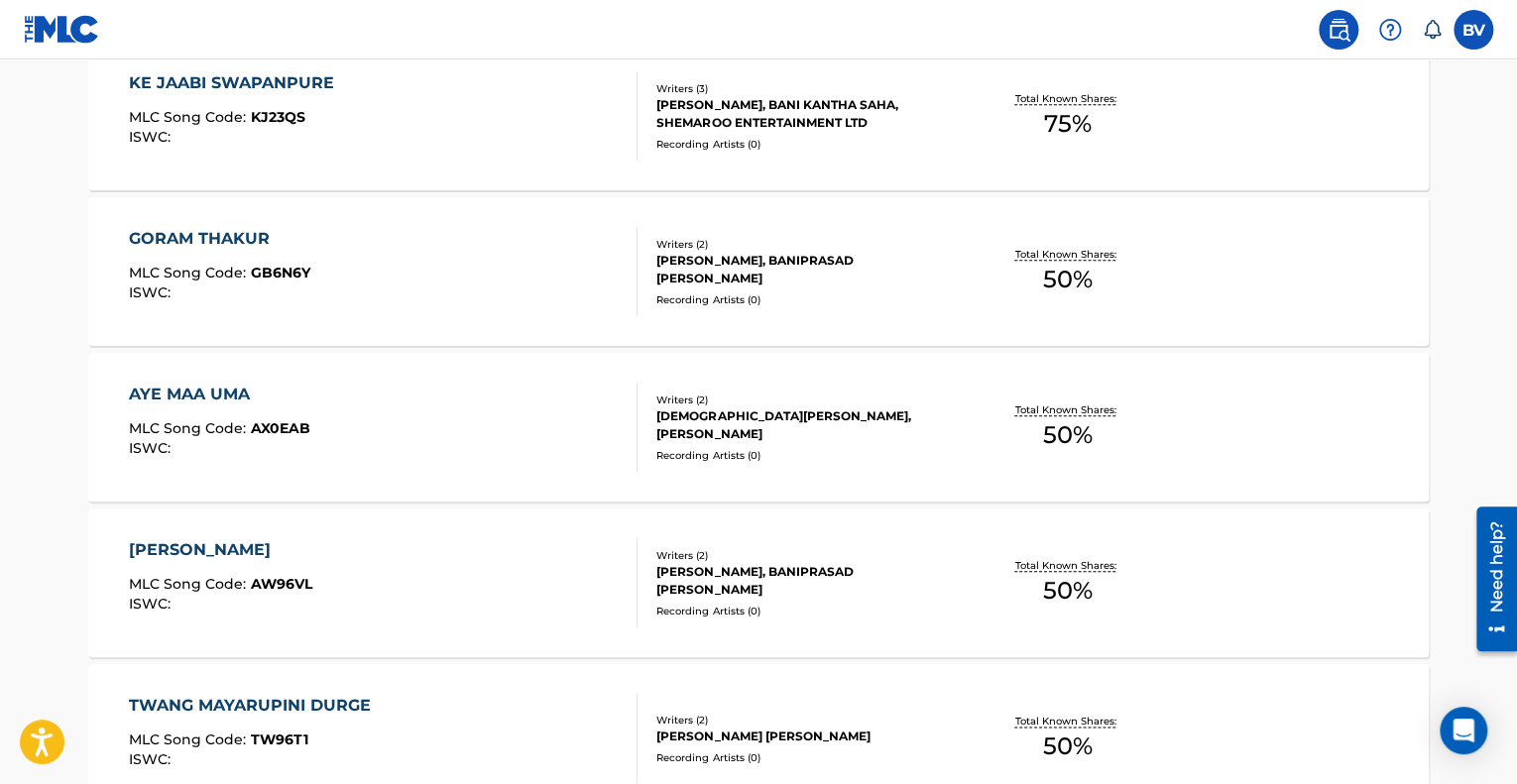 scroll, scrollTop: 189, scrollLeft: 0, axis: vertical 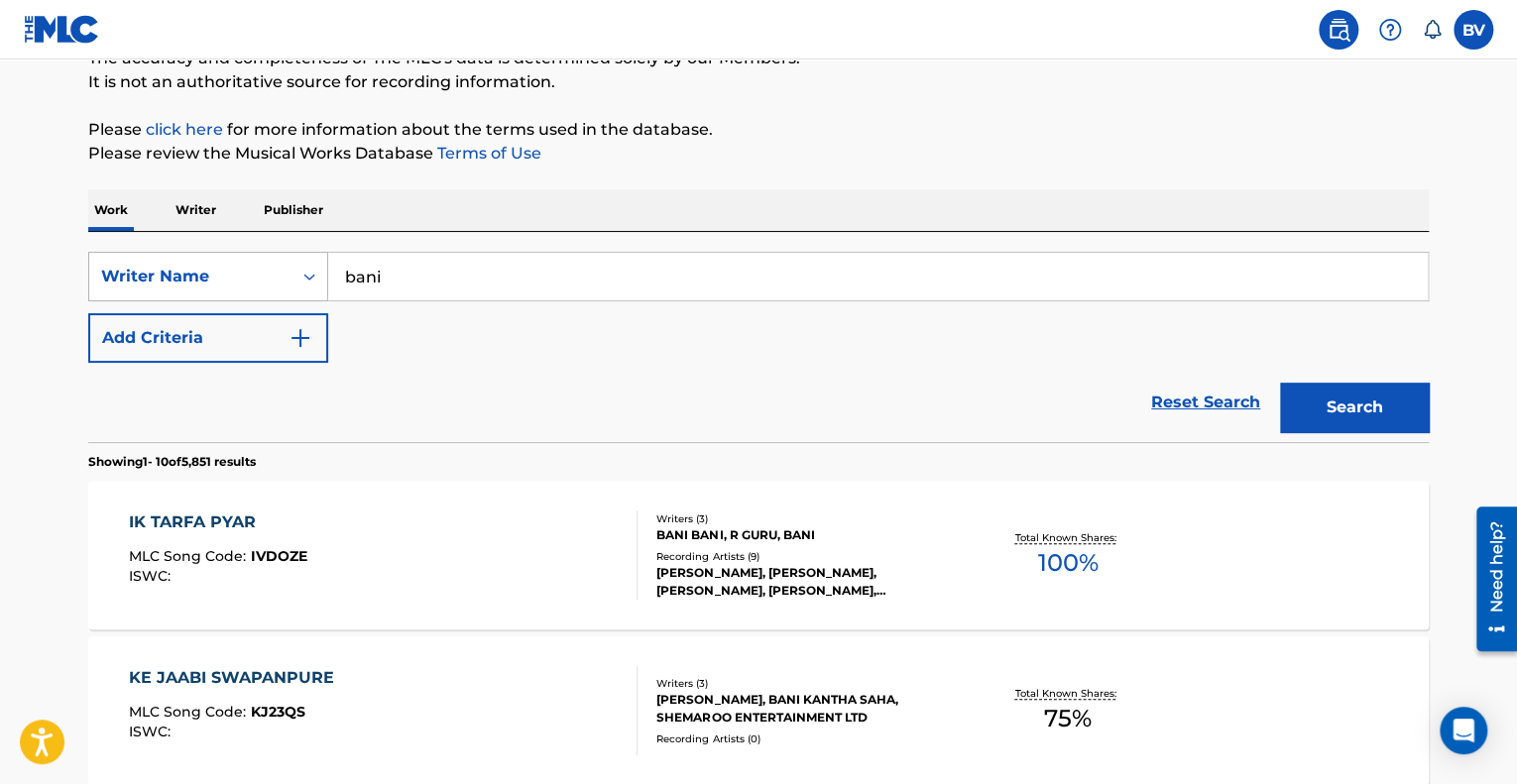 drag, startPoint x: 398, startPoint y: 274, endPoint x: 311, endPoint y: 290, distance: 88.45903 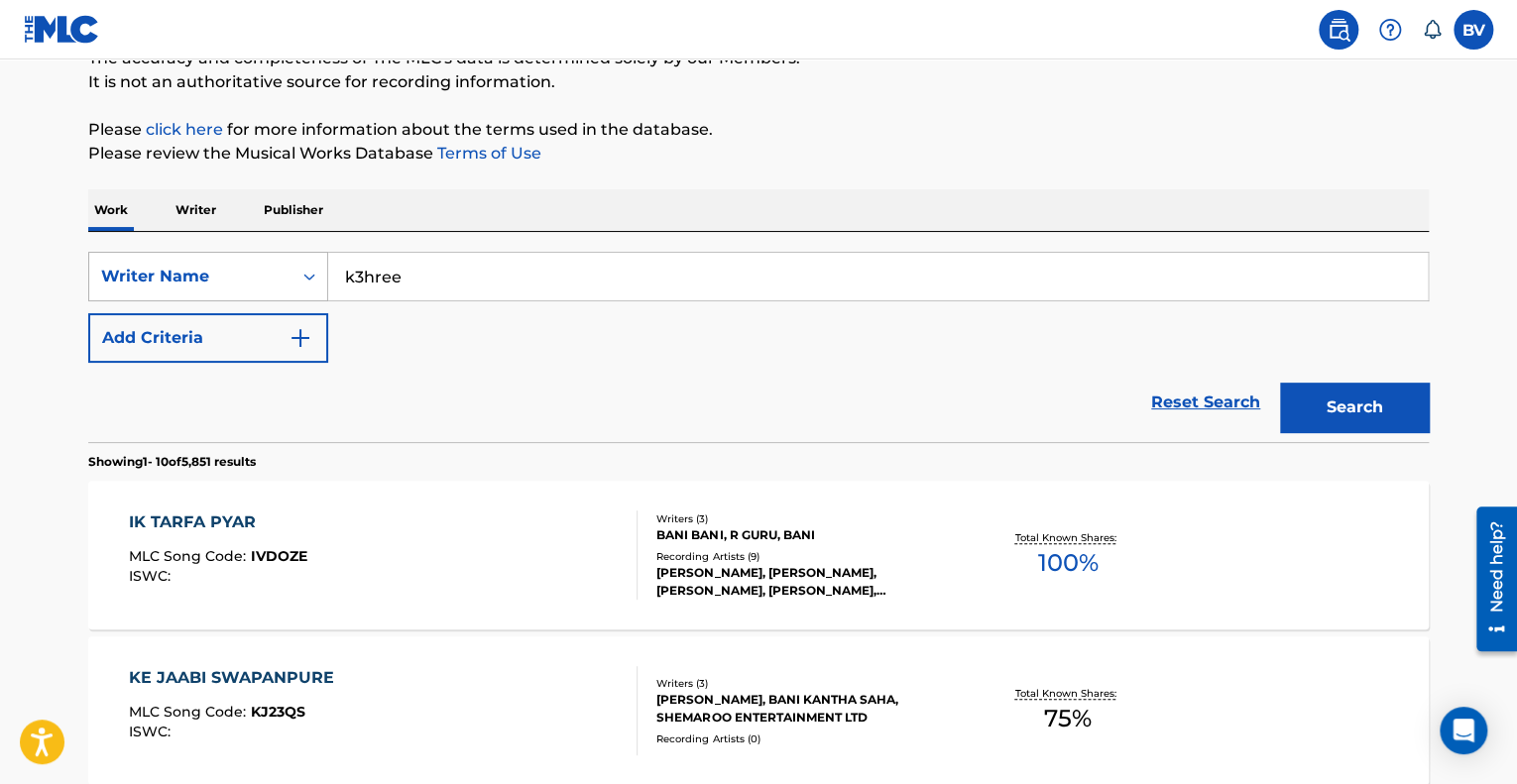click on "Search" at bounding box center (1354, 407) 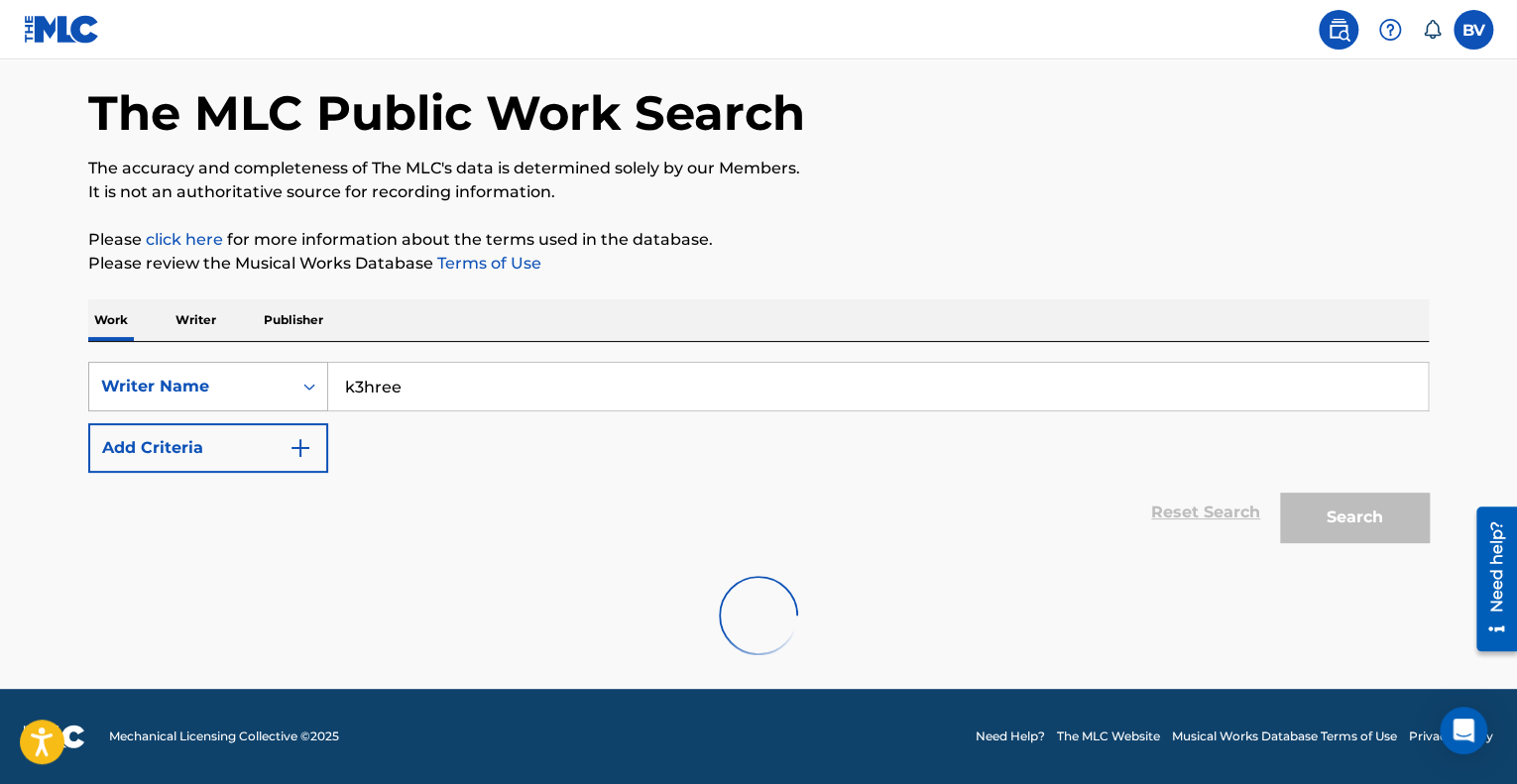 scroll, scrollTop: 14, scrollLeft: 0, axis: vertical 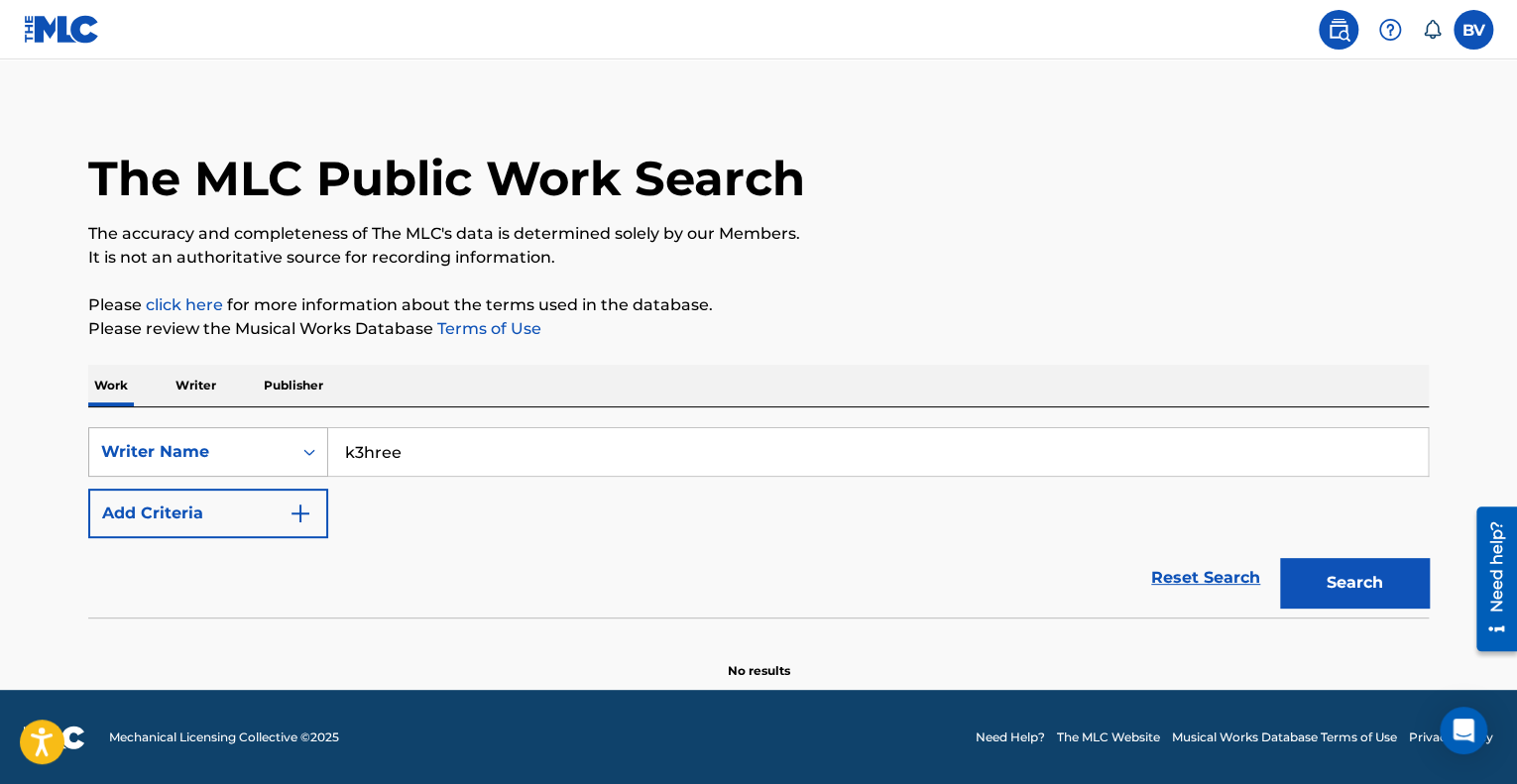 drag, startPoint x: 430, startPoint y: 438, endPoint x: 222, endPoint y: 459, distance: 209.0574 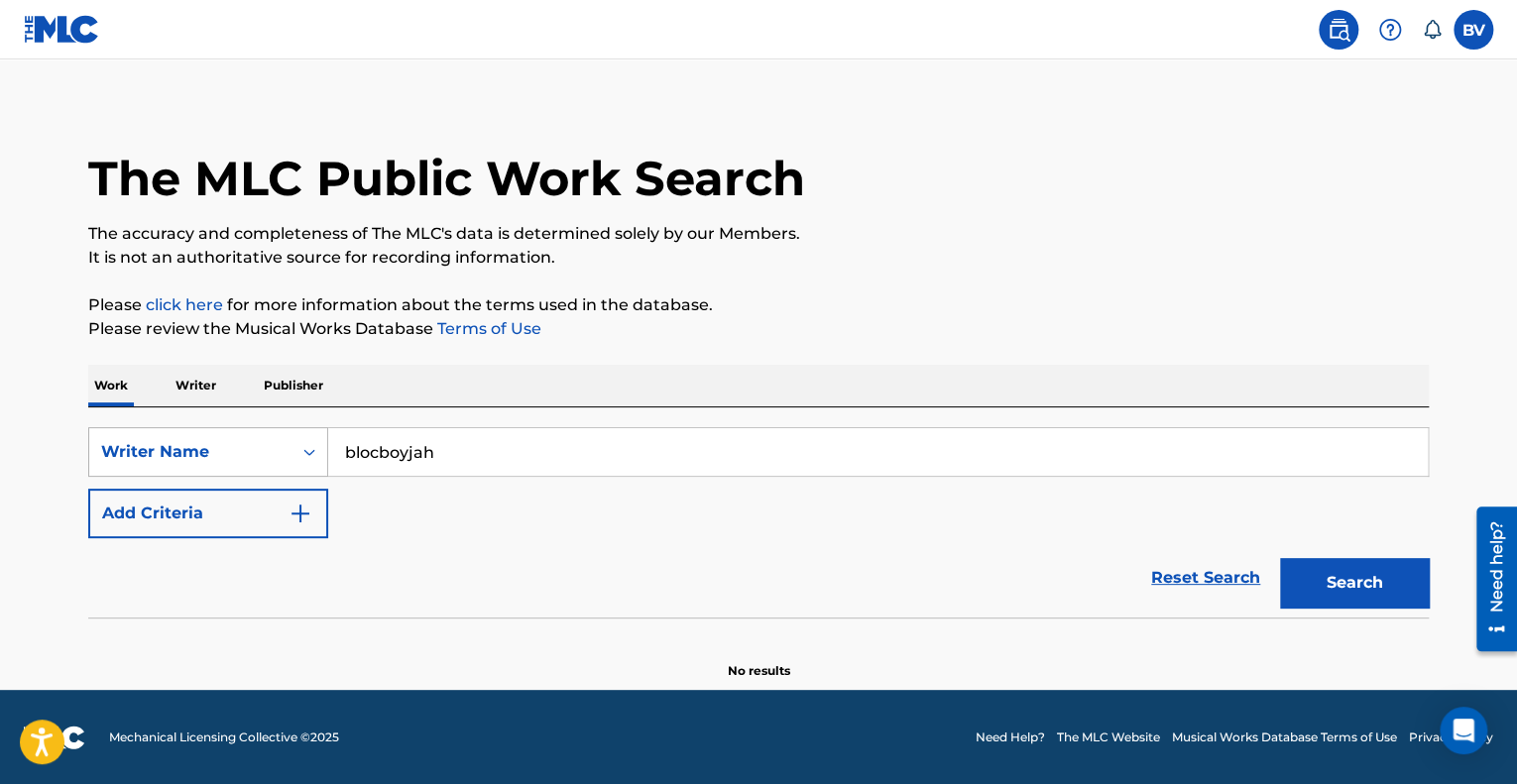 click on "Search" at bounding box center (1354, 583) 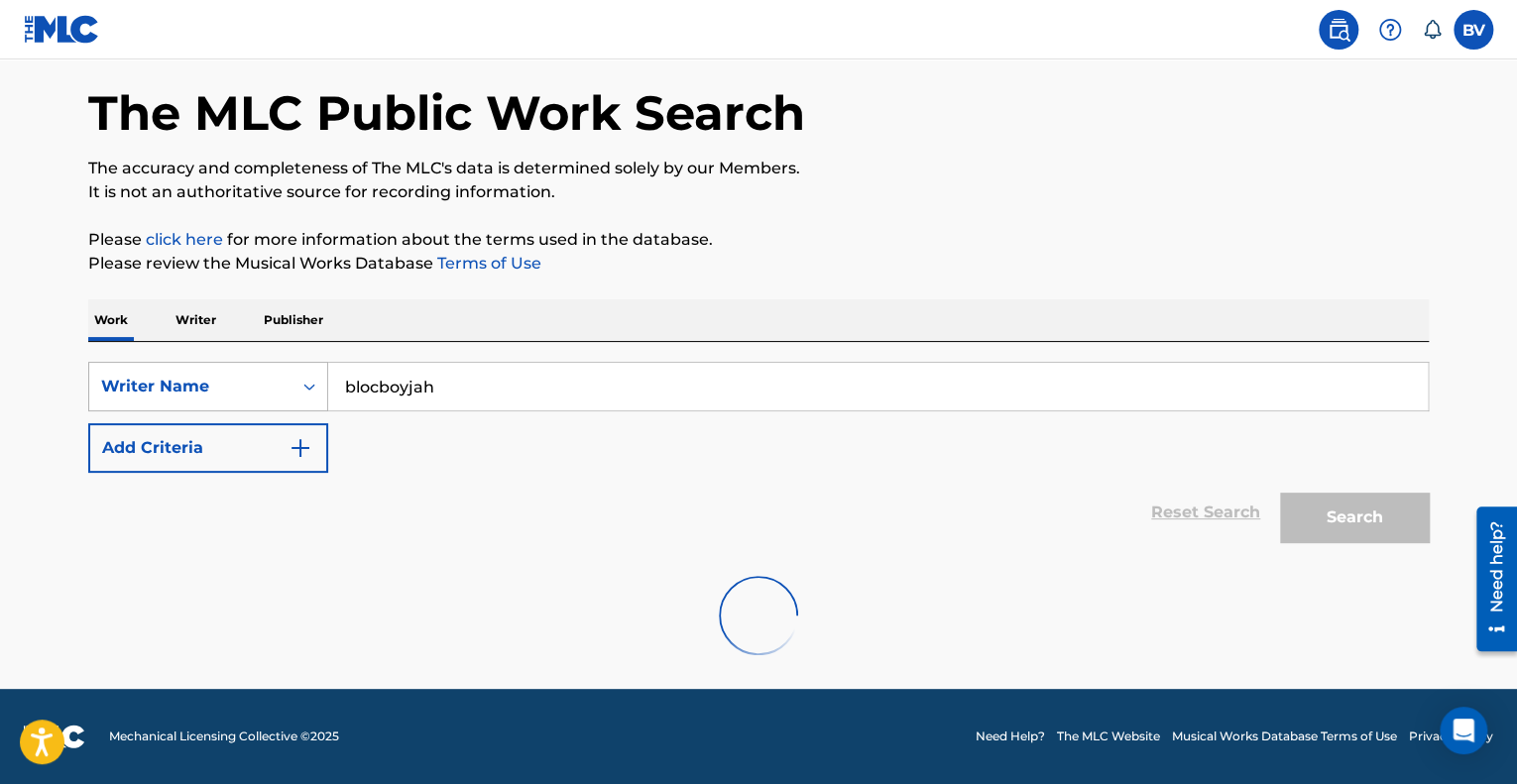 scroll, scrollTop: 14, scrollLeft: 0, axis: vertical 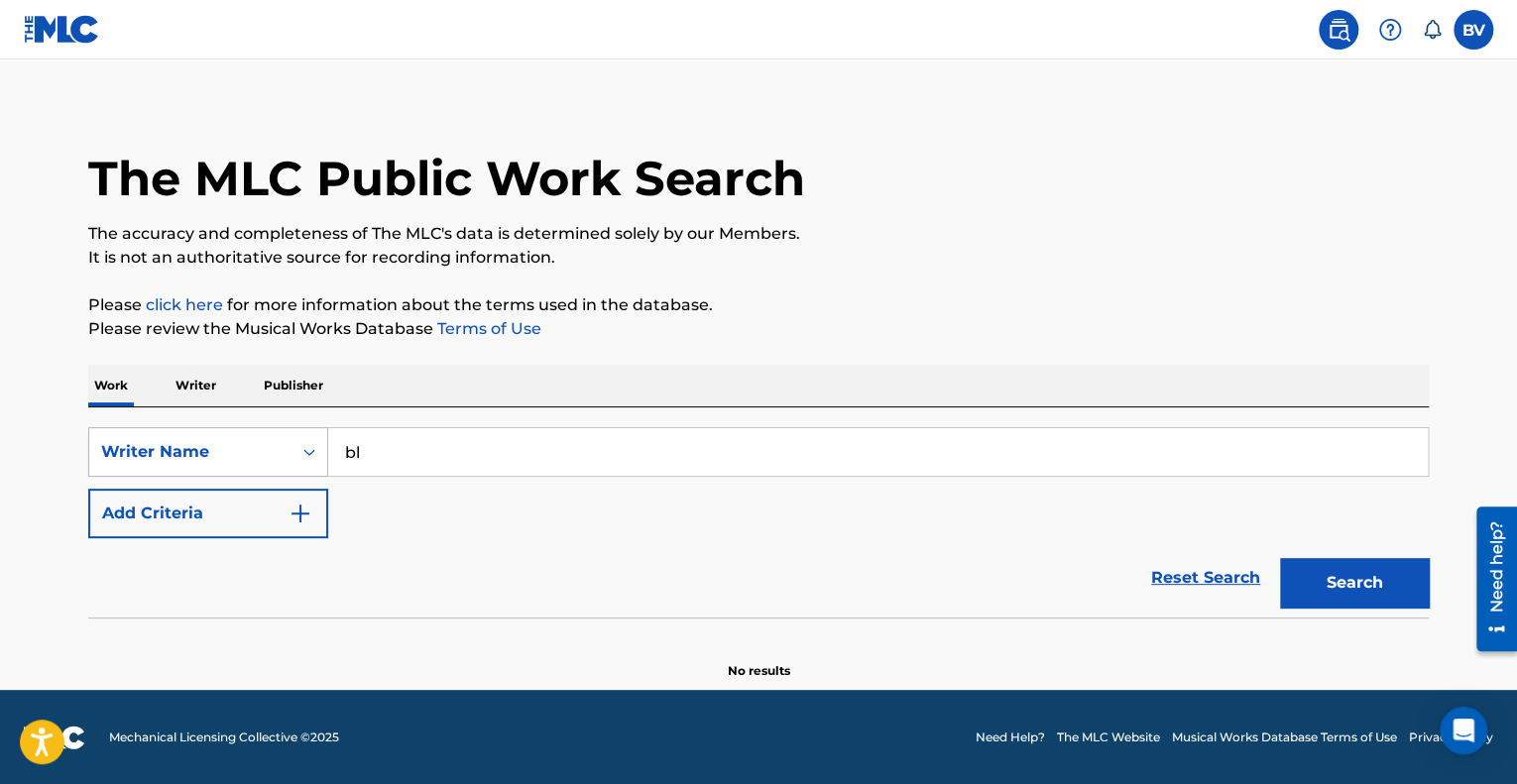 type on "b" 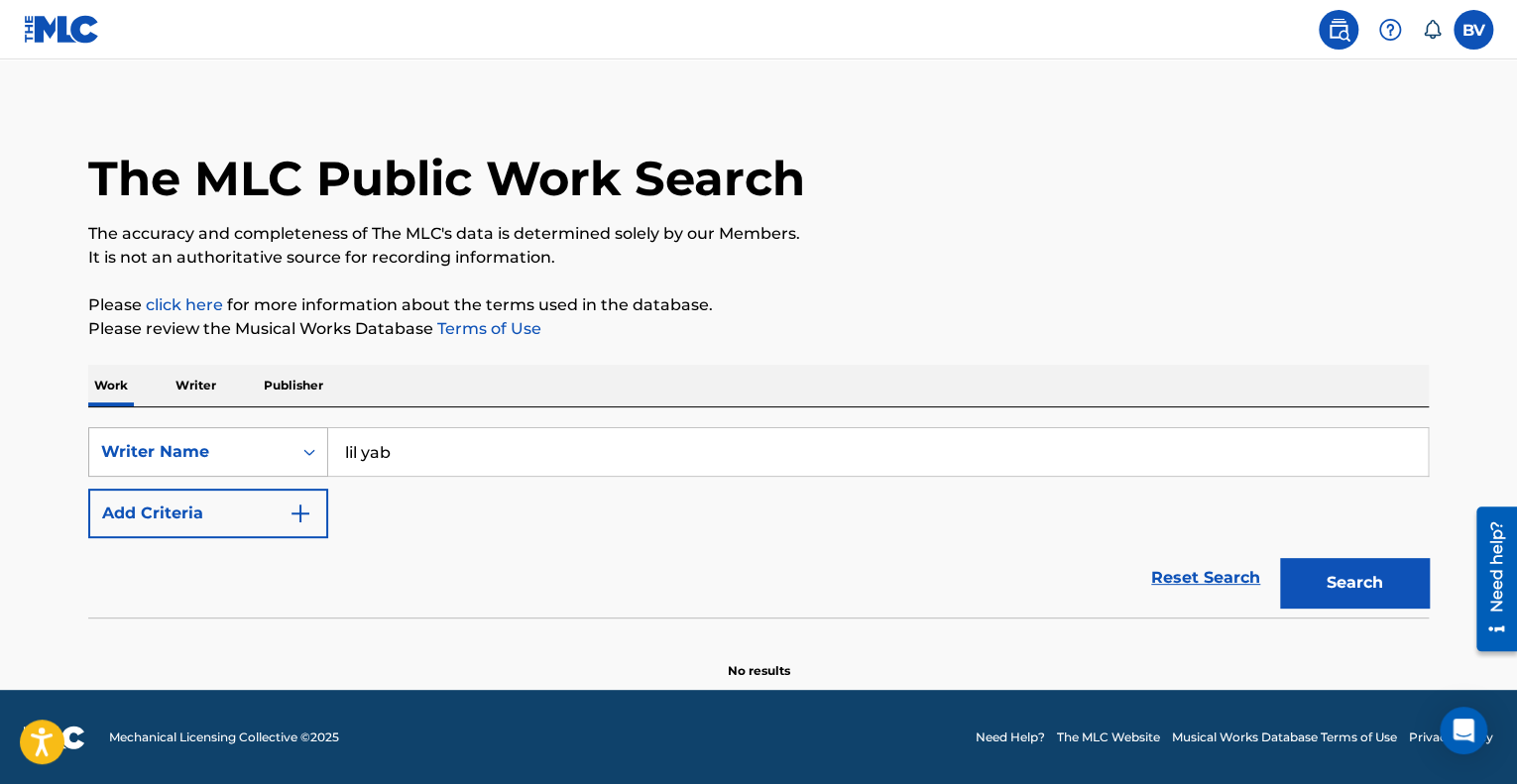 click on "Search" at bounding box center [1354, 583] 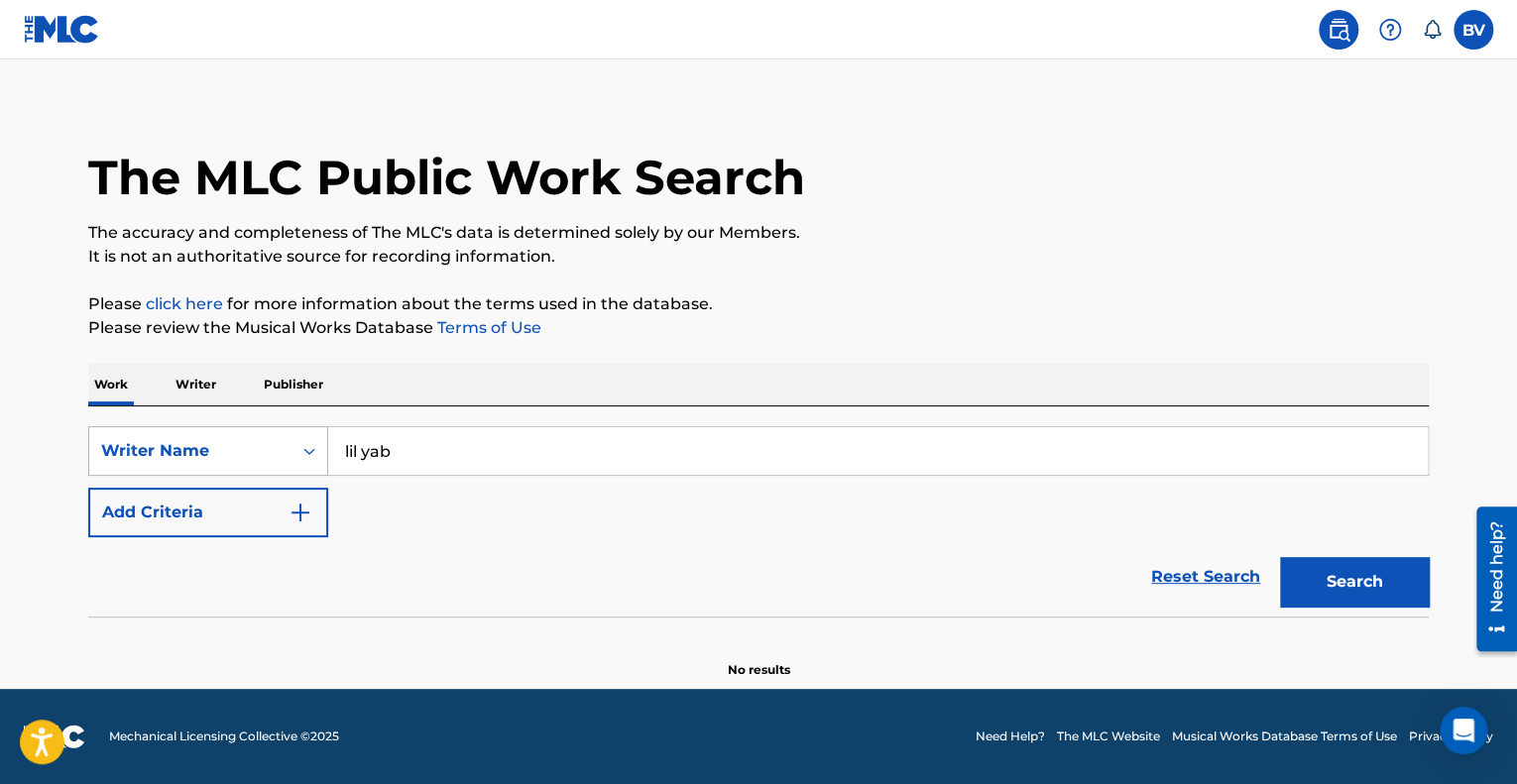 scroll, scrollTop: 14, scrollLeft: 0, axis: vertical 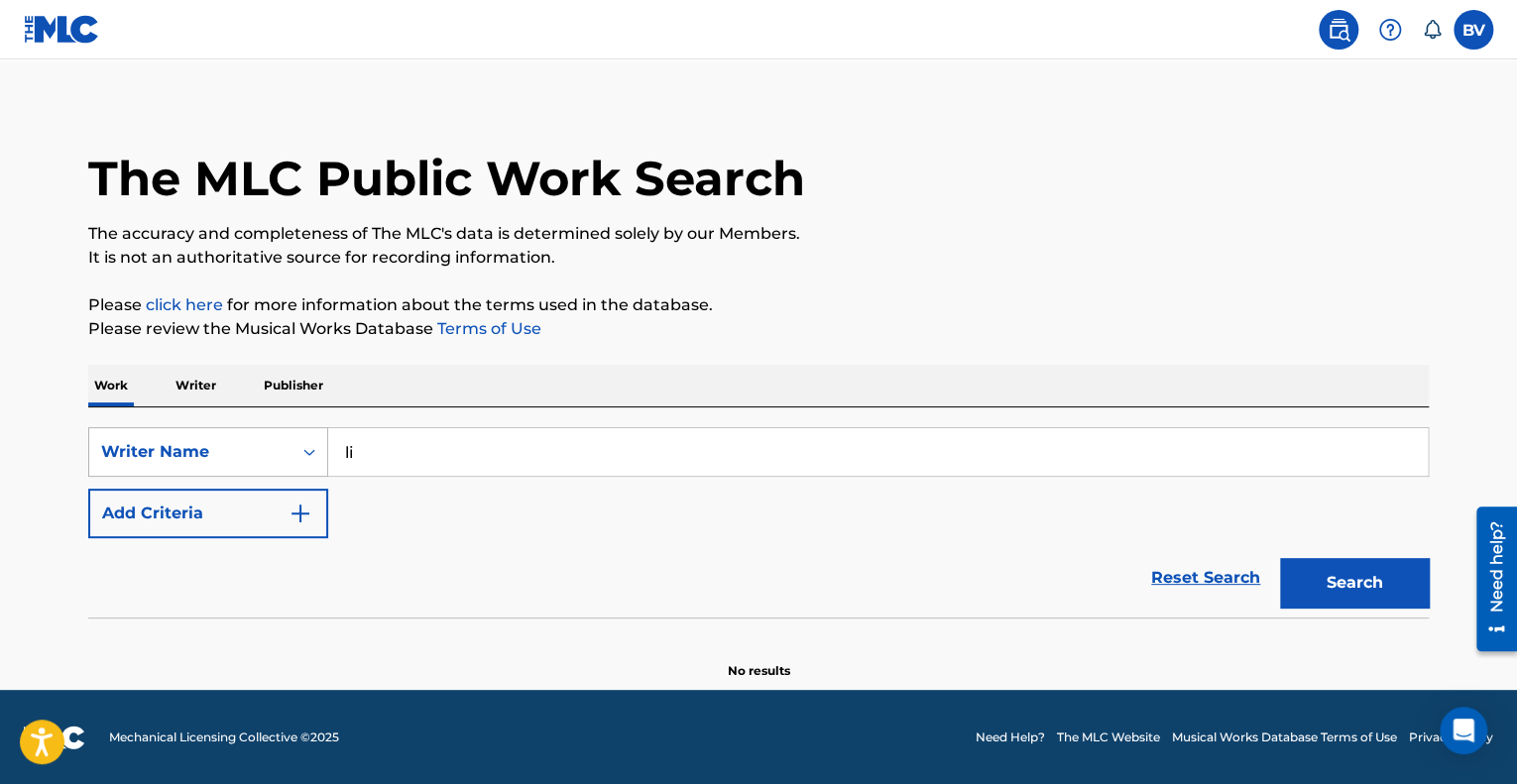 type on "l" 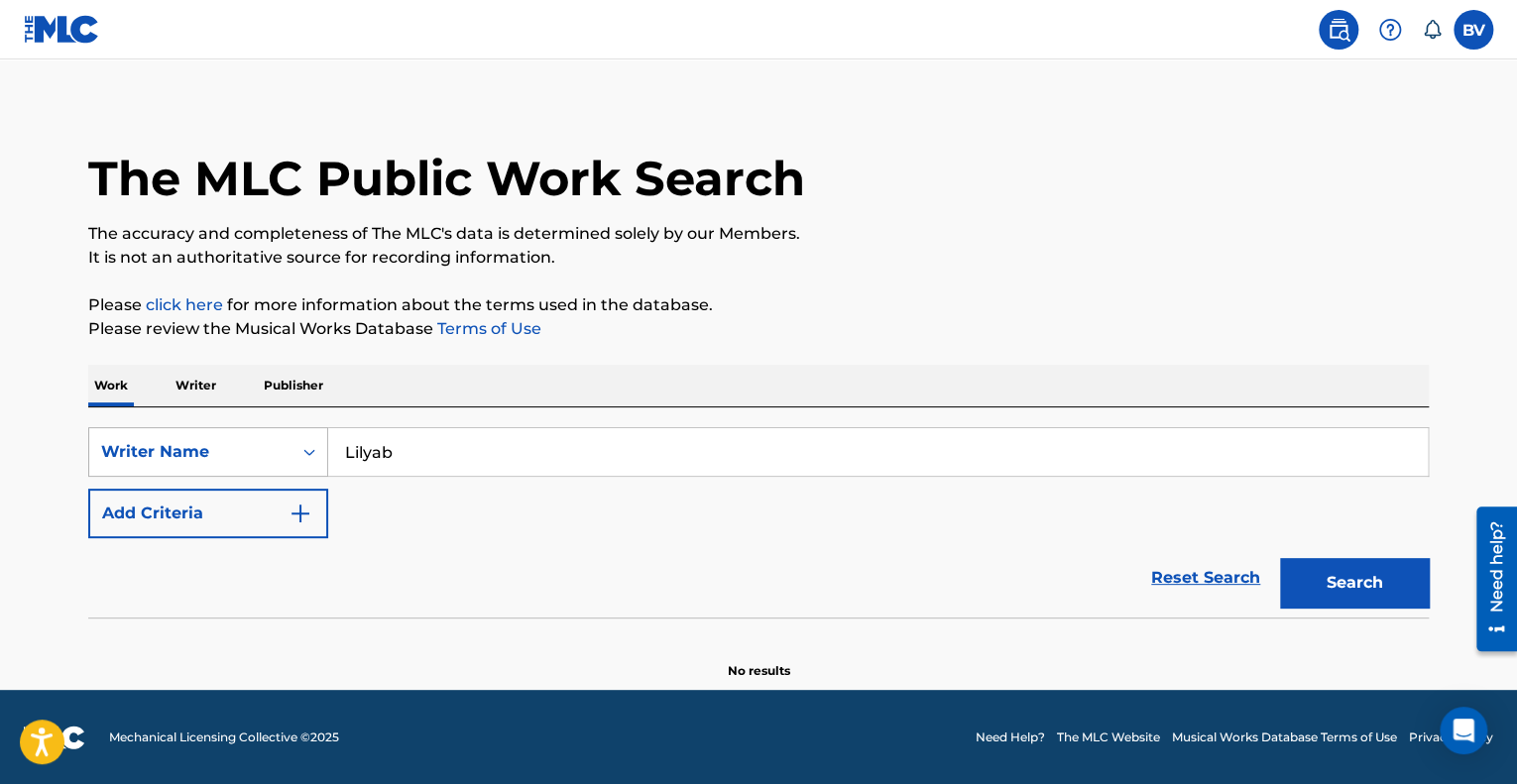 click on "Search" at bounding box center (1354, 583) 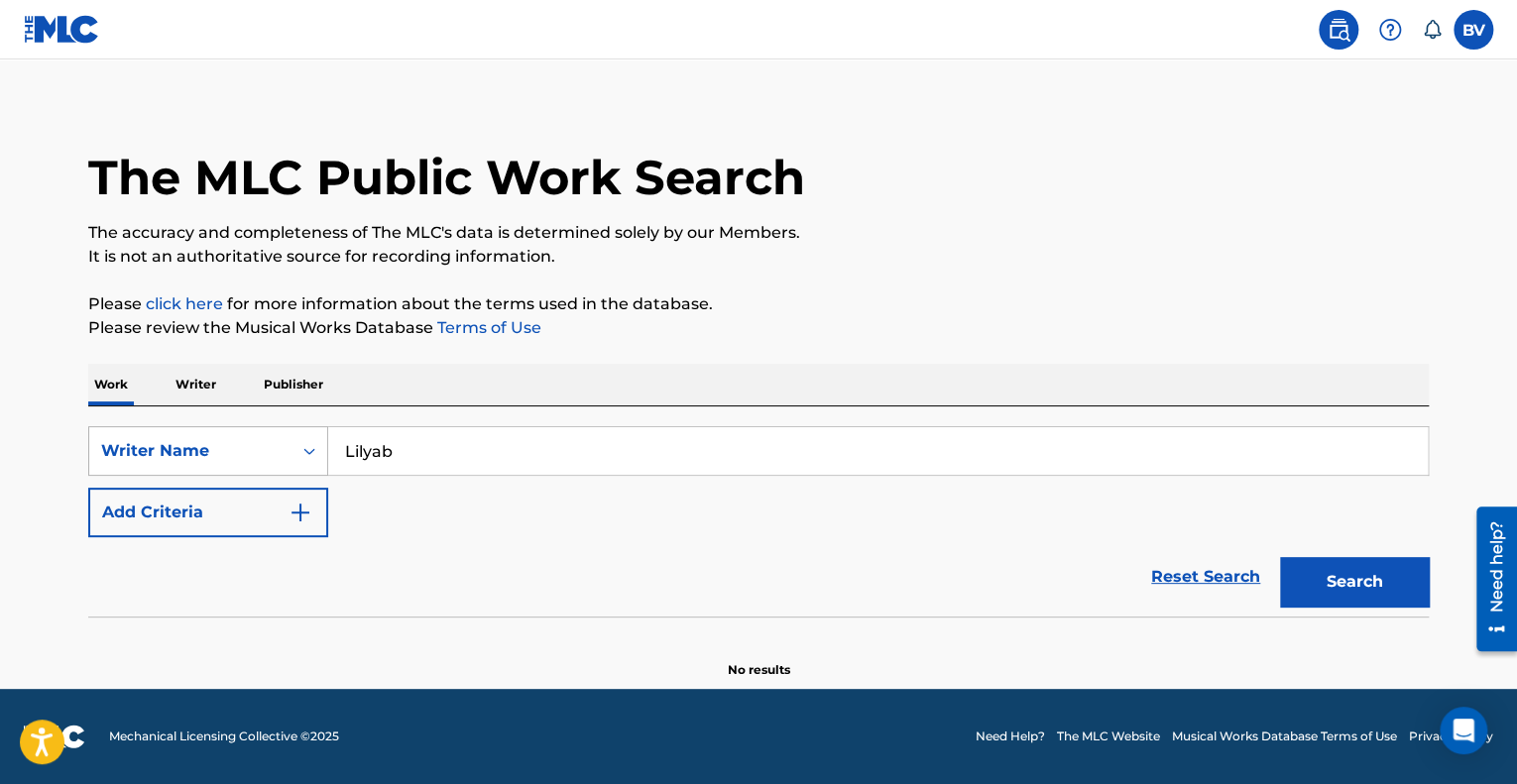 scroll, scrollTop: 14, scrollLeft: 0, axis: vertical 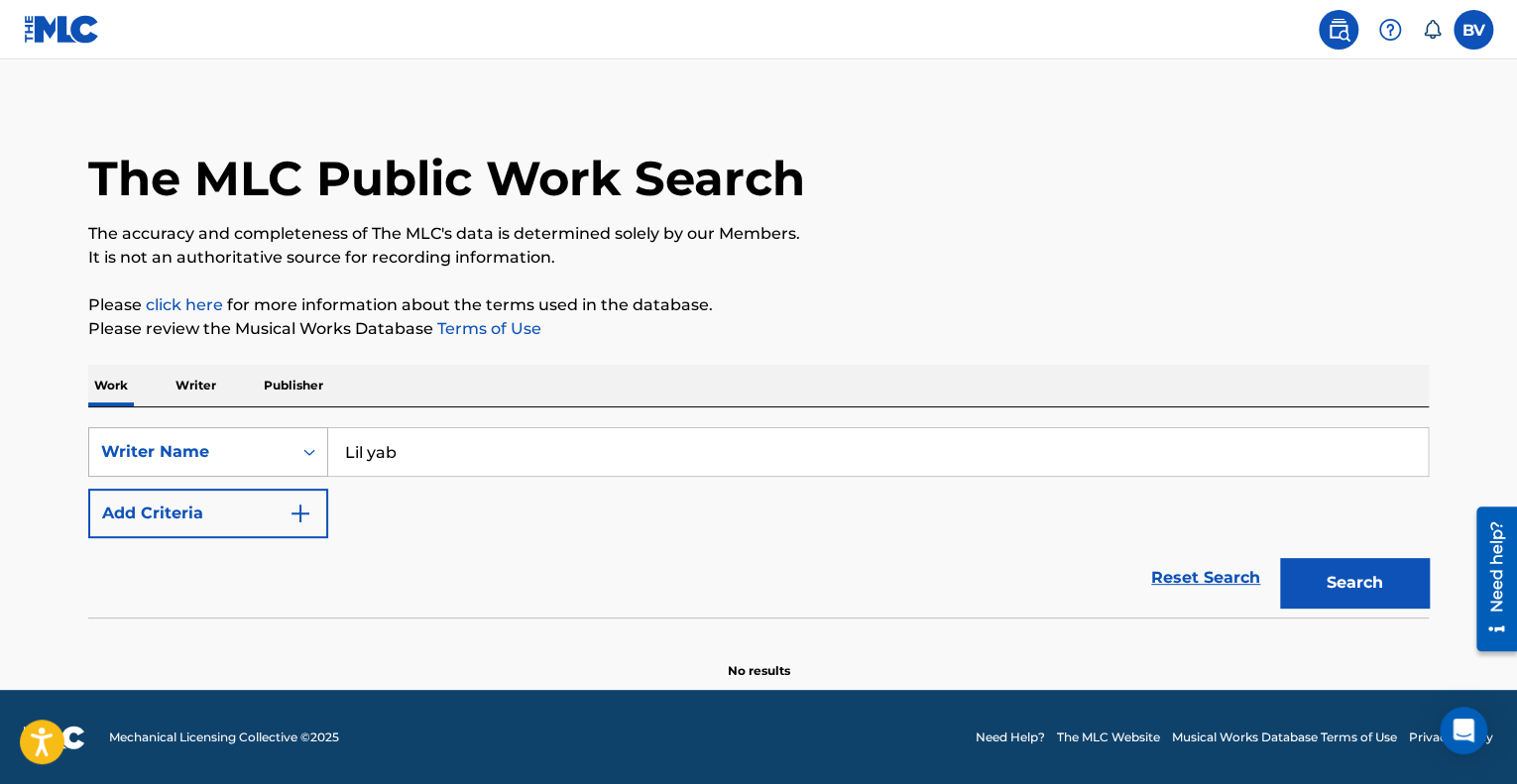 click on "Search" at bounding box center [1354, 583] 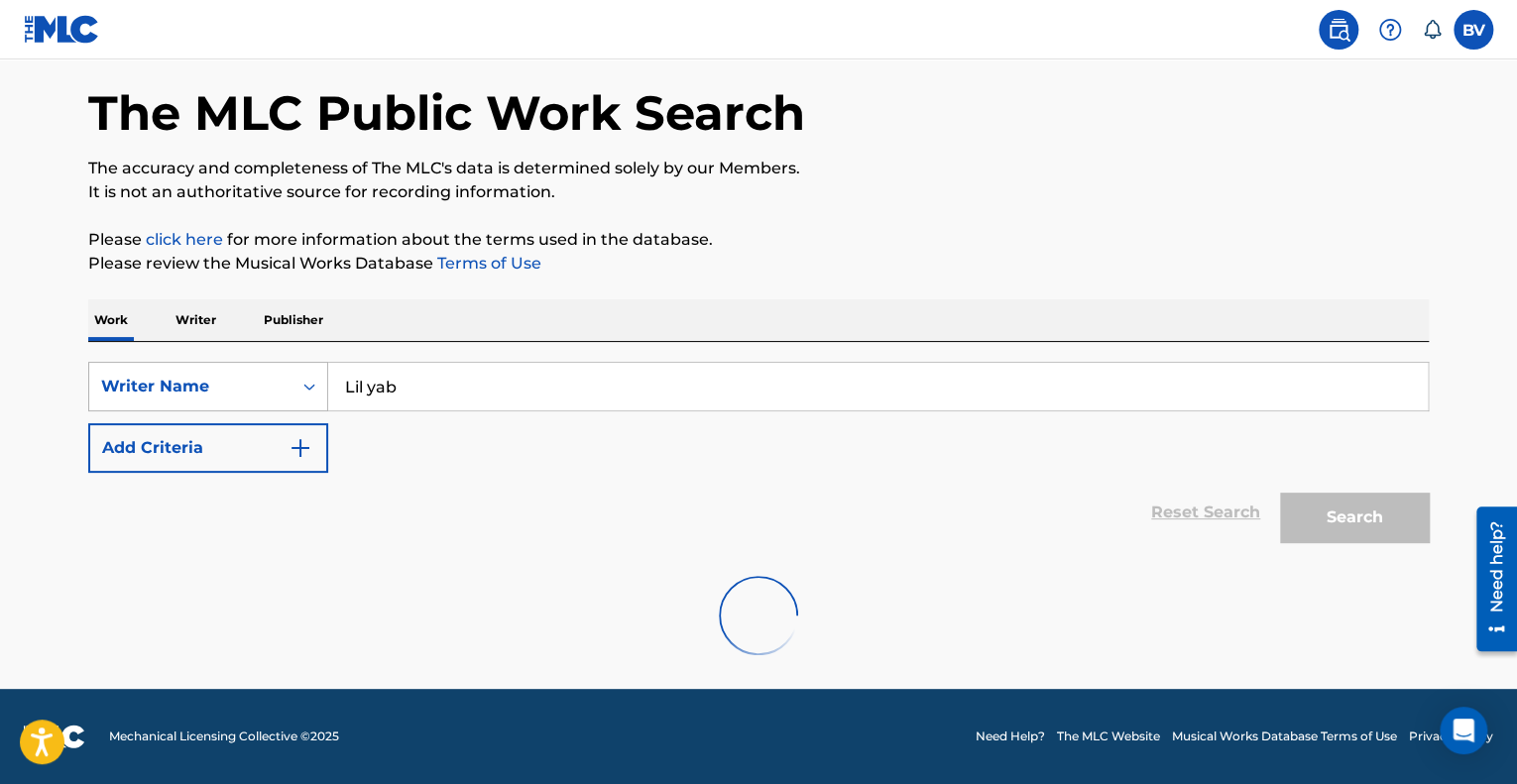 scroll, scrollTop: 14, scrollLeft: 0, axis: vertical 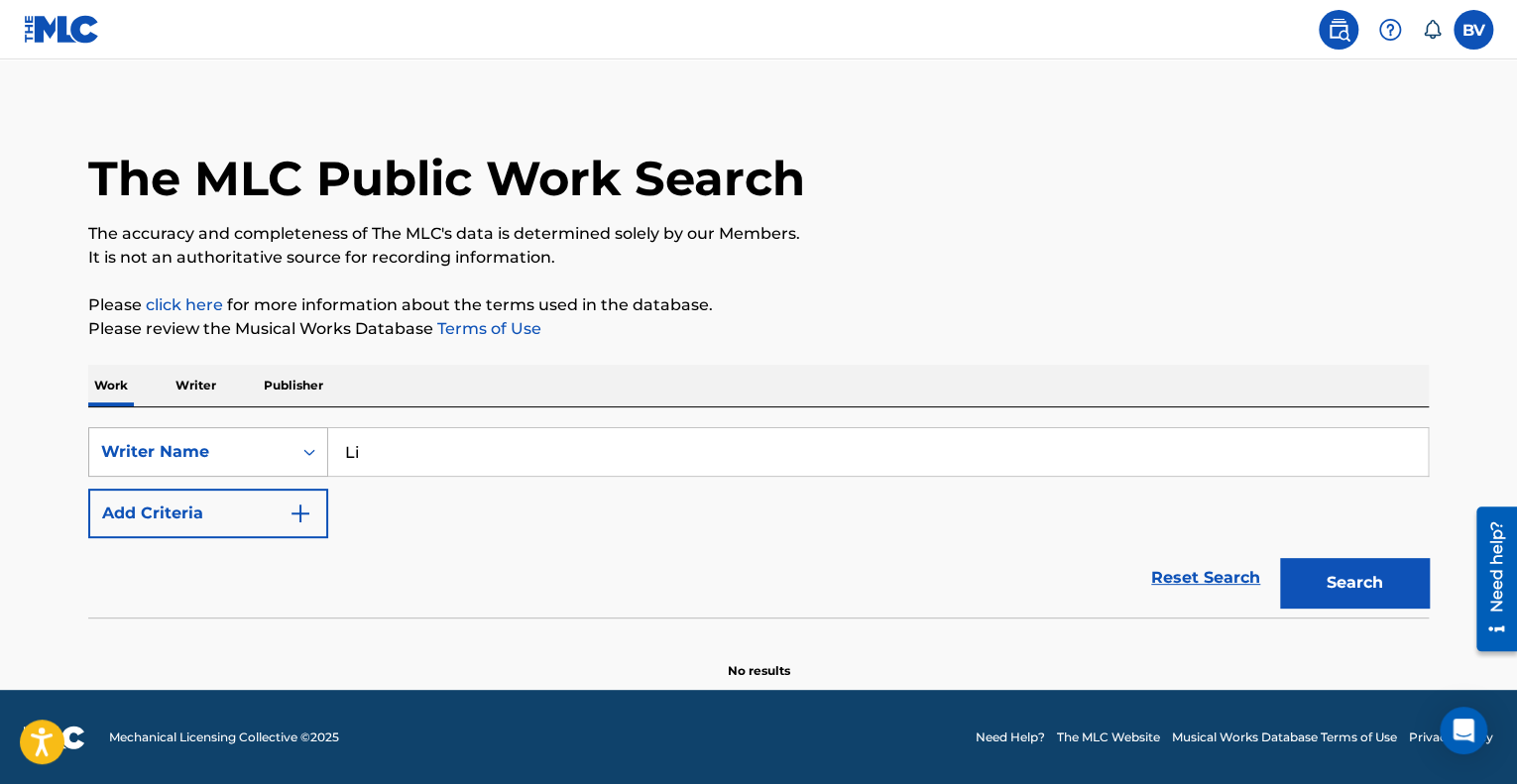 type on "L" 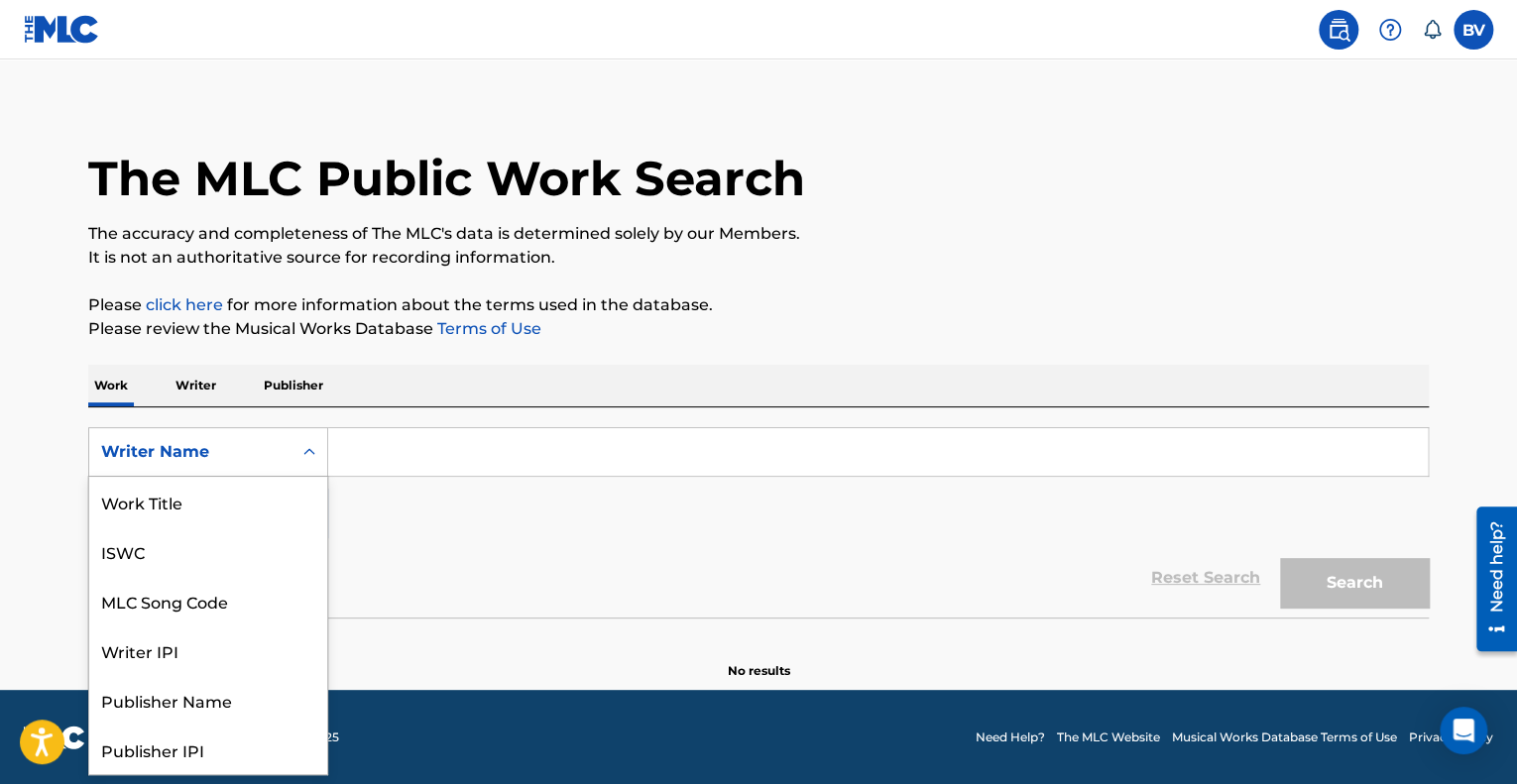 click on "Writer Name" at bounding box center (190, 452) 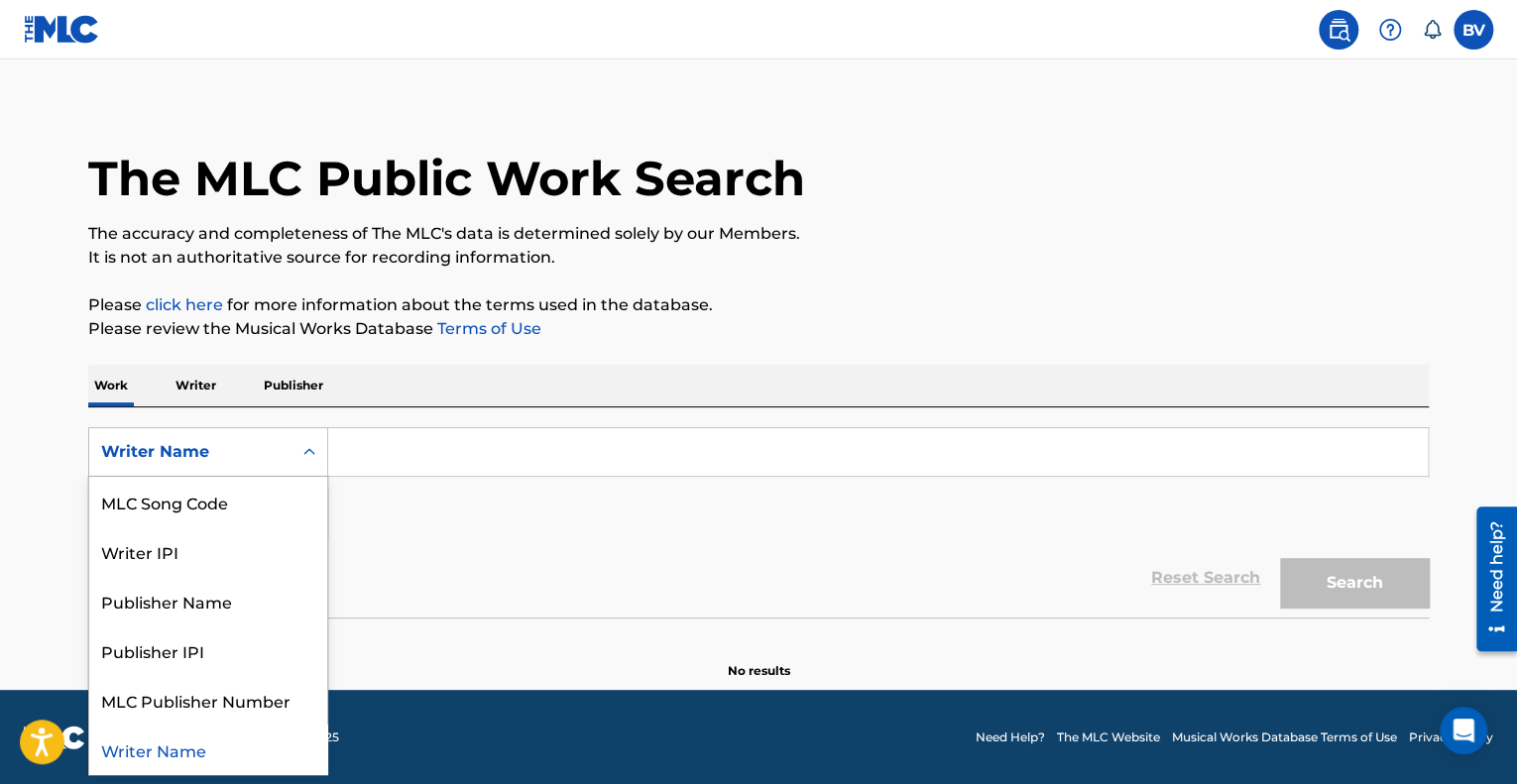 click at bounding box center [877, 452] 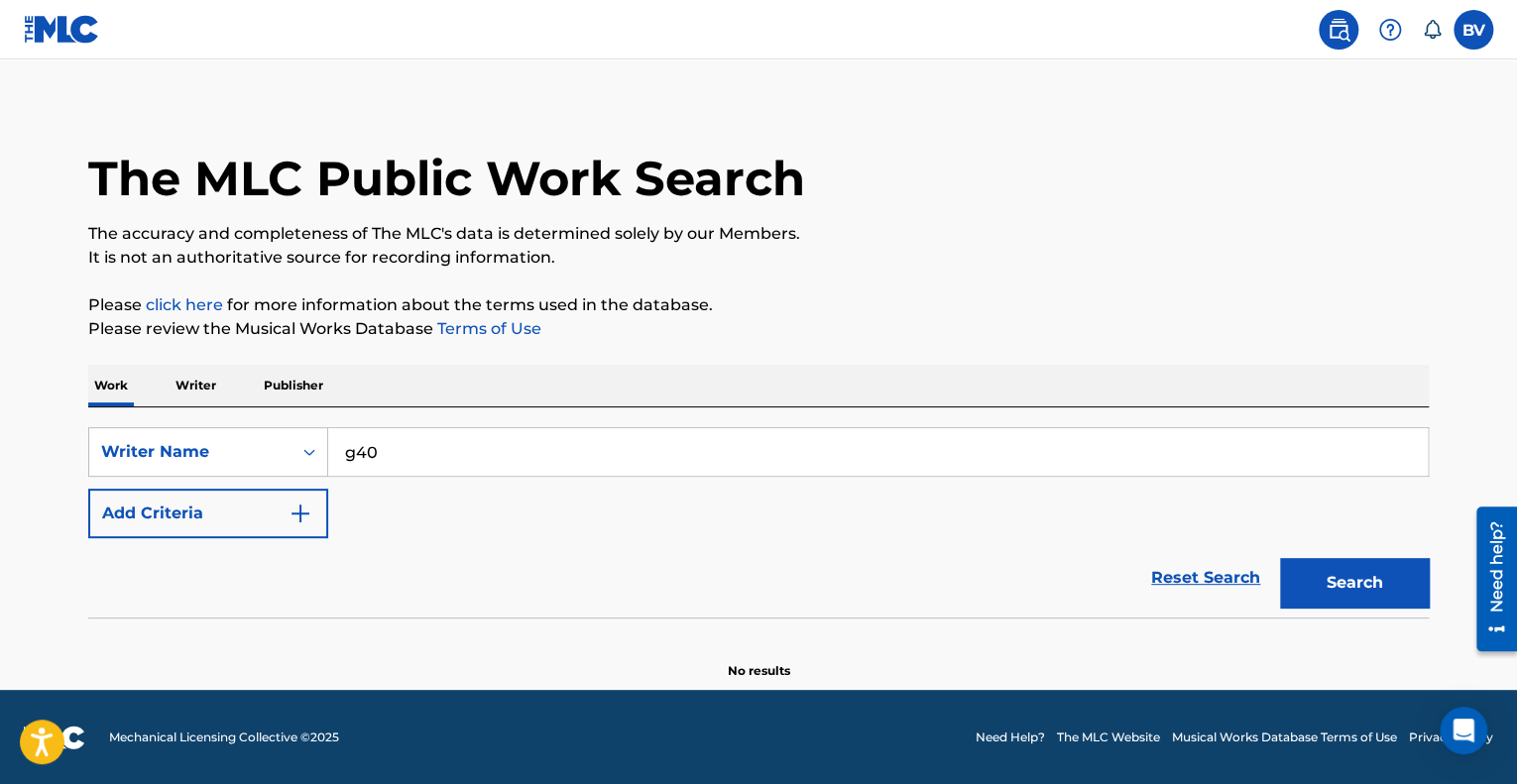 type on "g40" 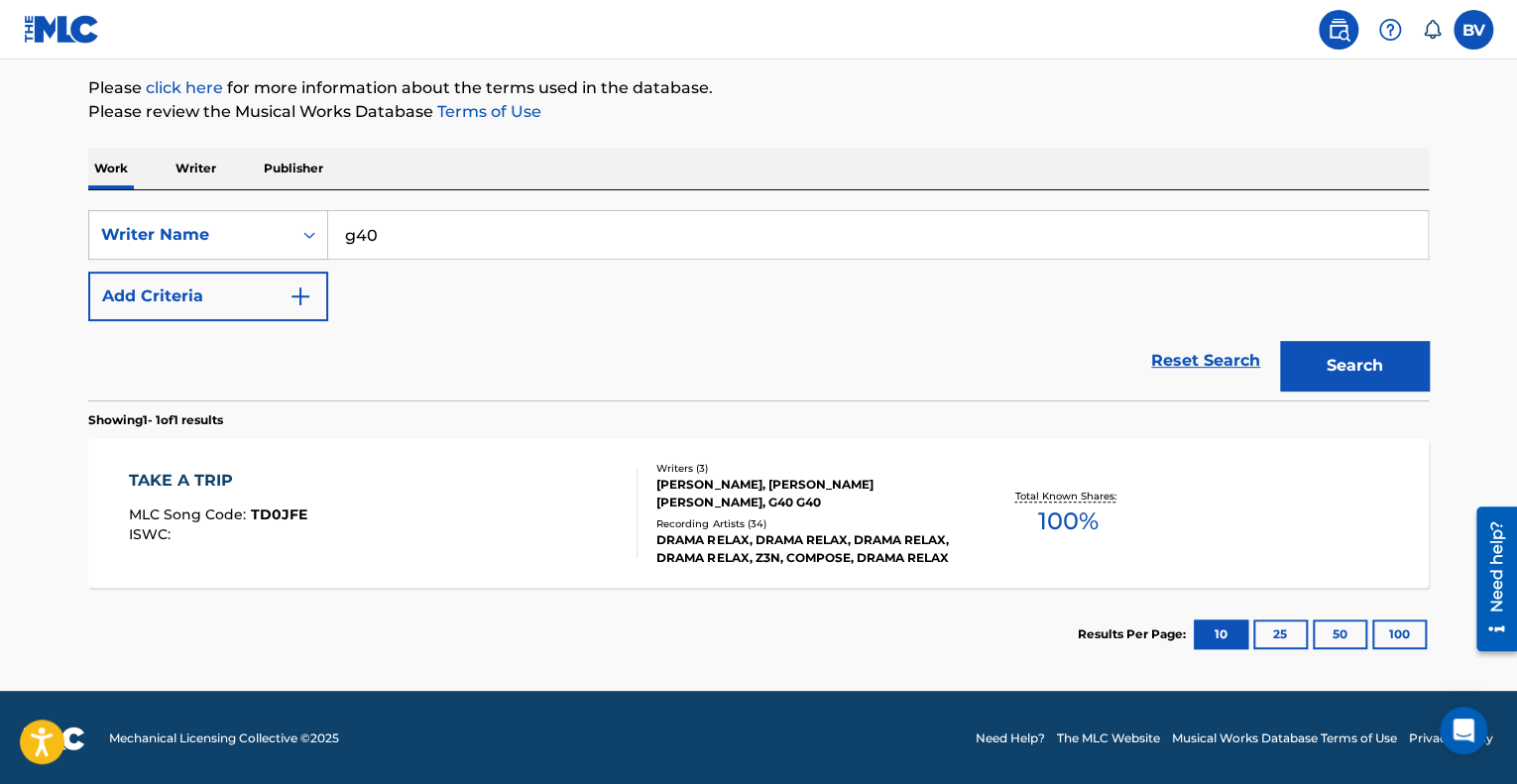 scroll, scrollTop: 232, scrollLeft: 0, axis: vertical 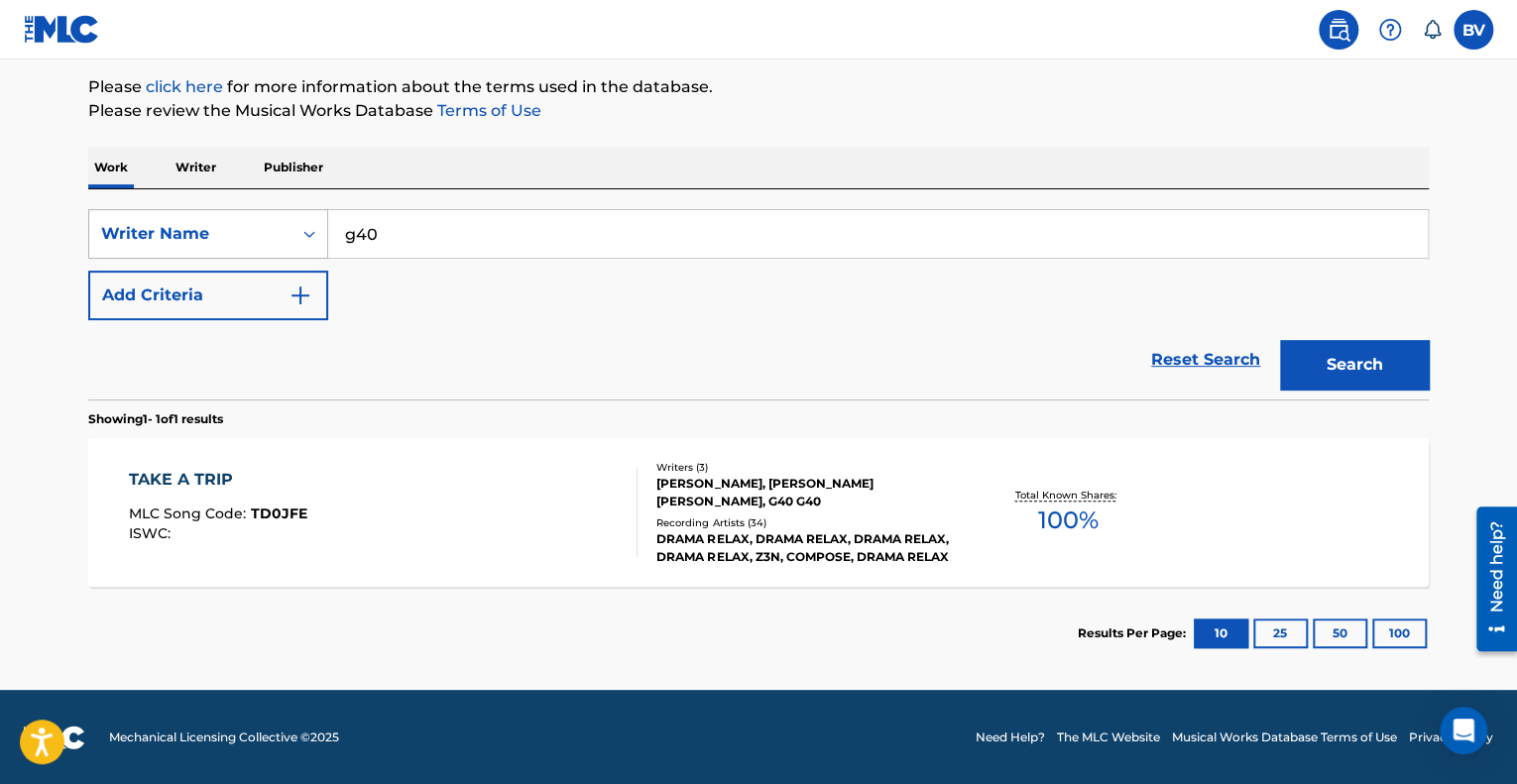 drag, startPoint x: 393, startPoint y: 223, endPoint x: 292, endPoint y: 233, distance: 101.49384 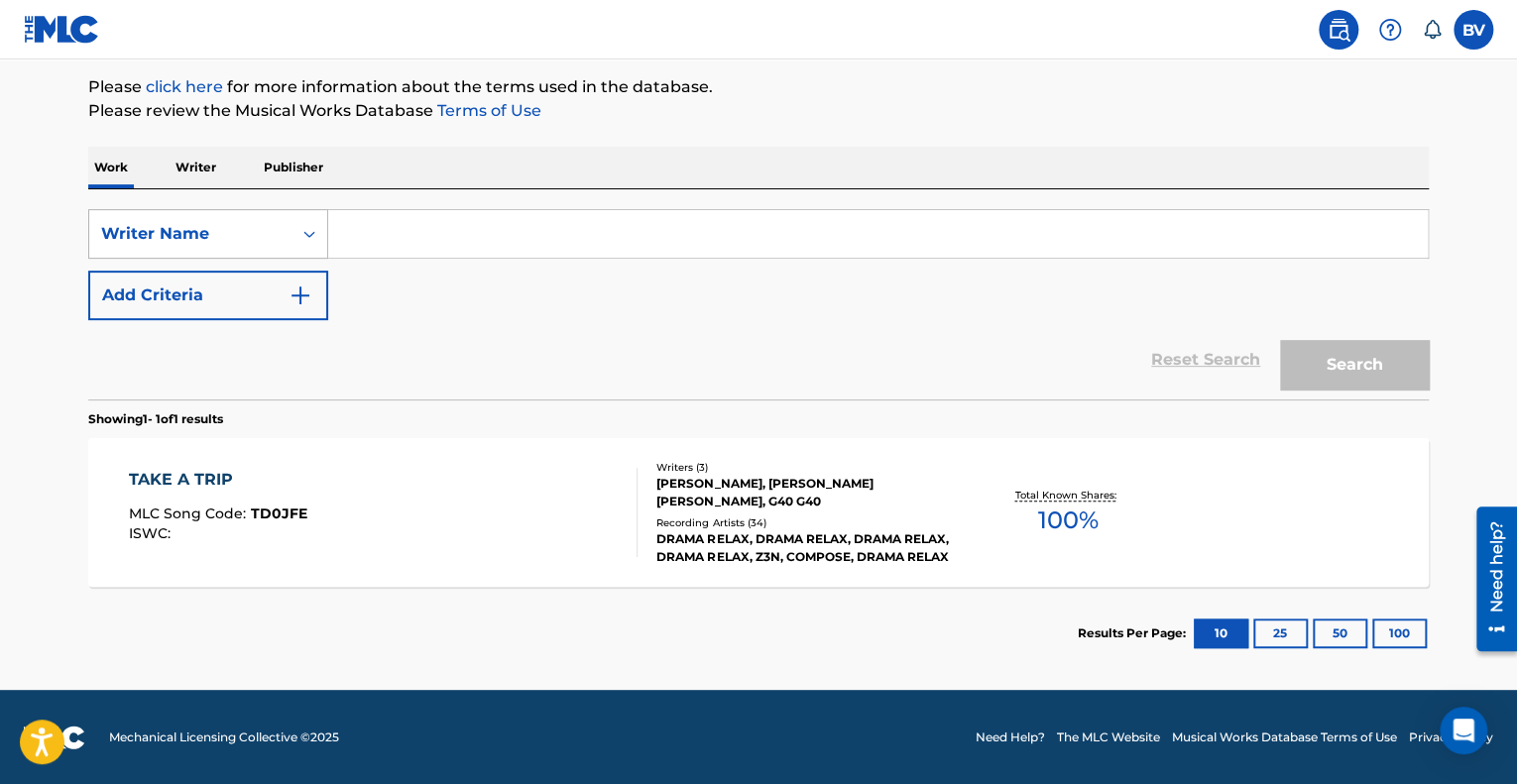 type 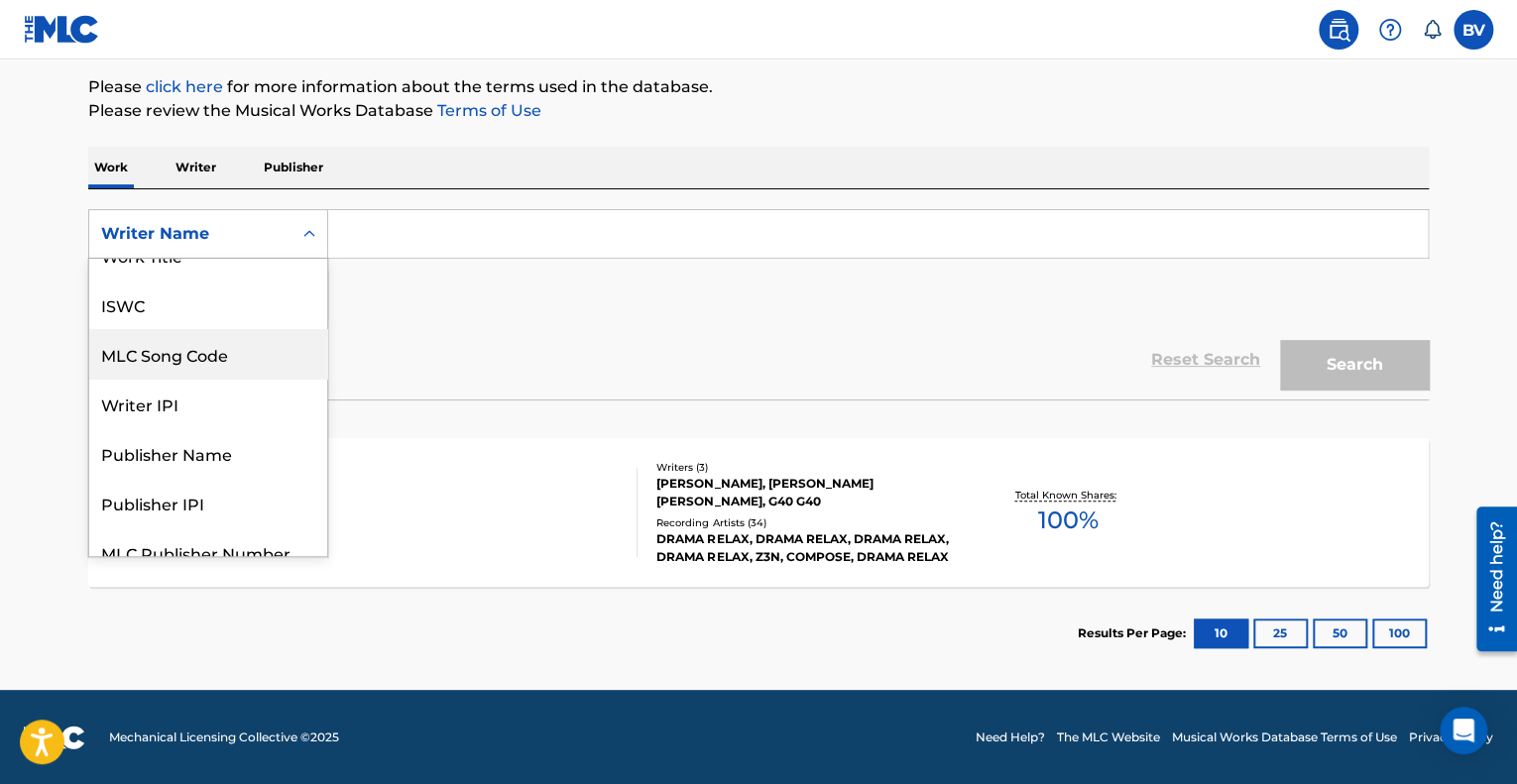 scroll, scrollTop: 0, scrollLeft: 0, axis: both 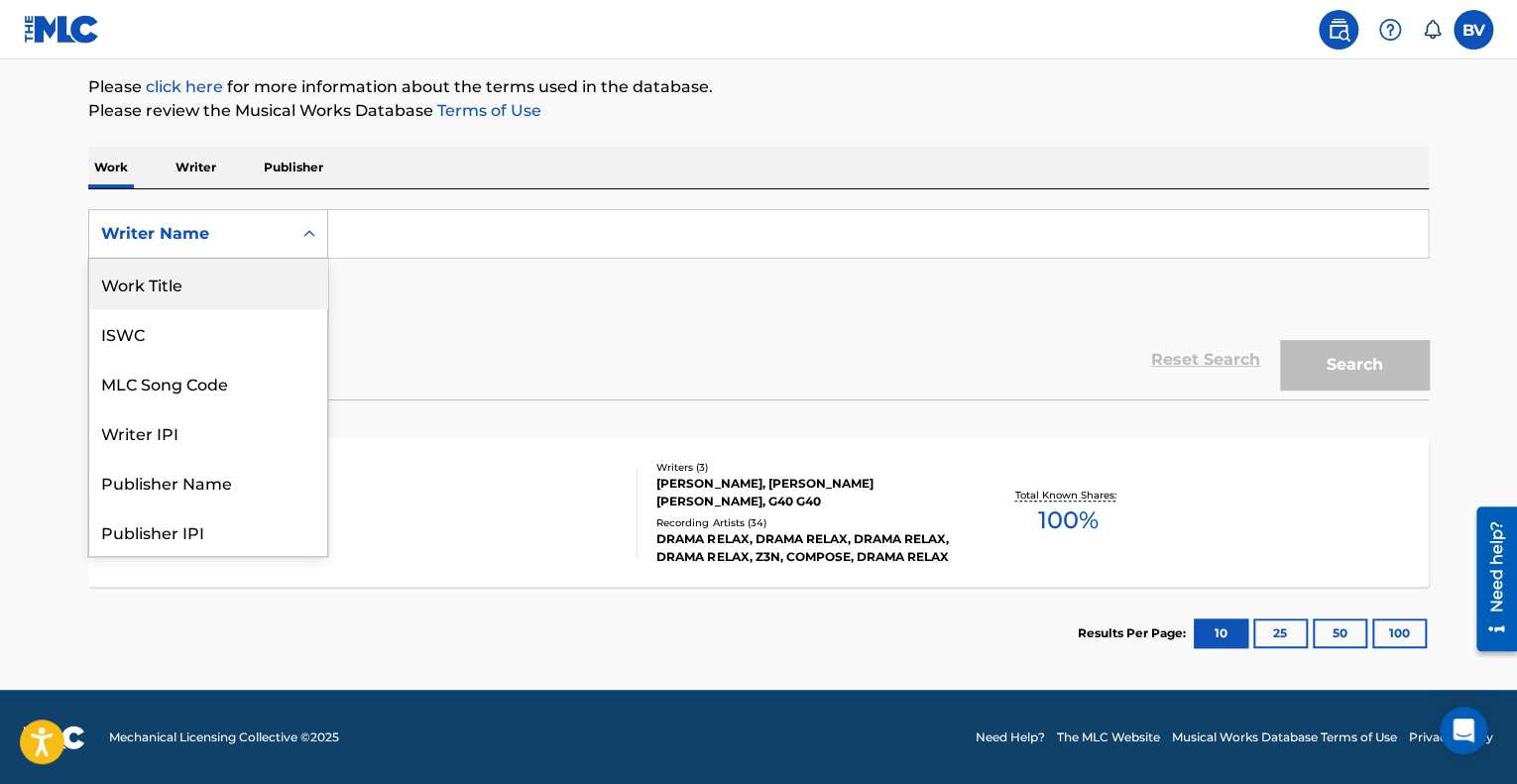 click on "Work Title" at bounding box center [208, 283] 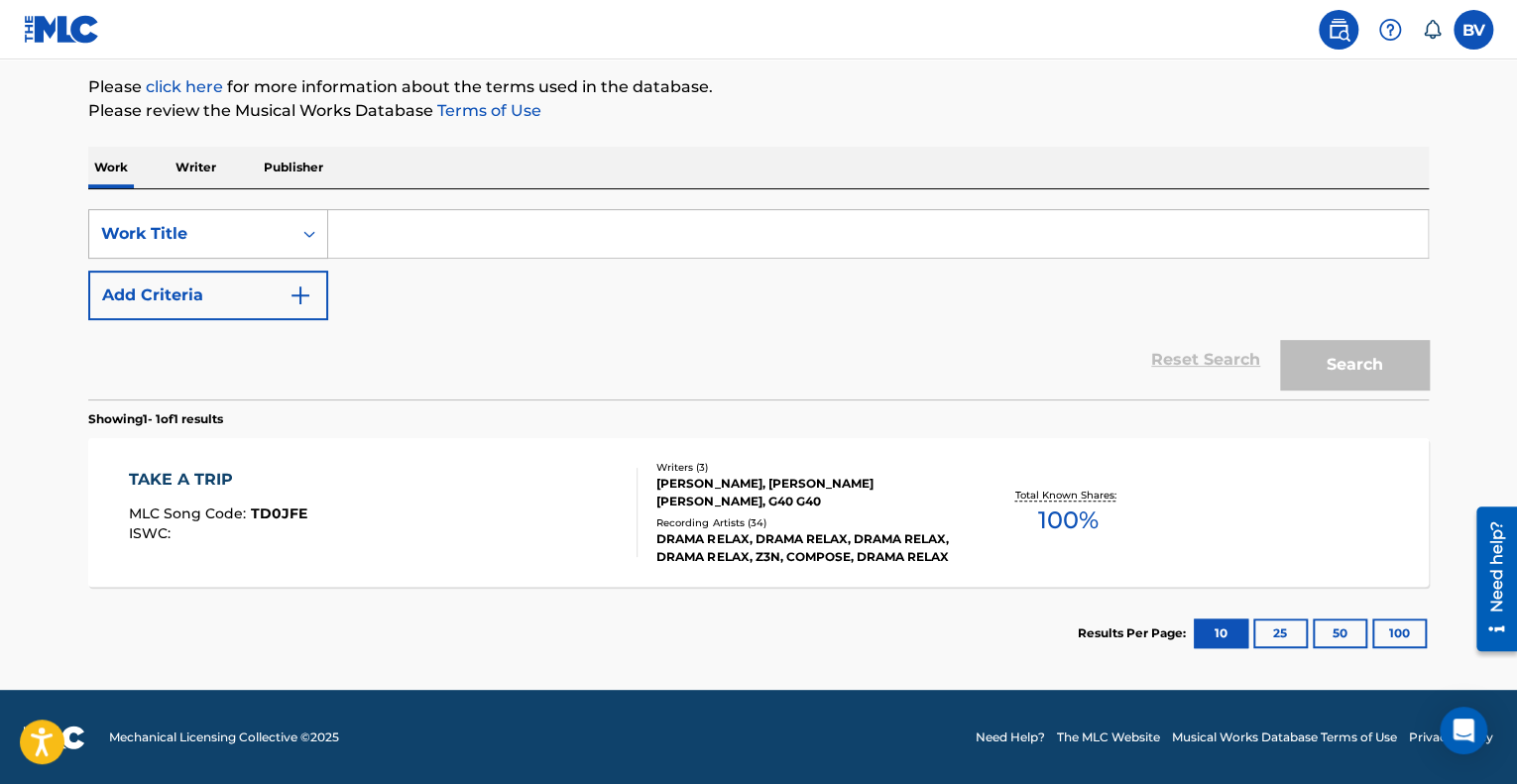 click on "Work Title" at bounding box center [190, 234] 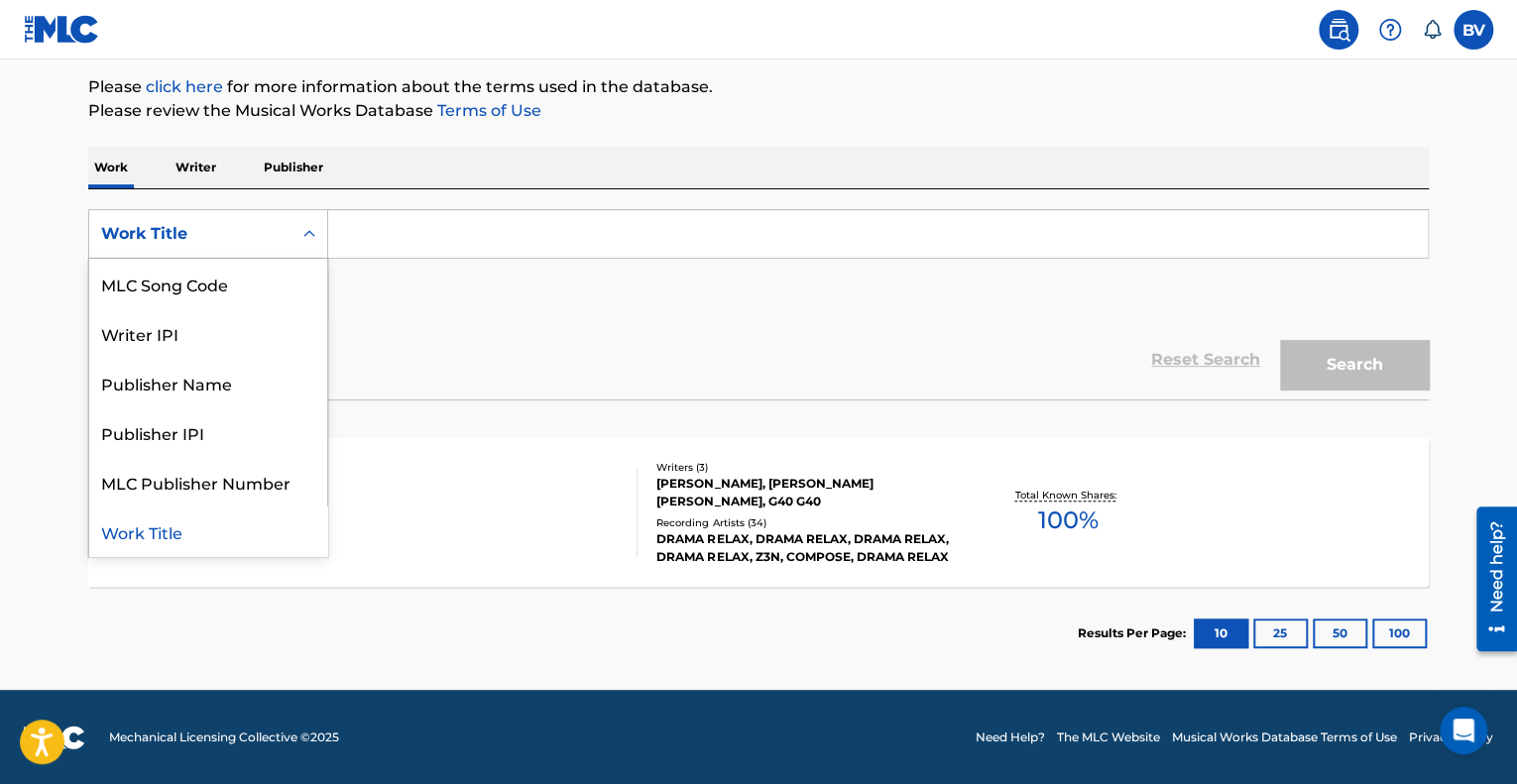 scroll, scrollTop: 0, scrollLeft: 0, axis: both 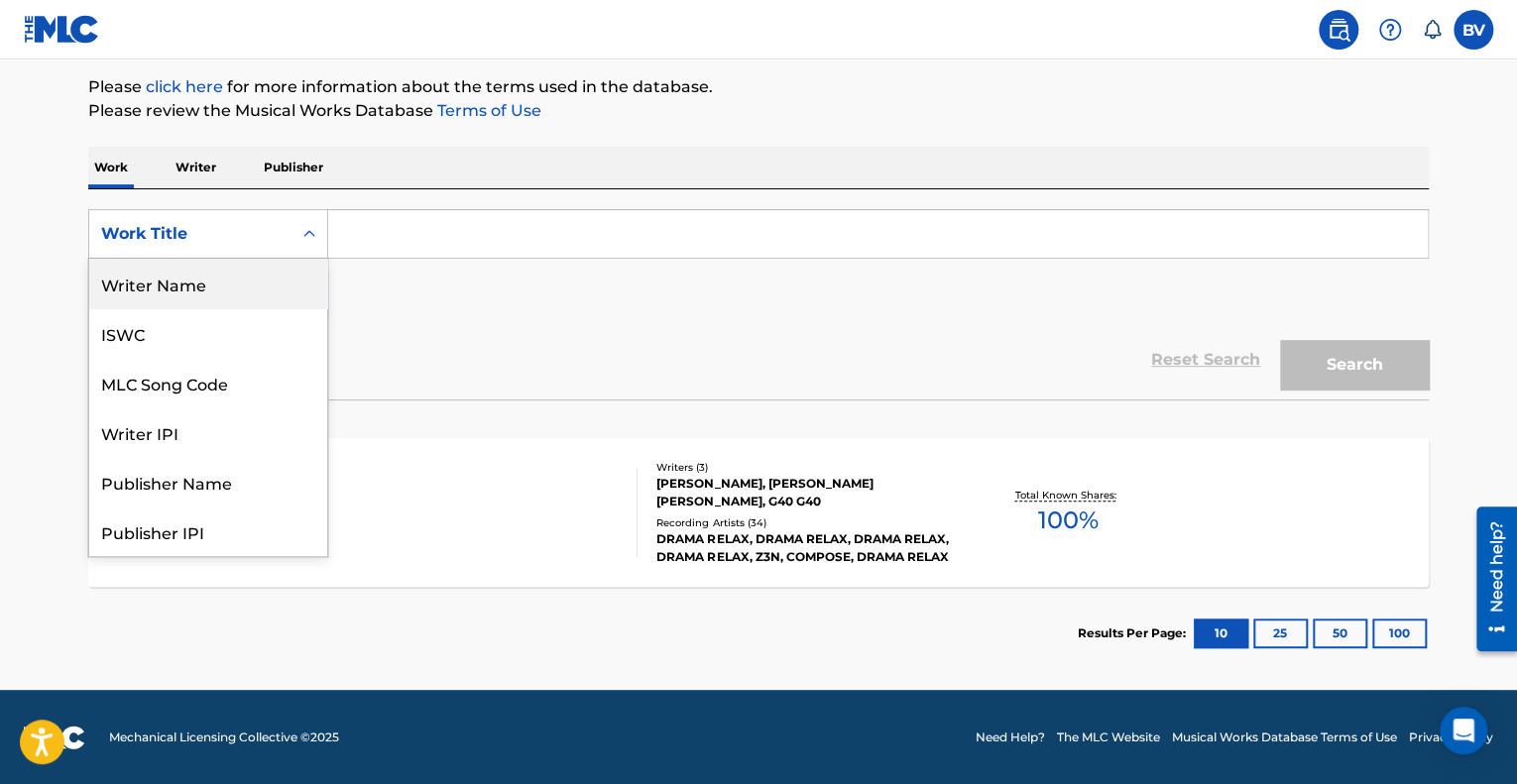 click on "Writer Name" at bounding box center (208, 283) 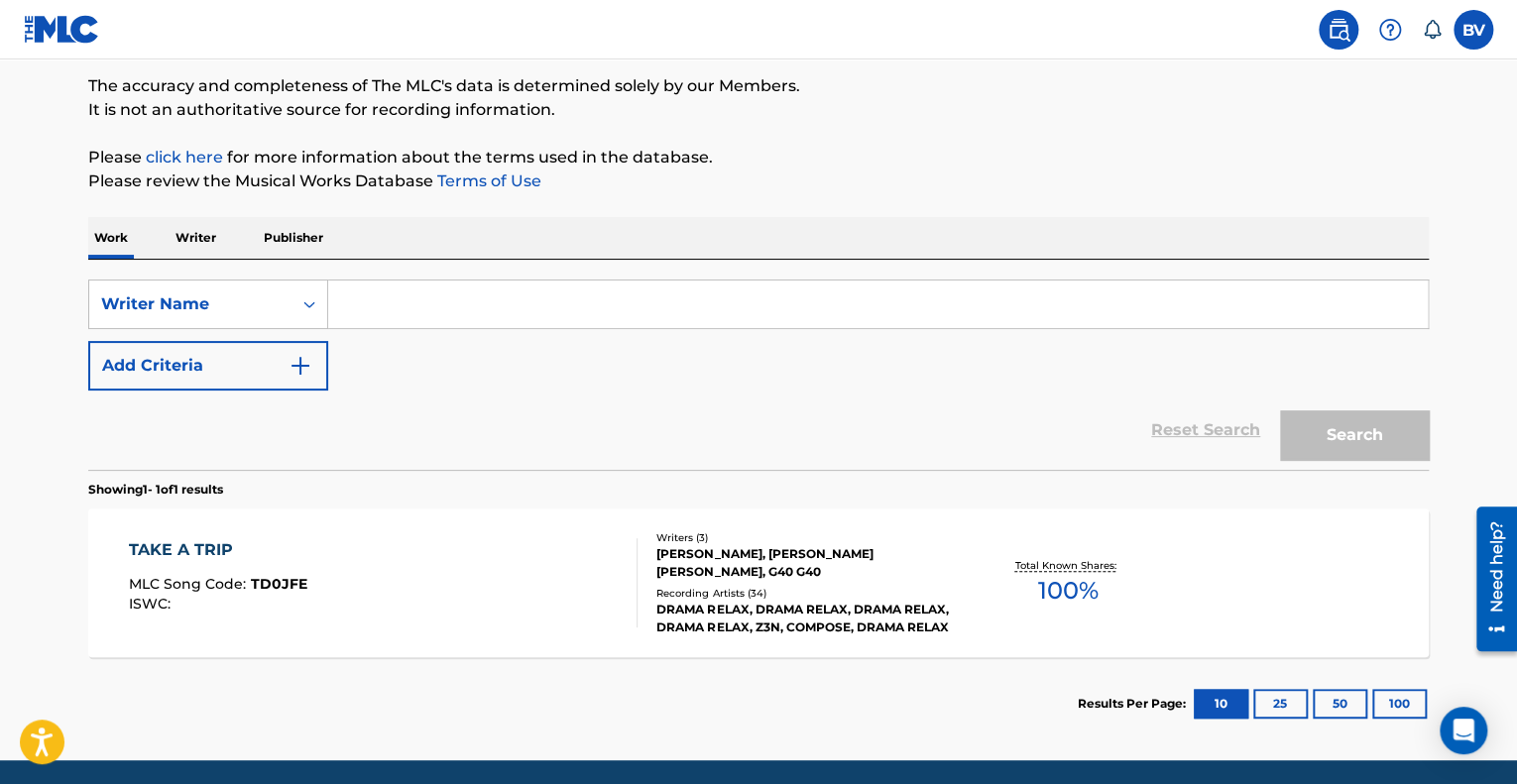 scroll, scrollTop: 133, scrollLeft: 0, axis: vertical 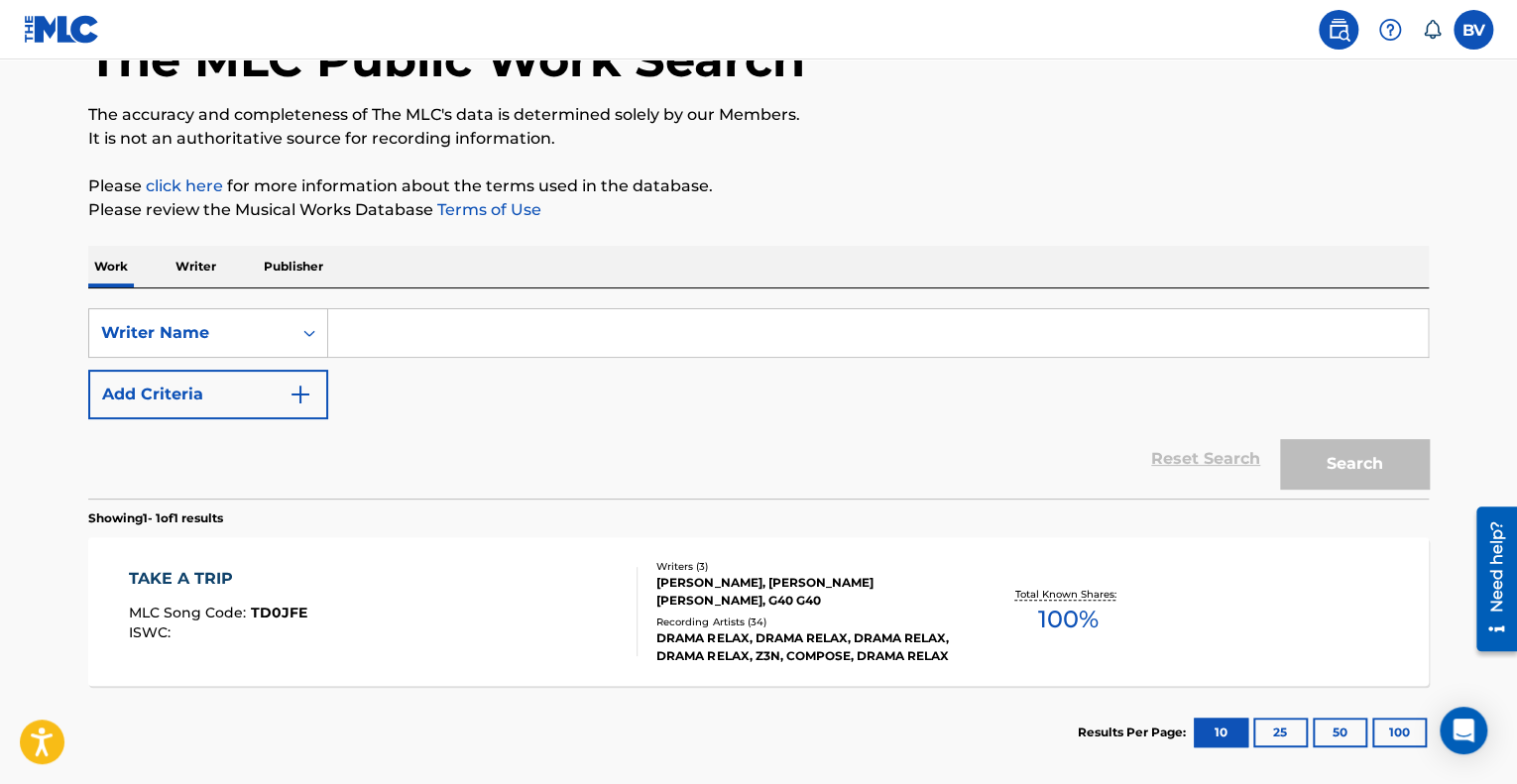 click on "click here" at bounding box center (184, 185) 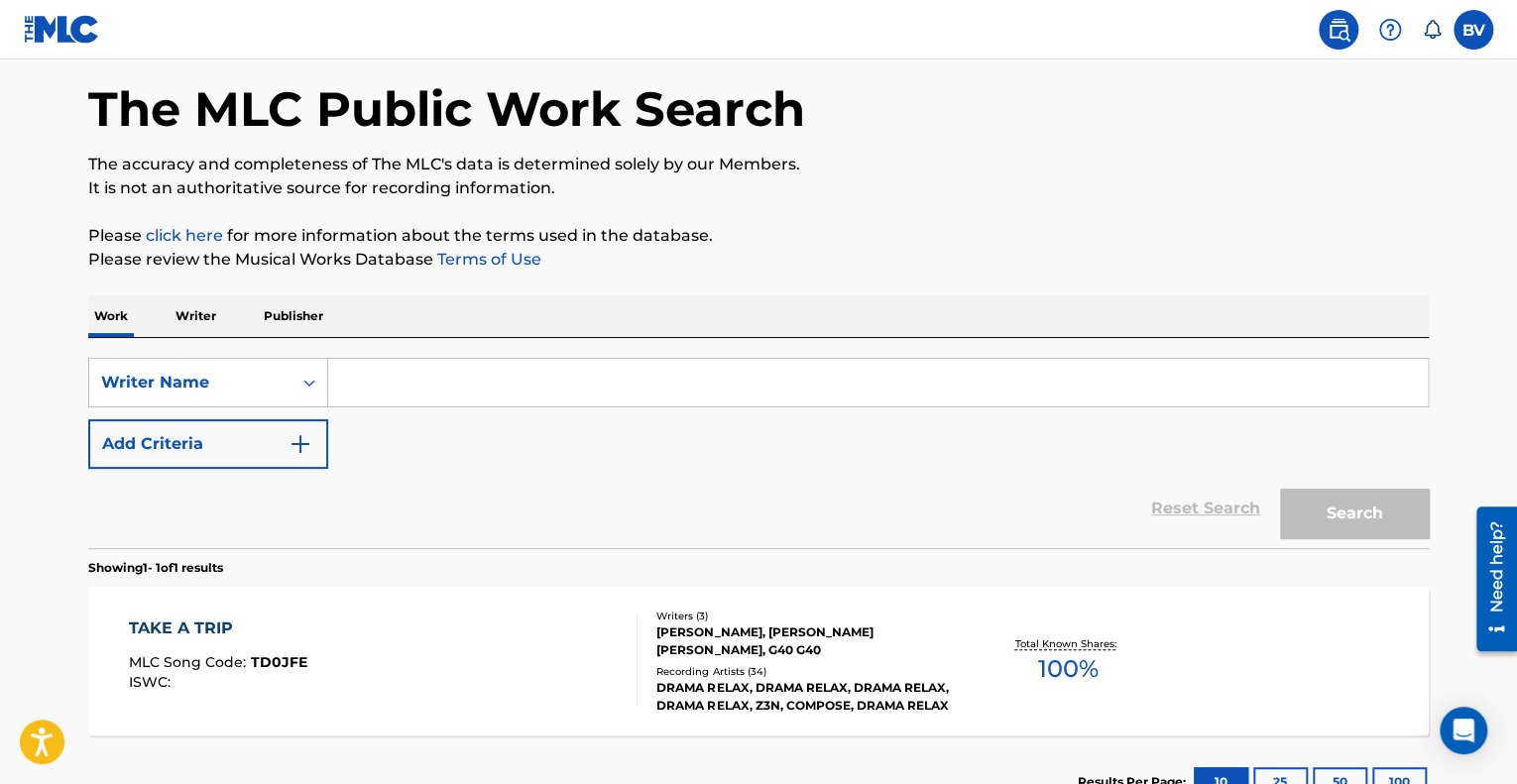 scroll, scrollTop: 0, scrollLeft: 0, axis: both 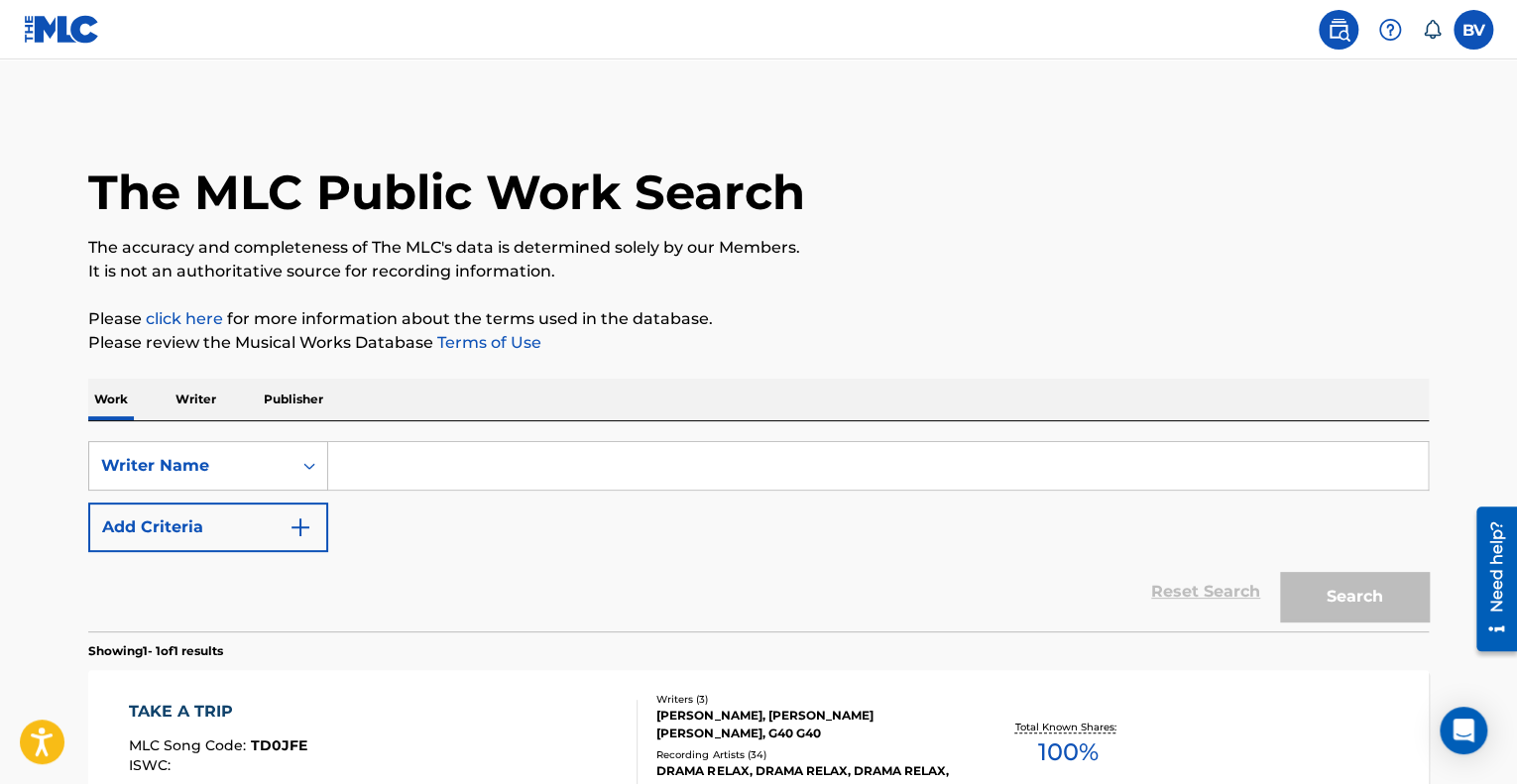 click at bounding box center [1473, 30] 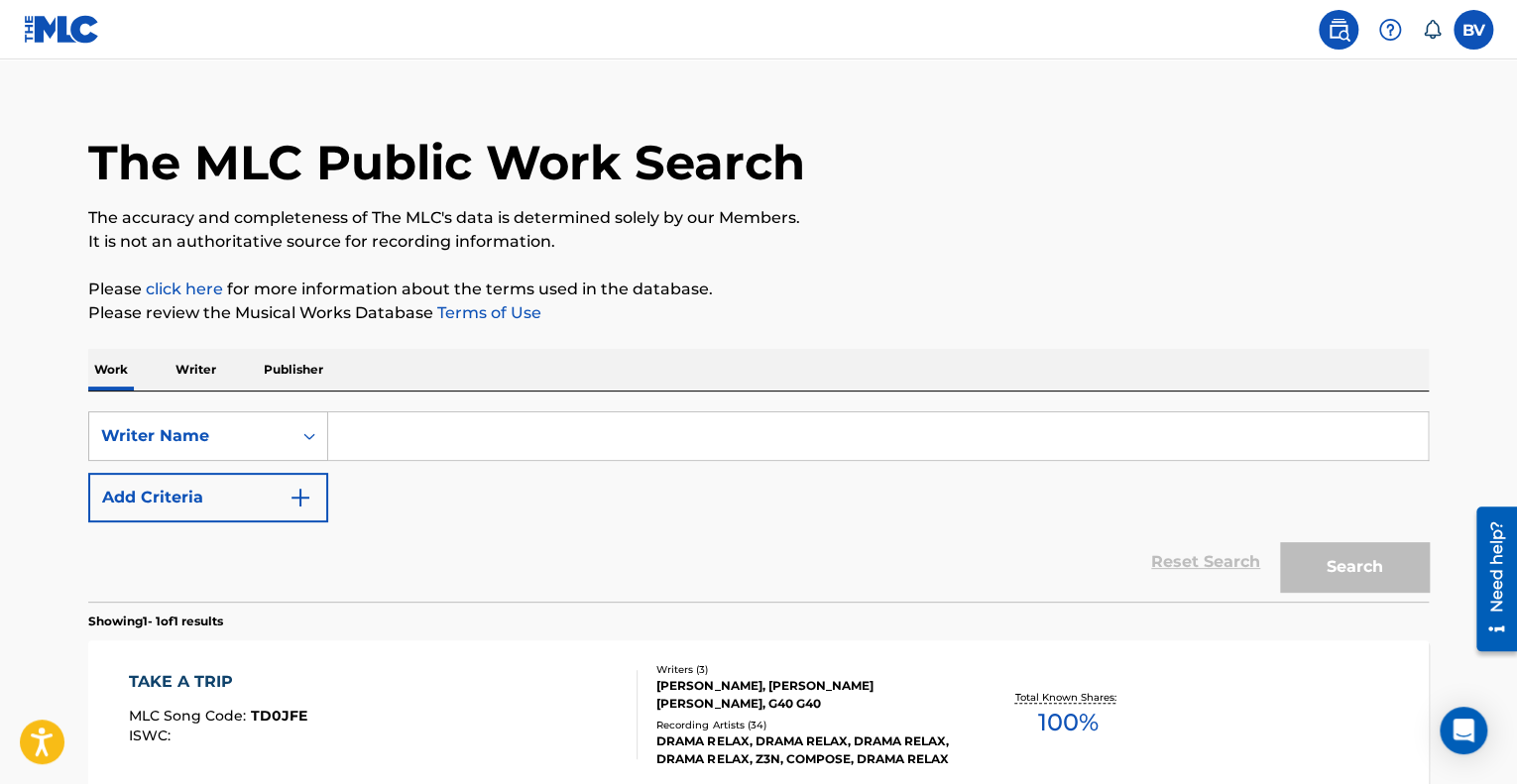 scroll, scrollTop: 0, scrollLeft: 0, axis: both 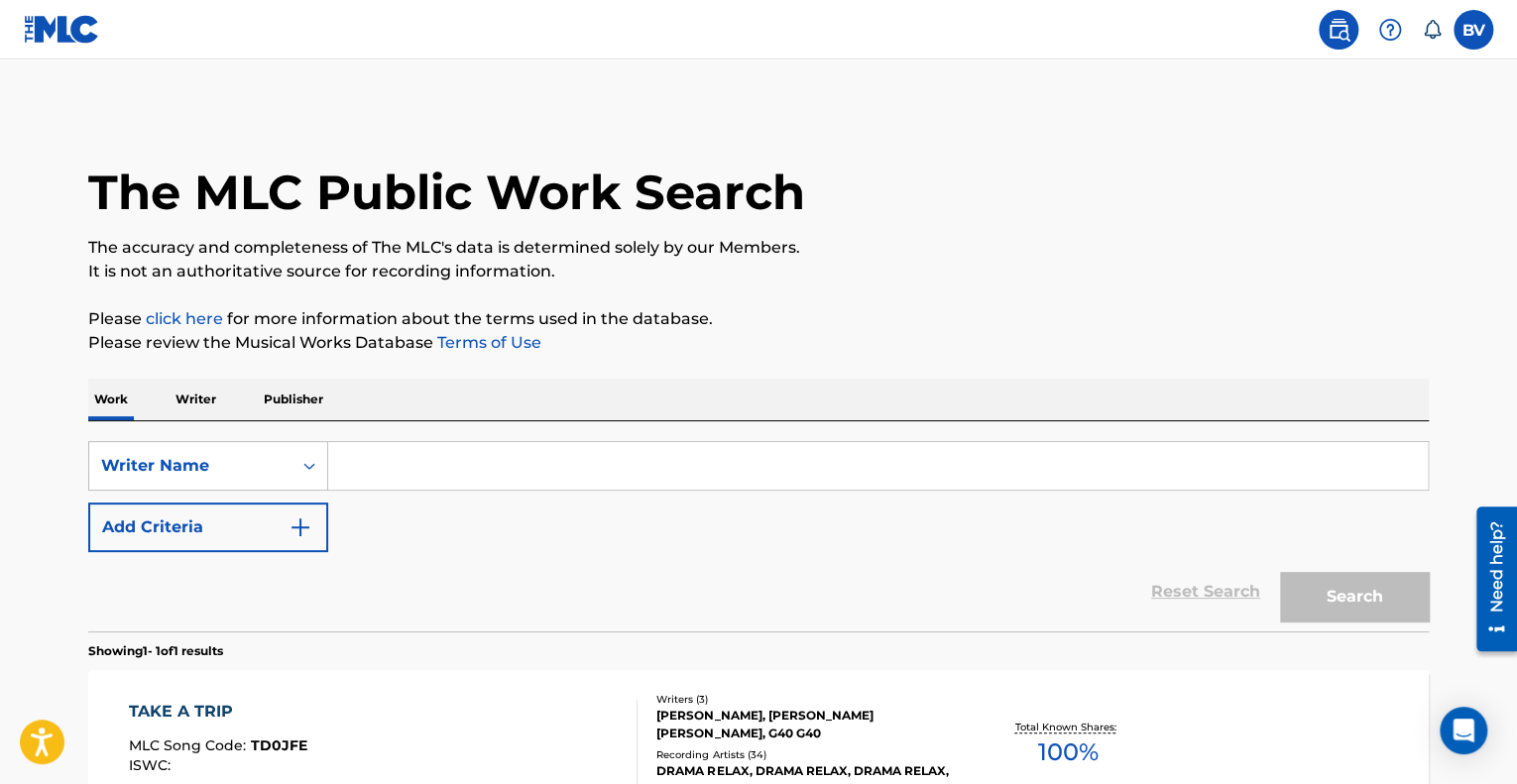 click at bounding box center (61, 29) 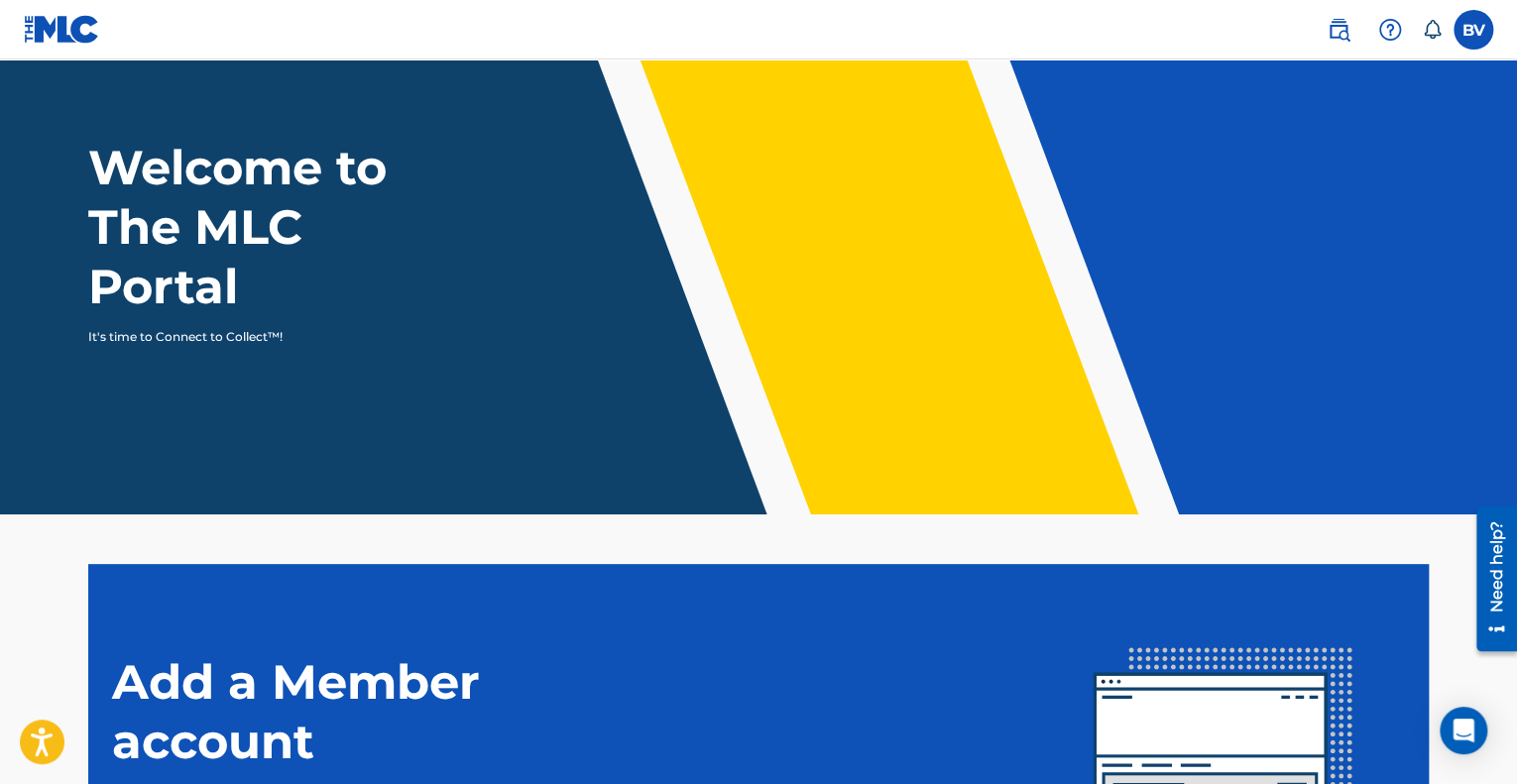 scroll, scrollTop: 0, scrollLeft: 0, axis: both 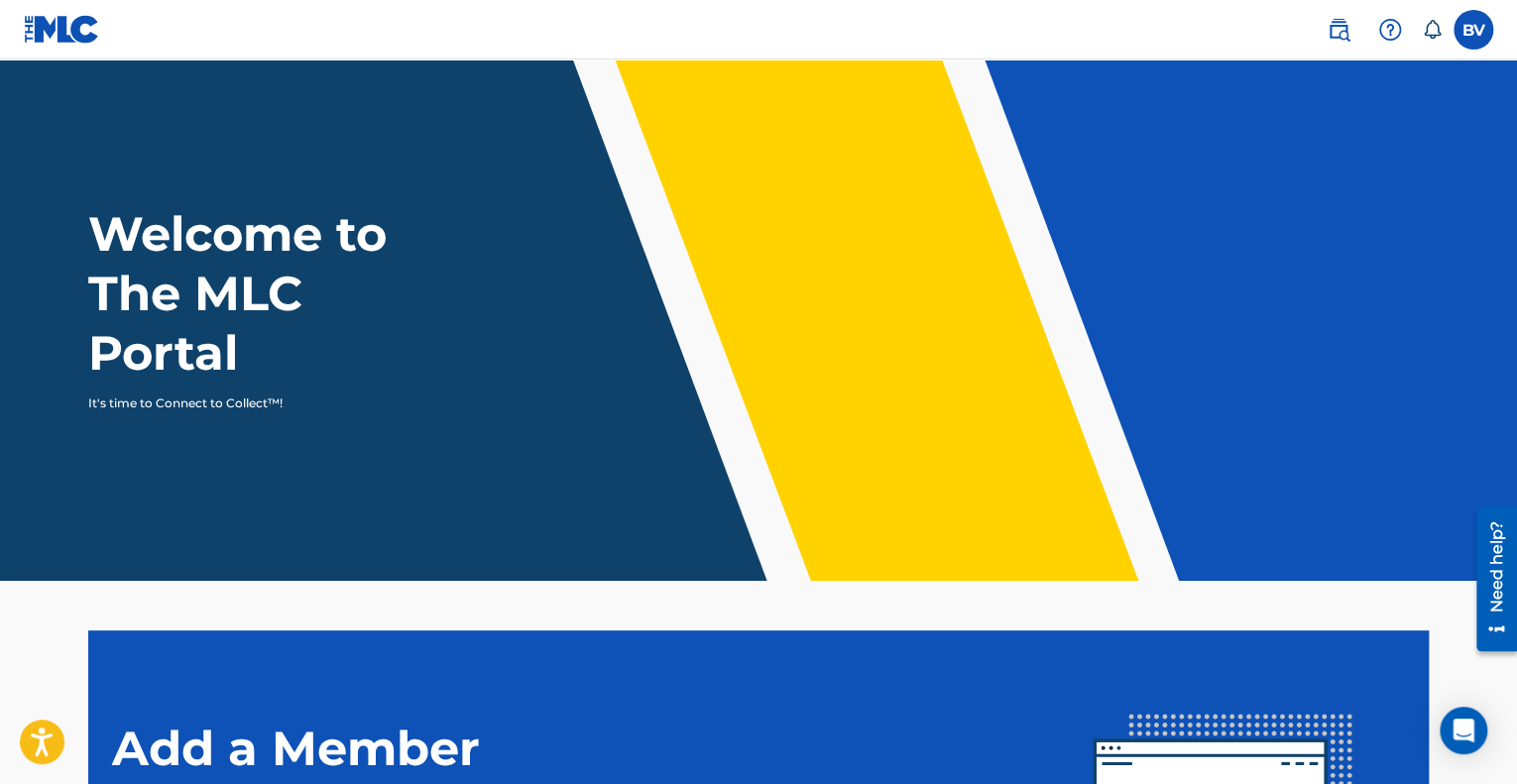 click at bounding box center (1380, 30) 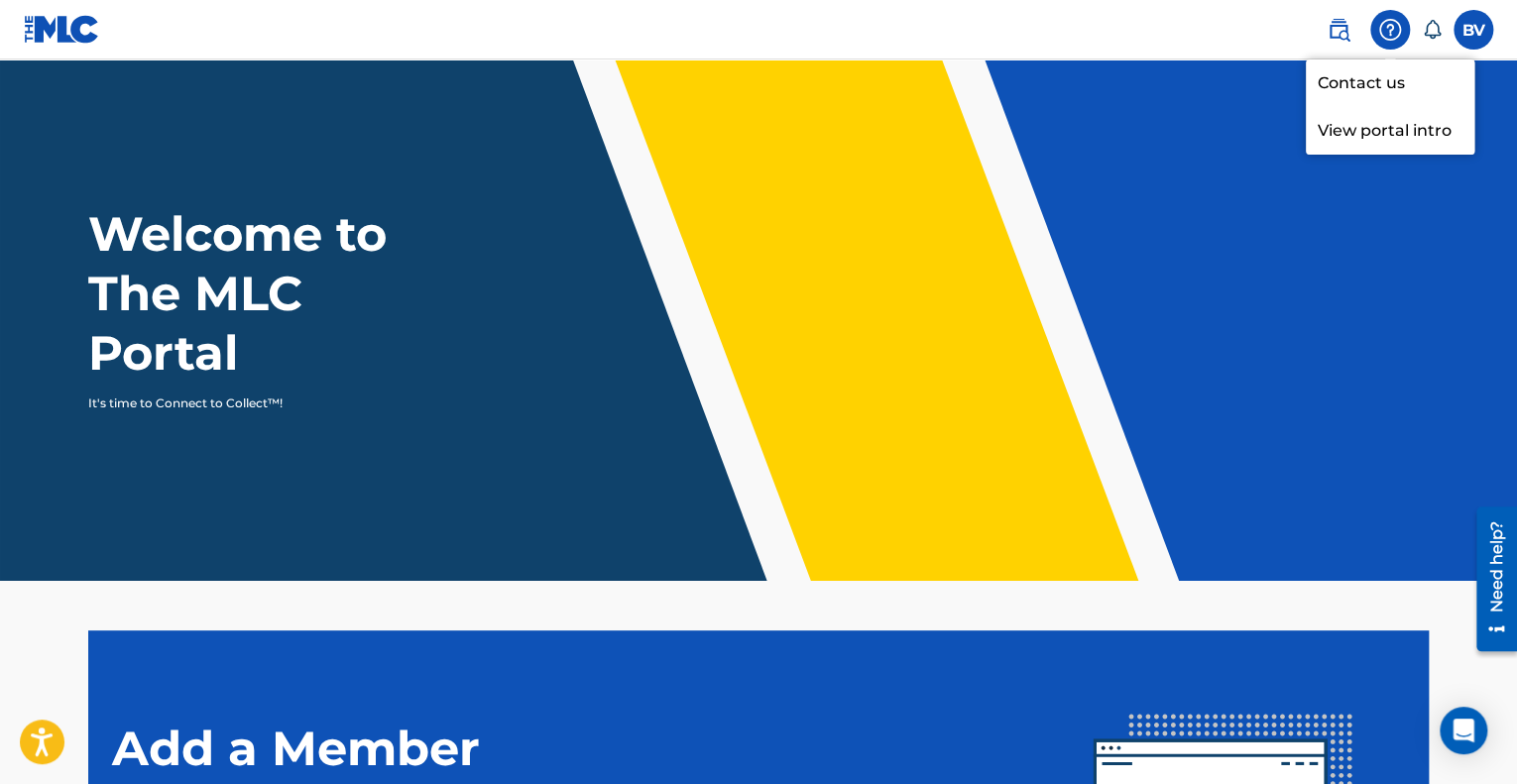 click on "View portal intro" at bounding box center (1390, 131) 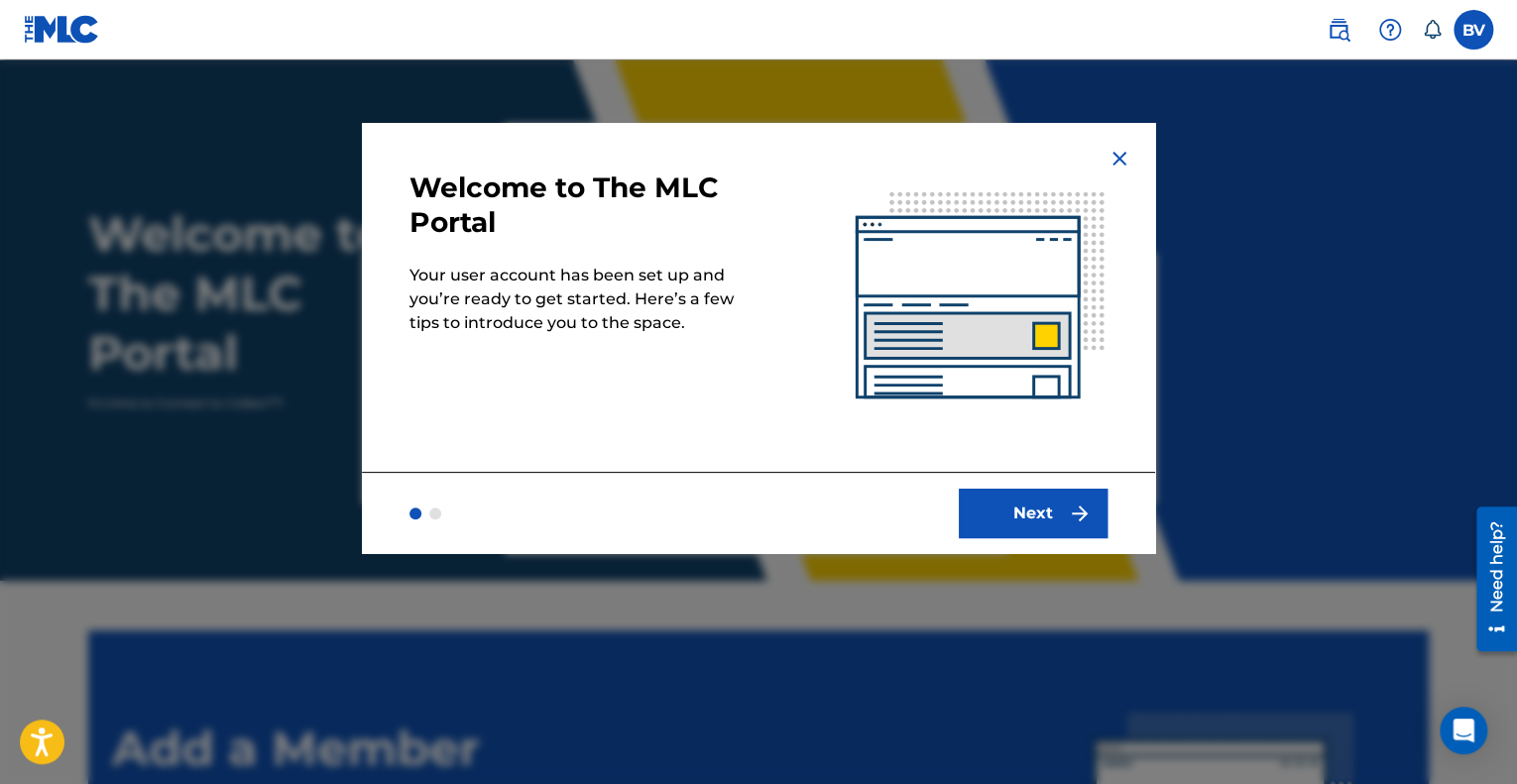 click at bounding box center (1119, 159) 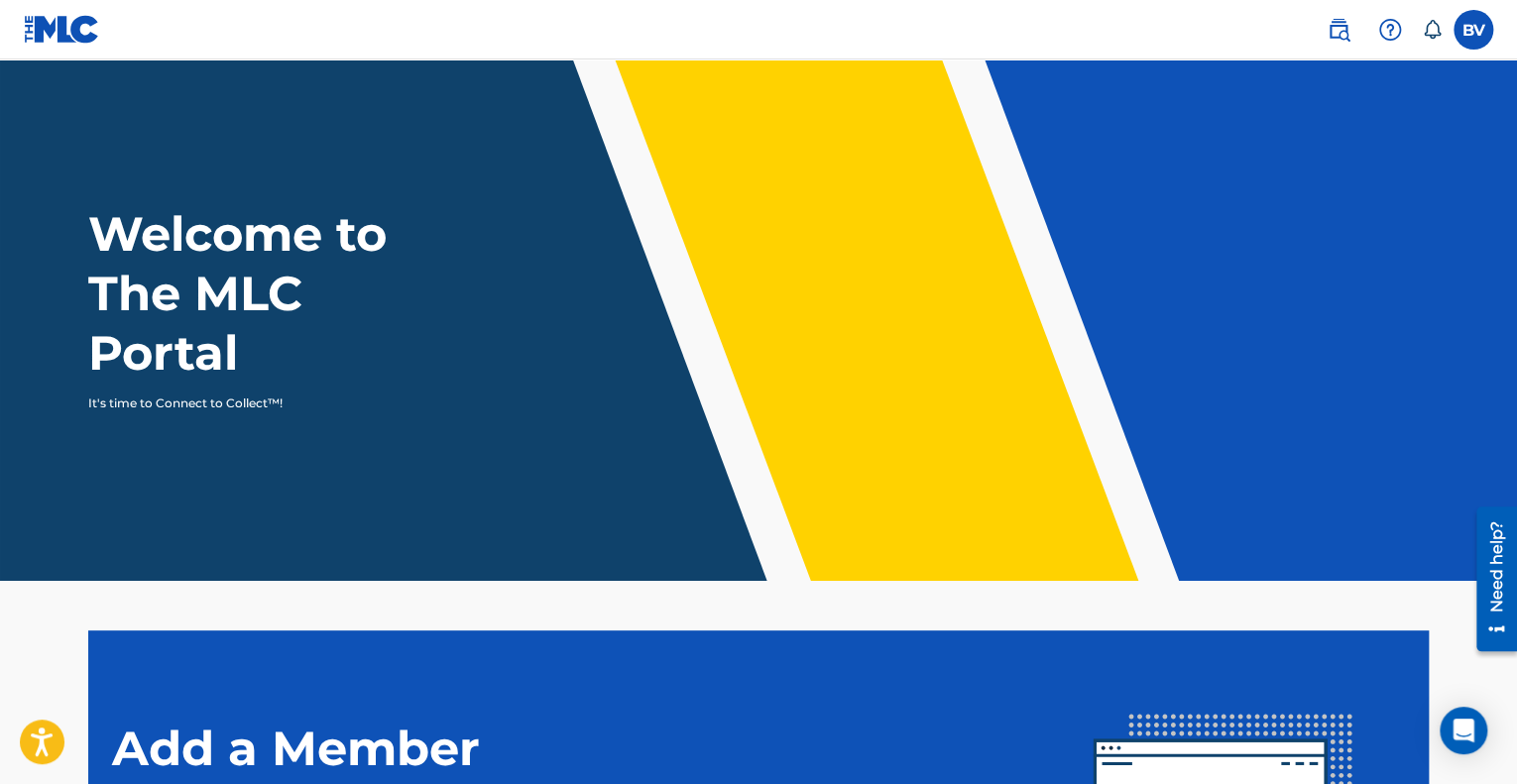 click at bounding box center [1390, 30] 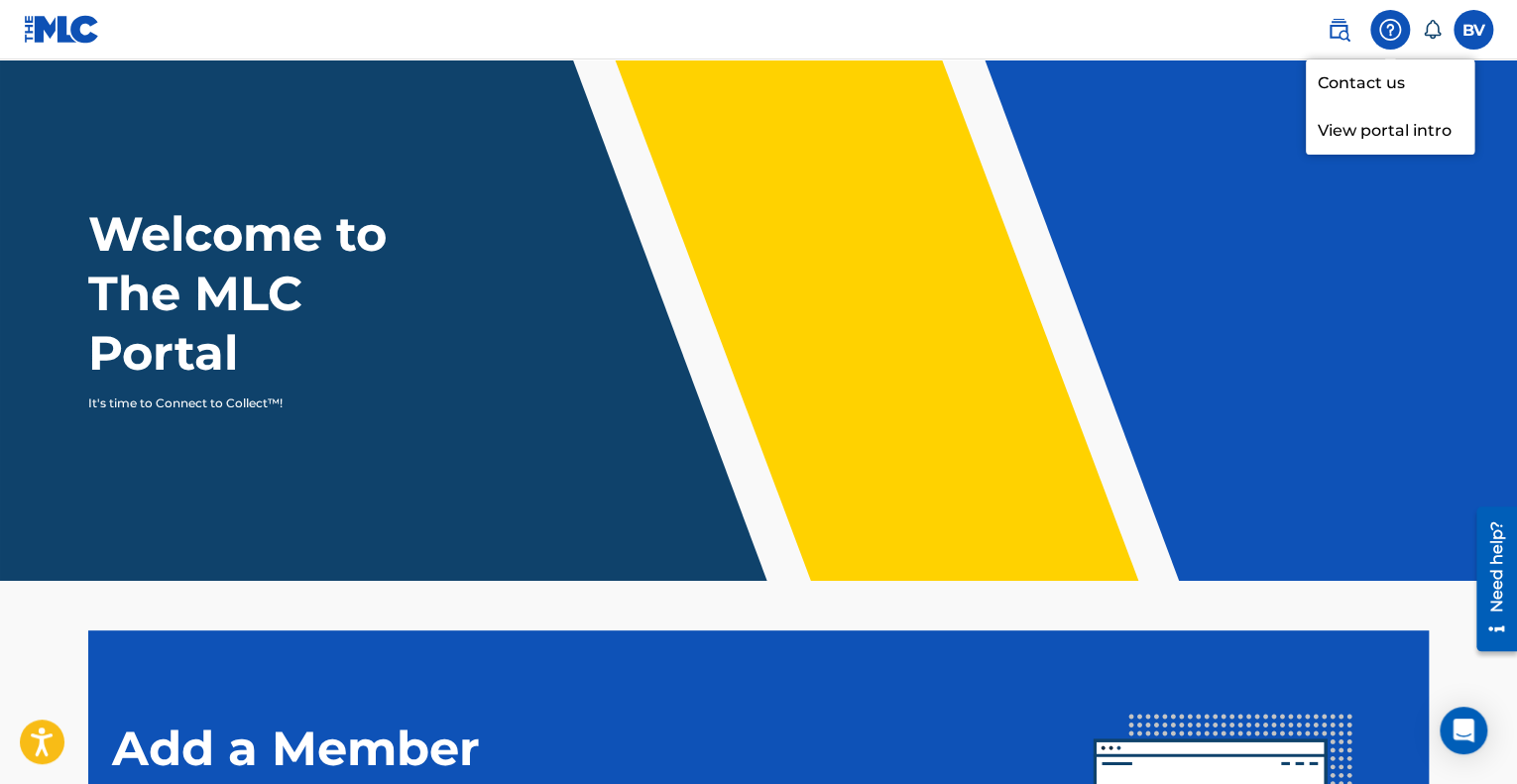 click on "View portal intro" at bounding box center (1390, 131) 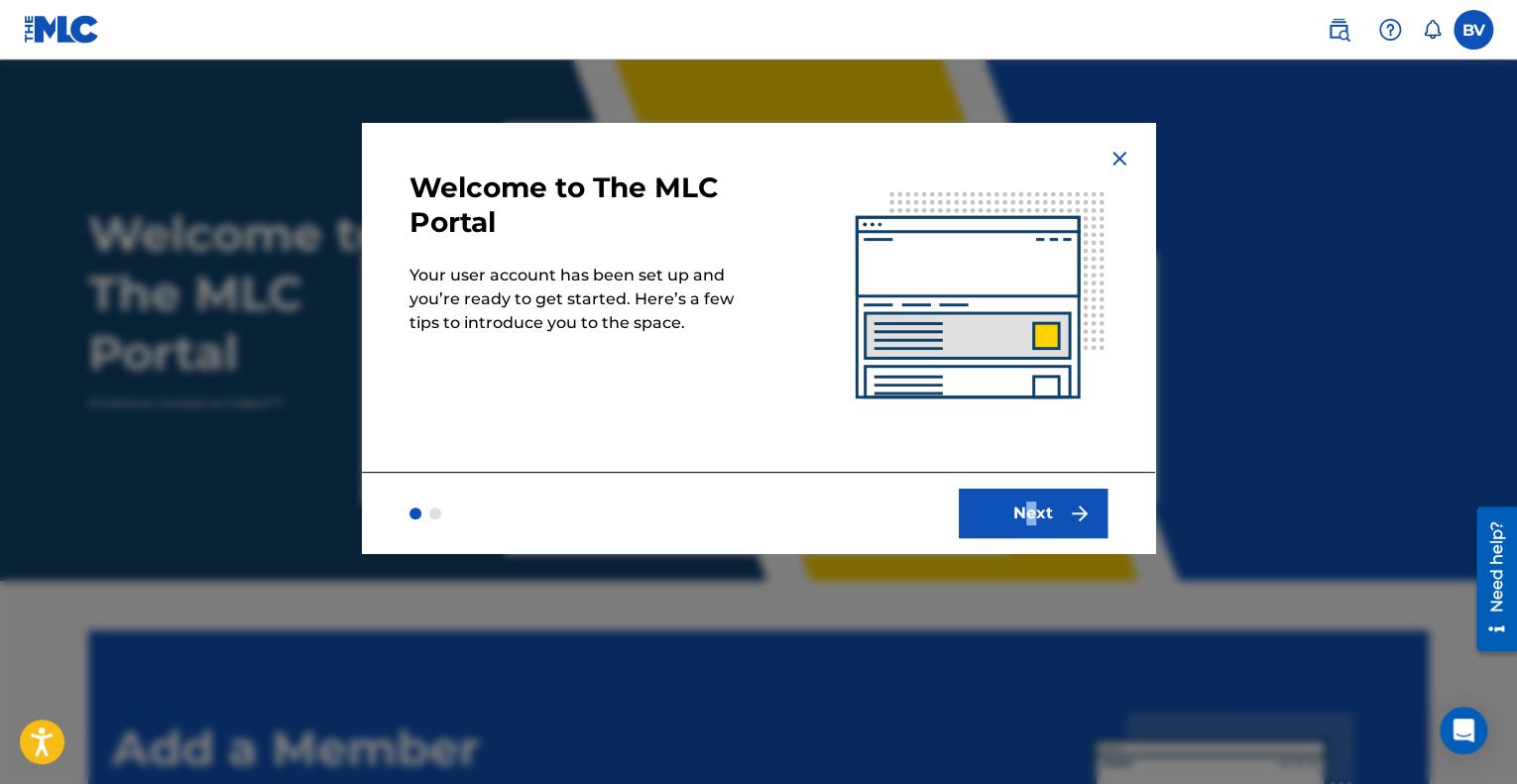 drag, startPoint x: 1036, startPoint y: 473, endPoint x: 1026, endPoint y: 491, distance: 20.59126 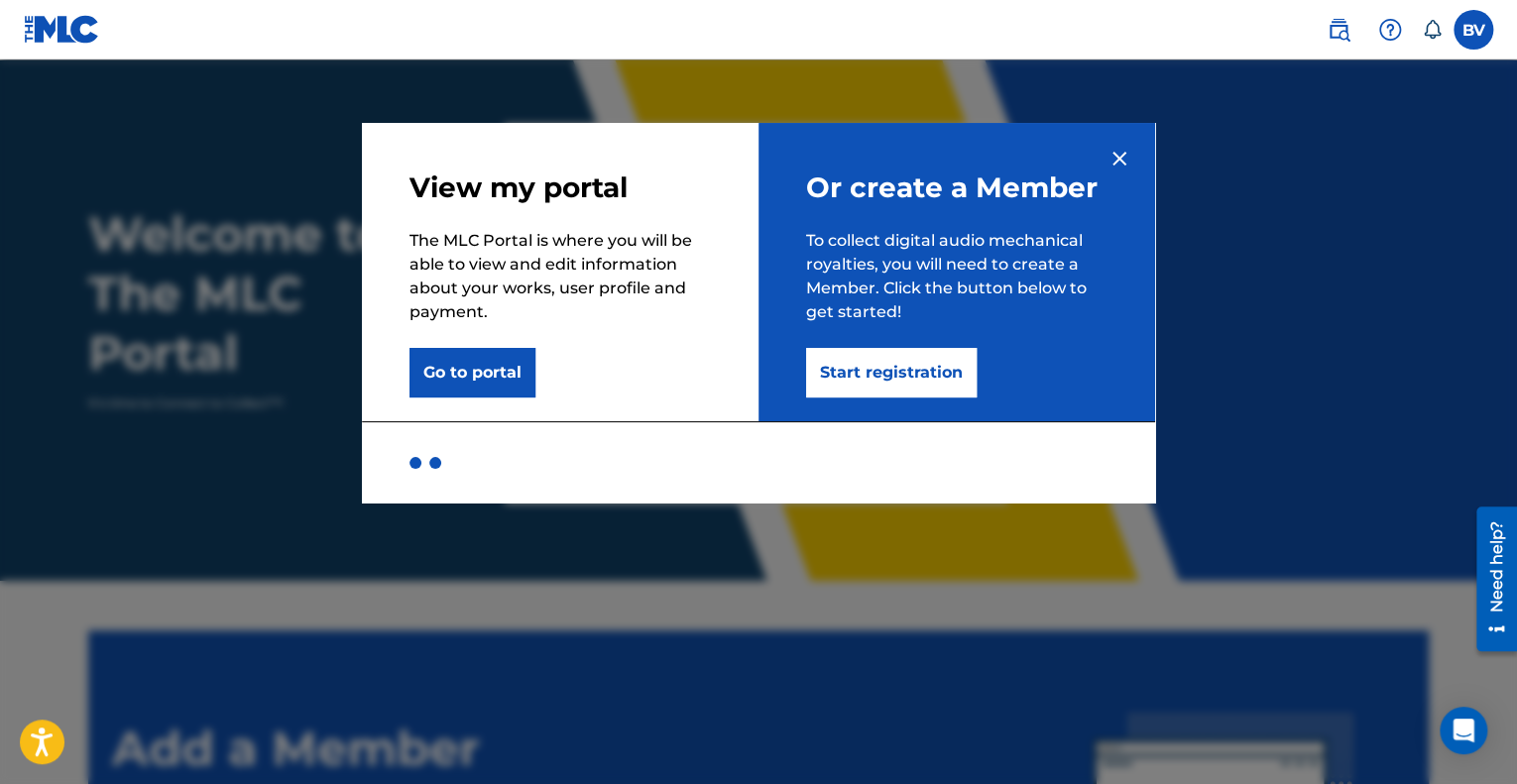 click on "Go to portal" at bounding box center (472, 373) 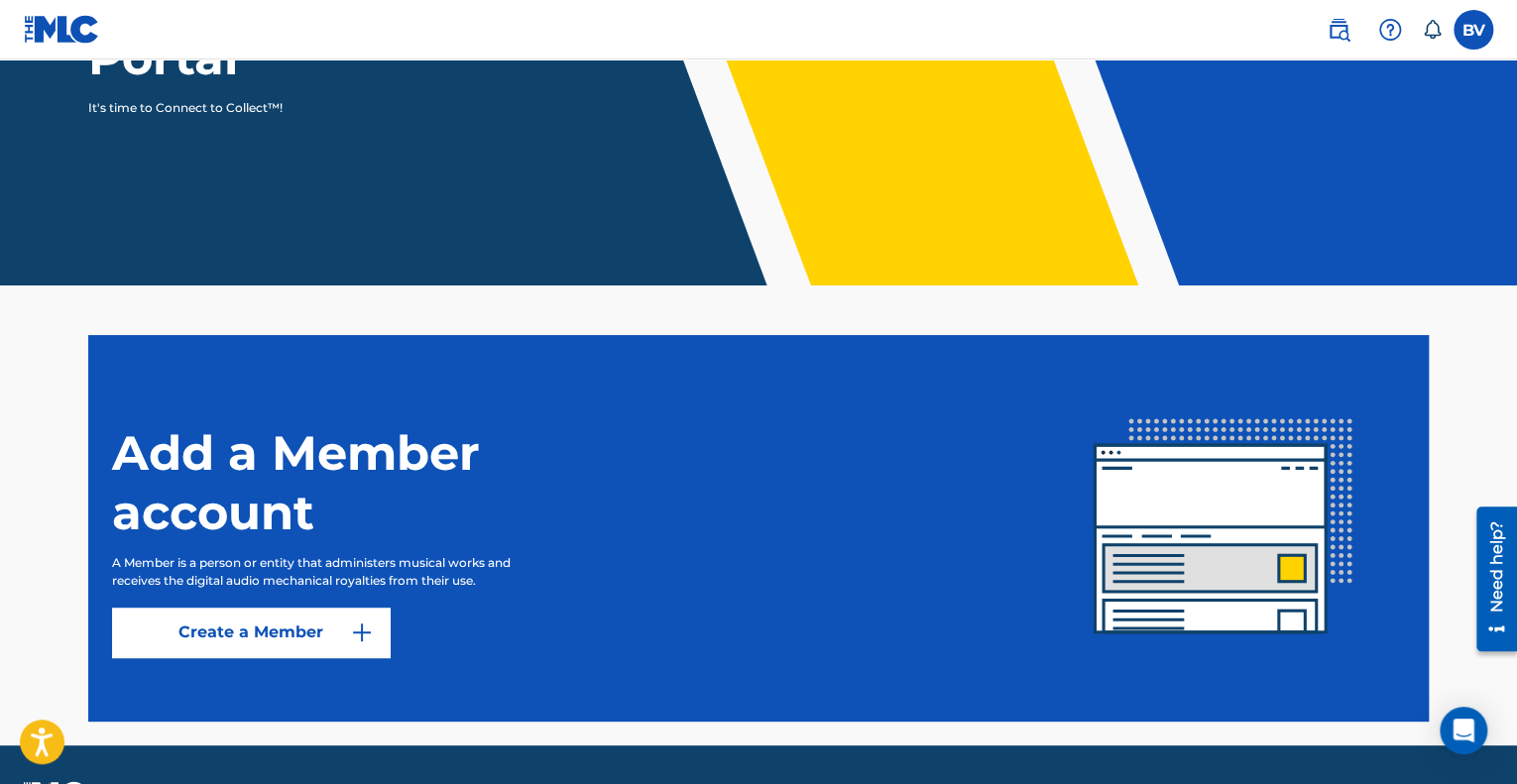 scroll, scrollTop: 352, scrollLeft: 0, axis: vertical 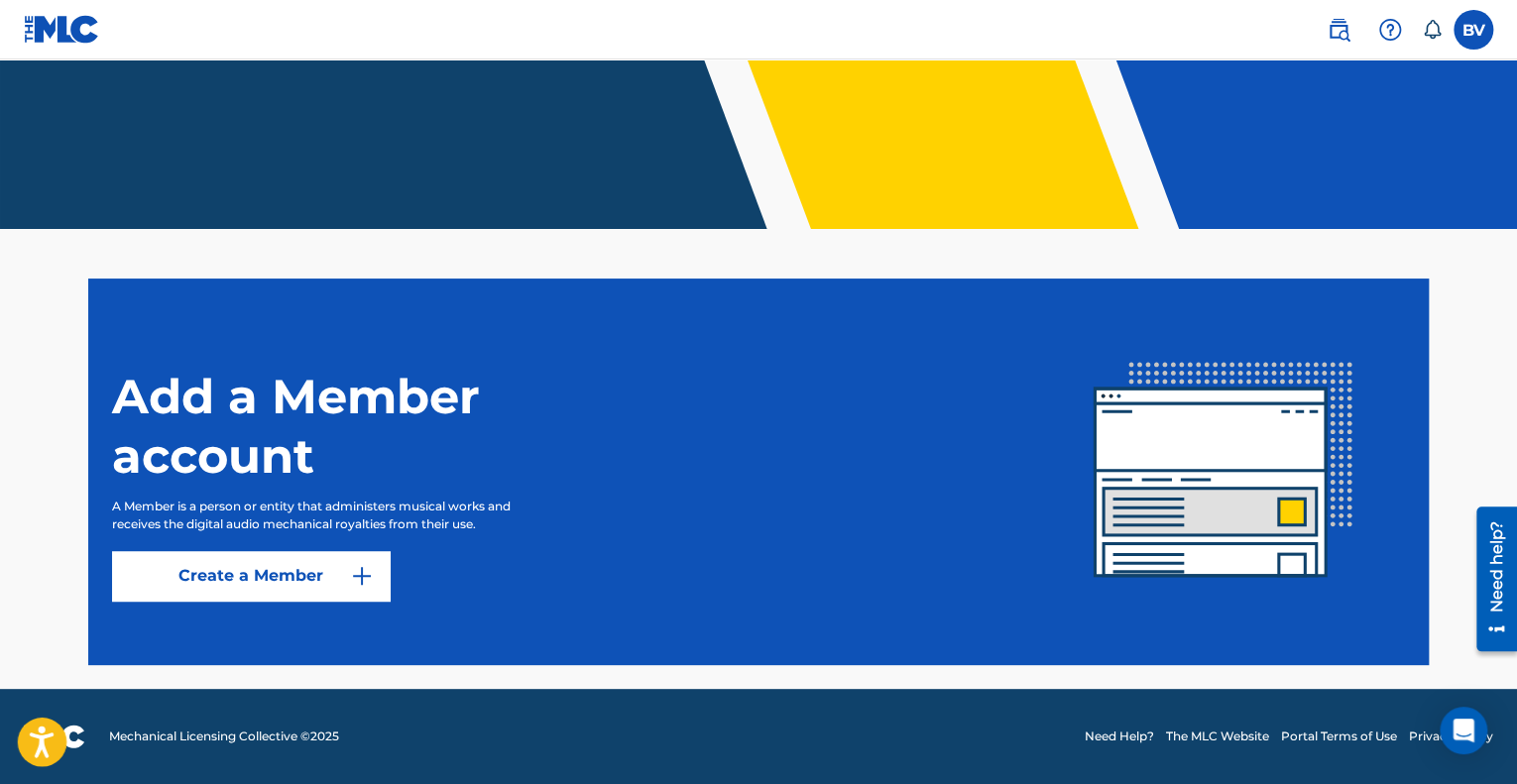 click 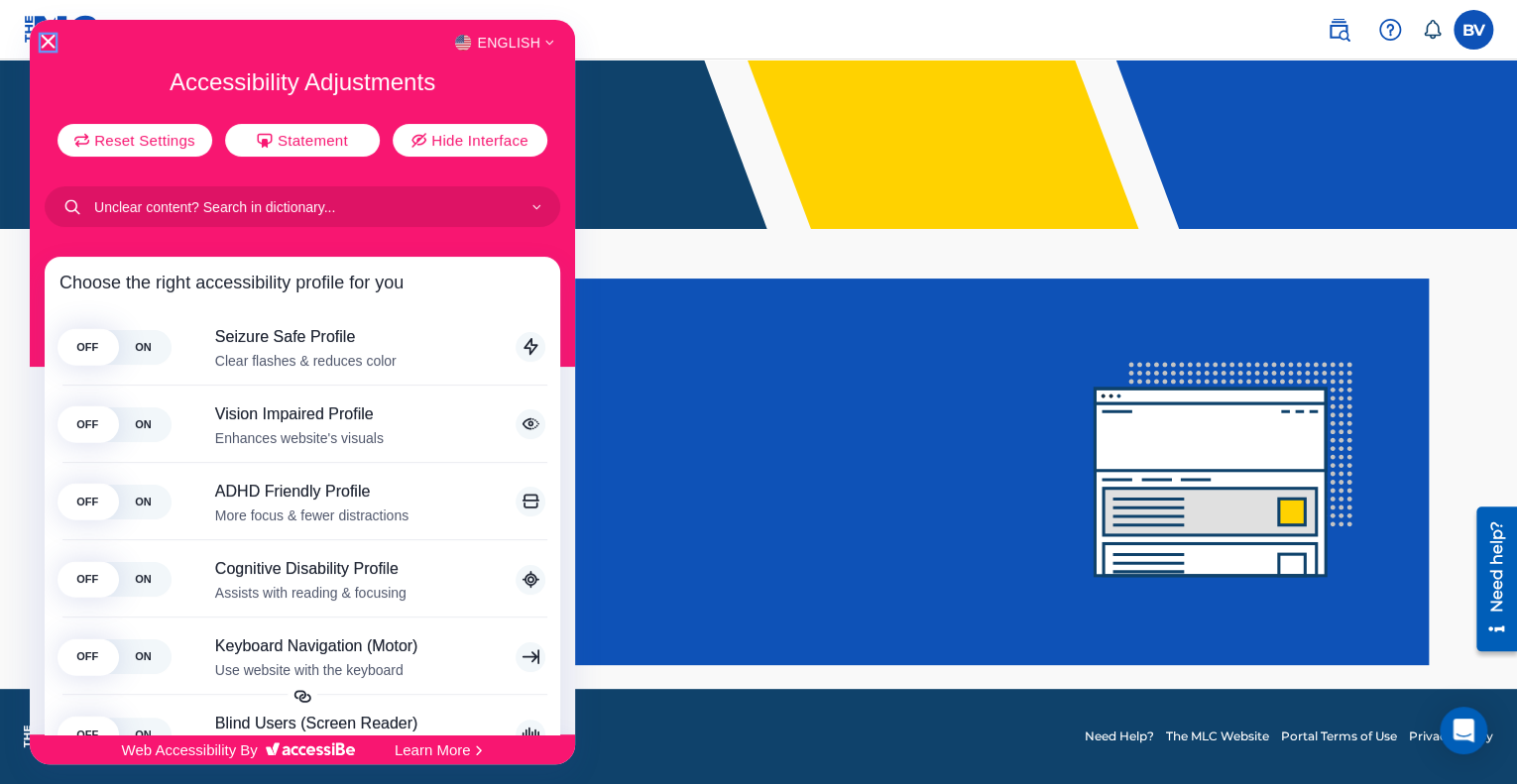 click 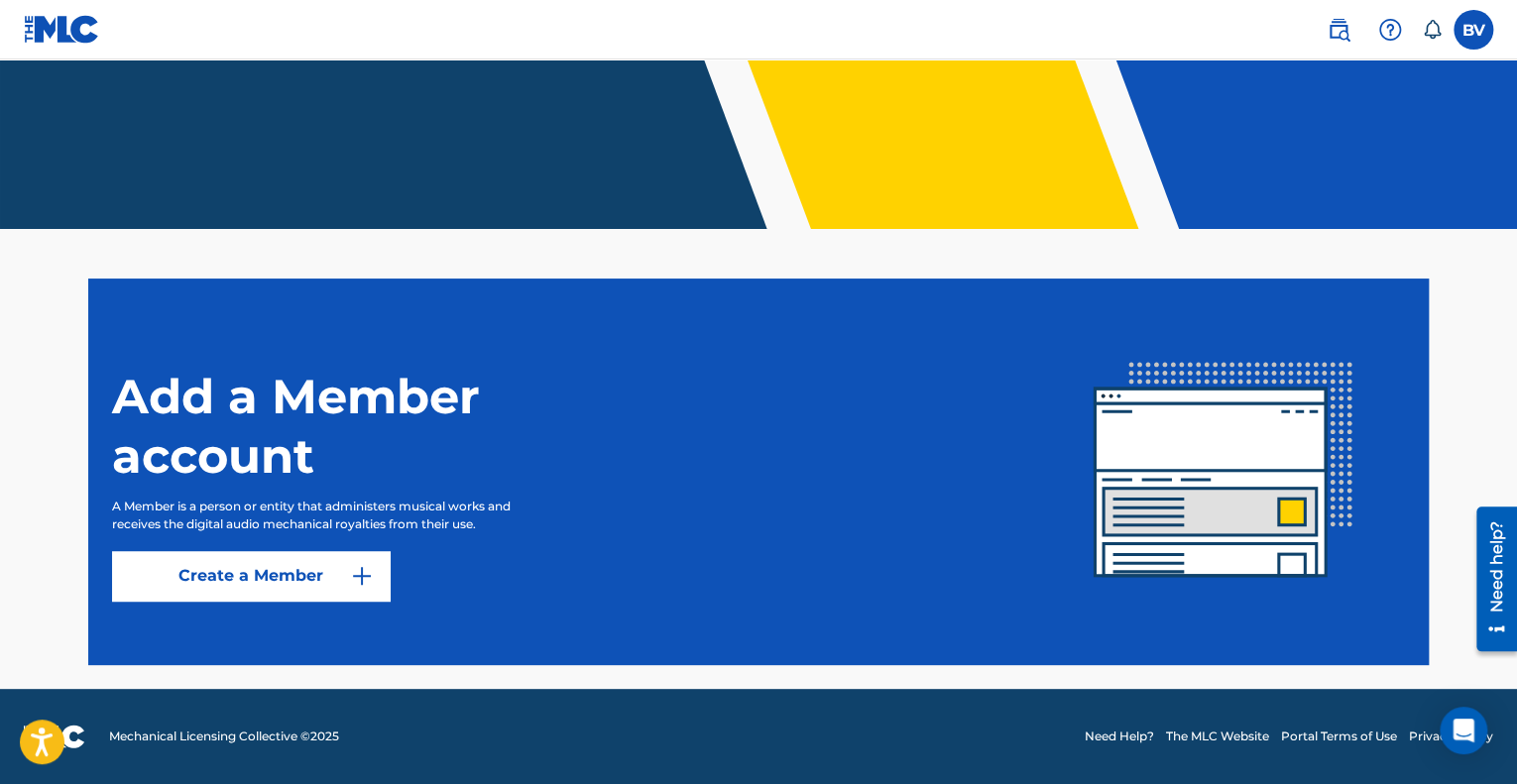 click on "BV BV [PERSON_NAME] [EMAIL_ADDRESS][DOMAIN_NAME] Notification Preferences Profile Log out" at bounding box center (758, 30) 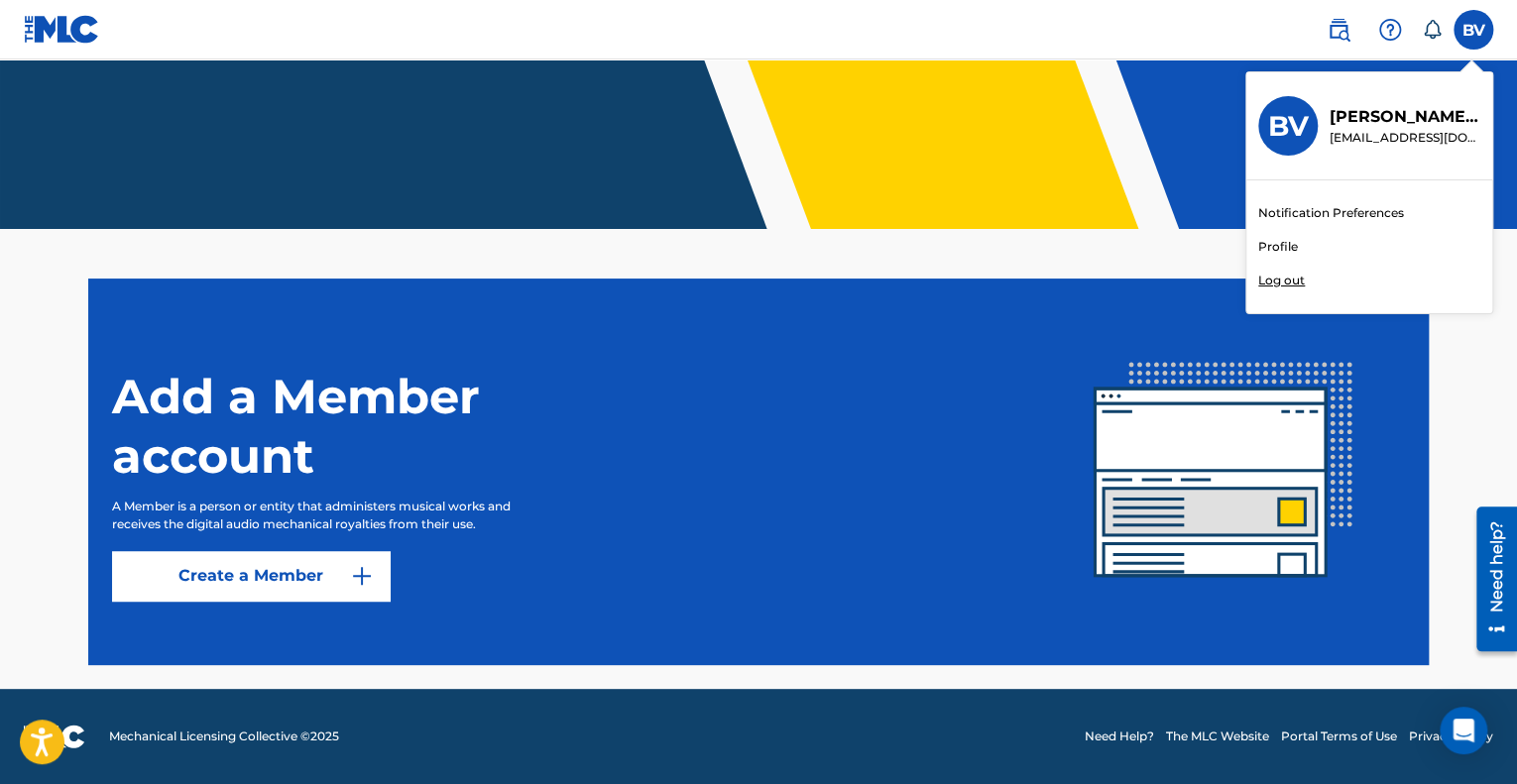 click on "Profile" at bounding box center (1278, 247) 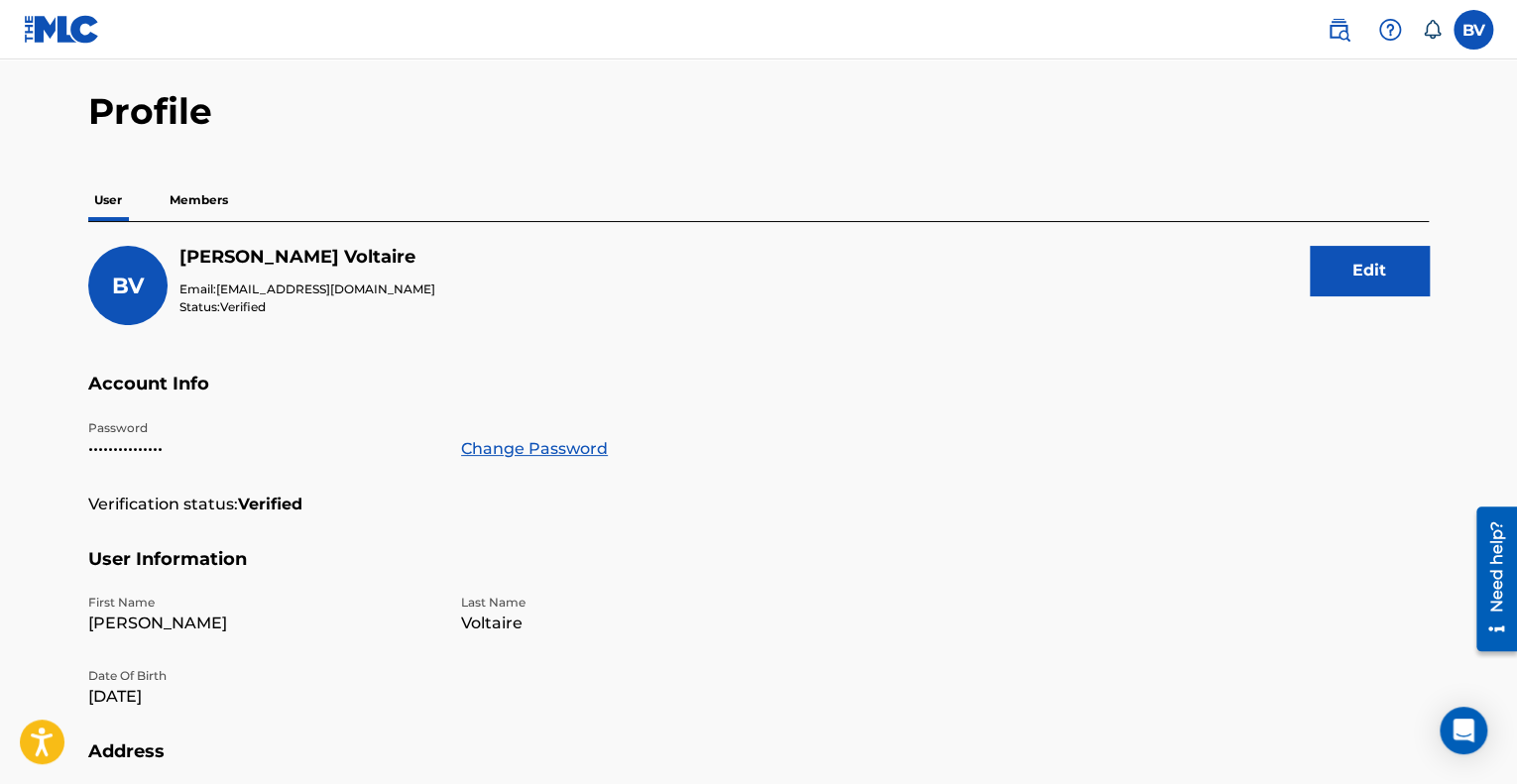 scroll, scrollTop: 54, scrollLeft: 0, axis: vertical 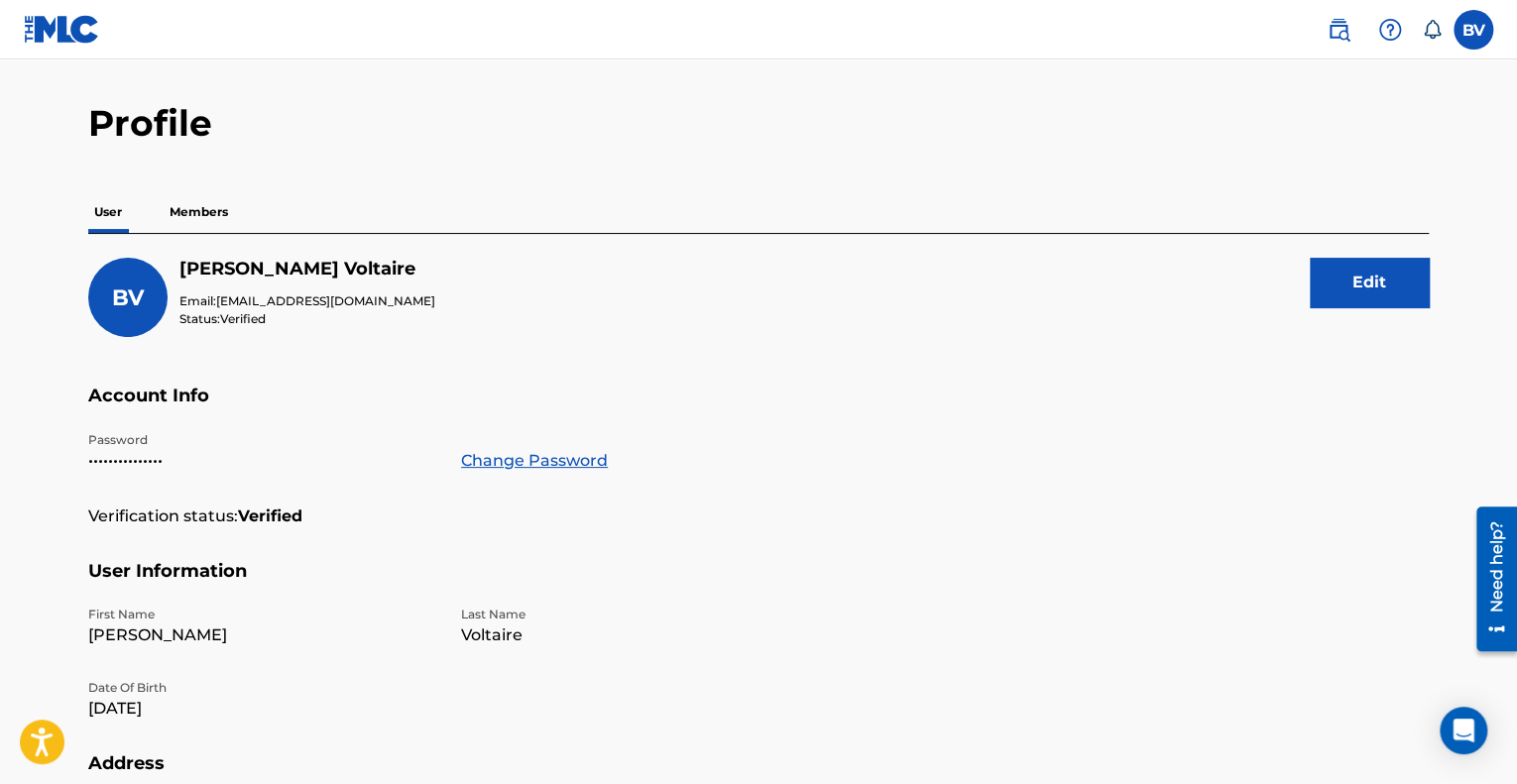 click on "Members" at bounding box center (198, 212) 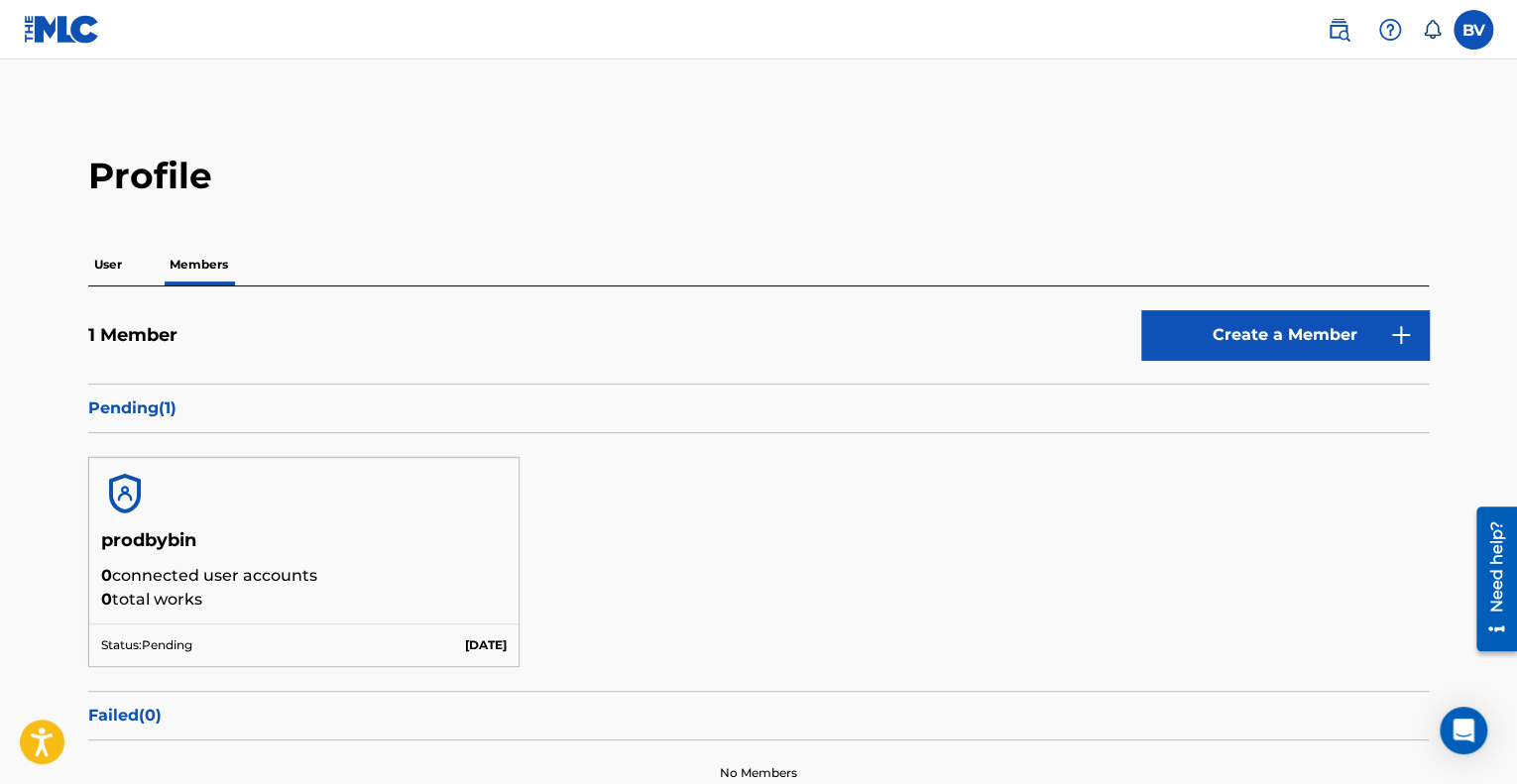 scroll, scrollTop: 0, scrollLeft: 0, axis: both 